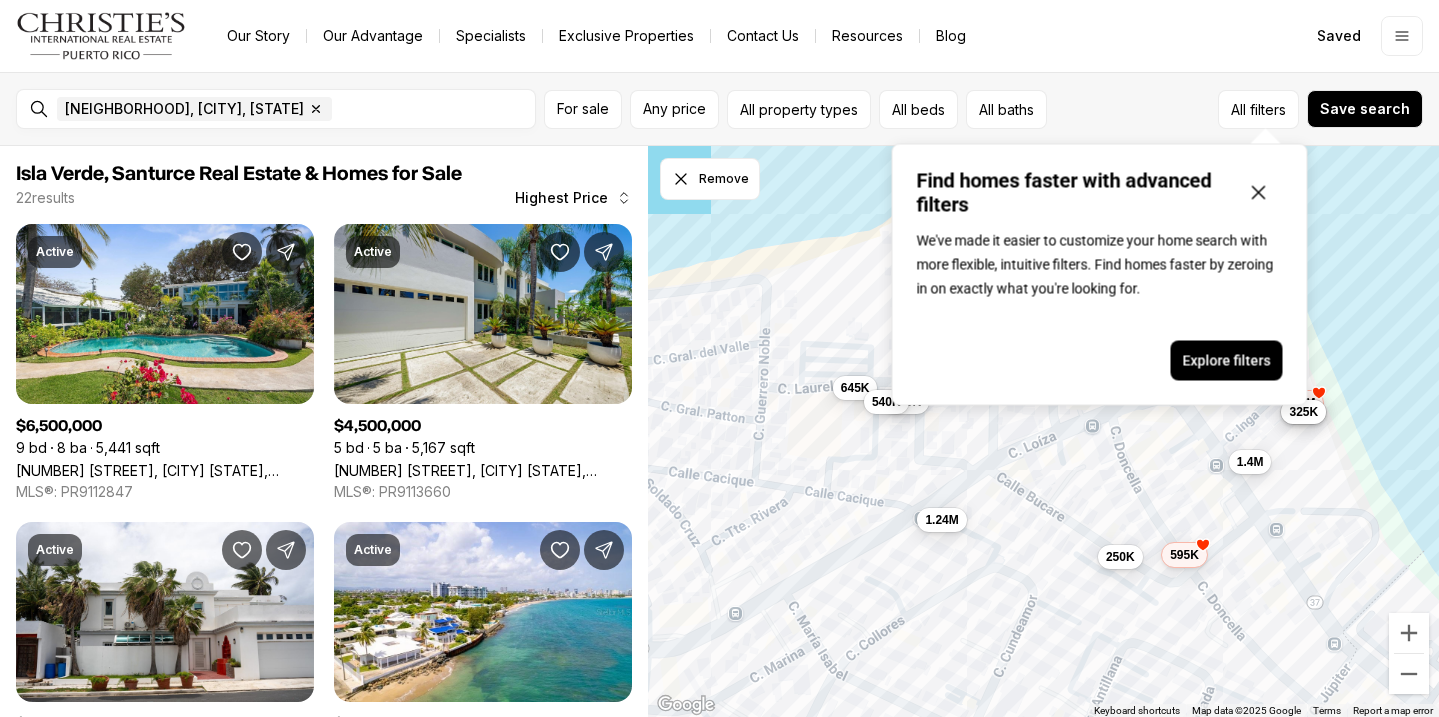 scroll, scrollTop: 0, scrollLeft: 0, axis: both 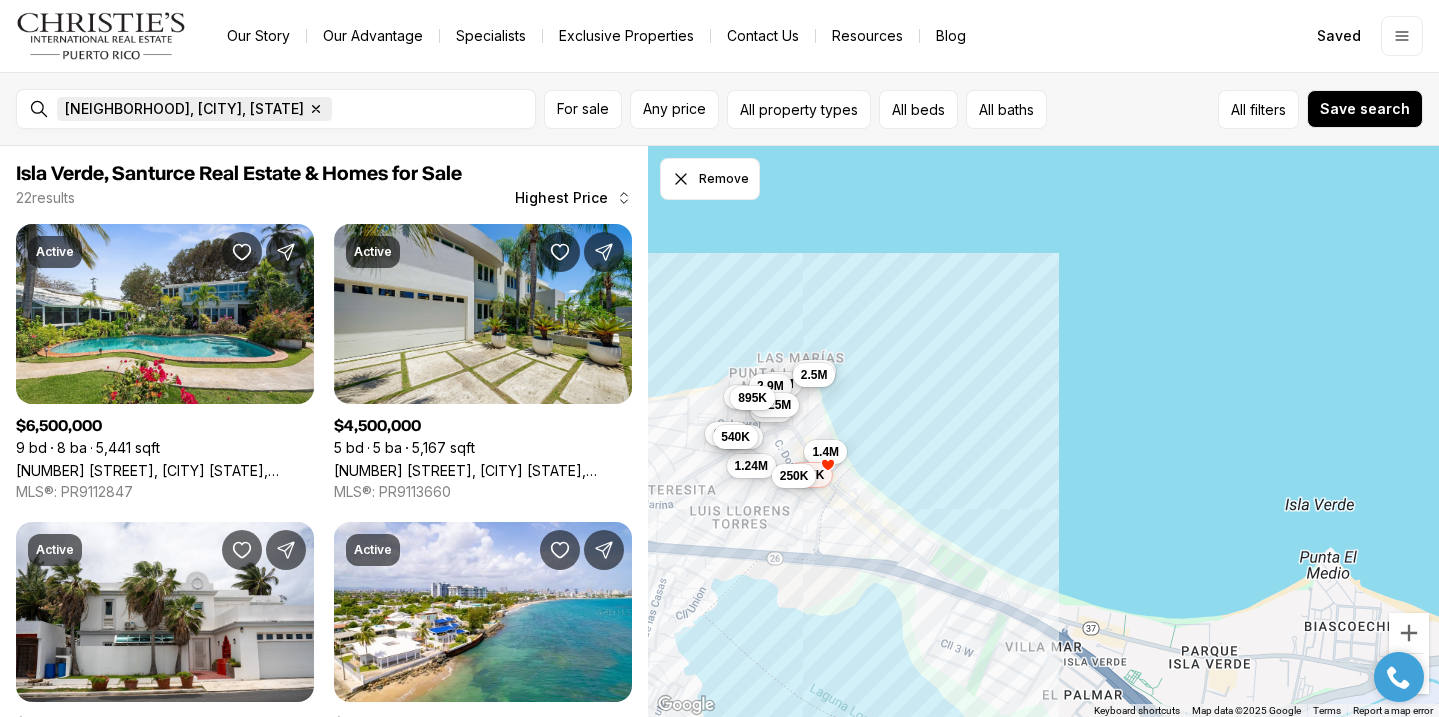 click 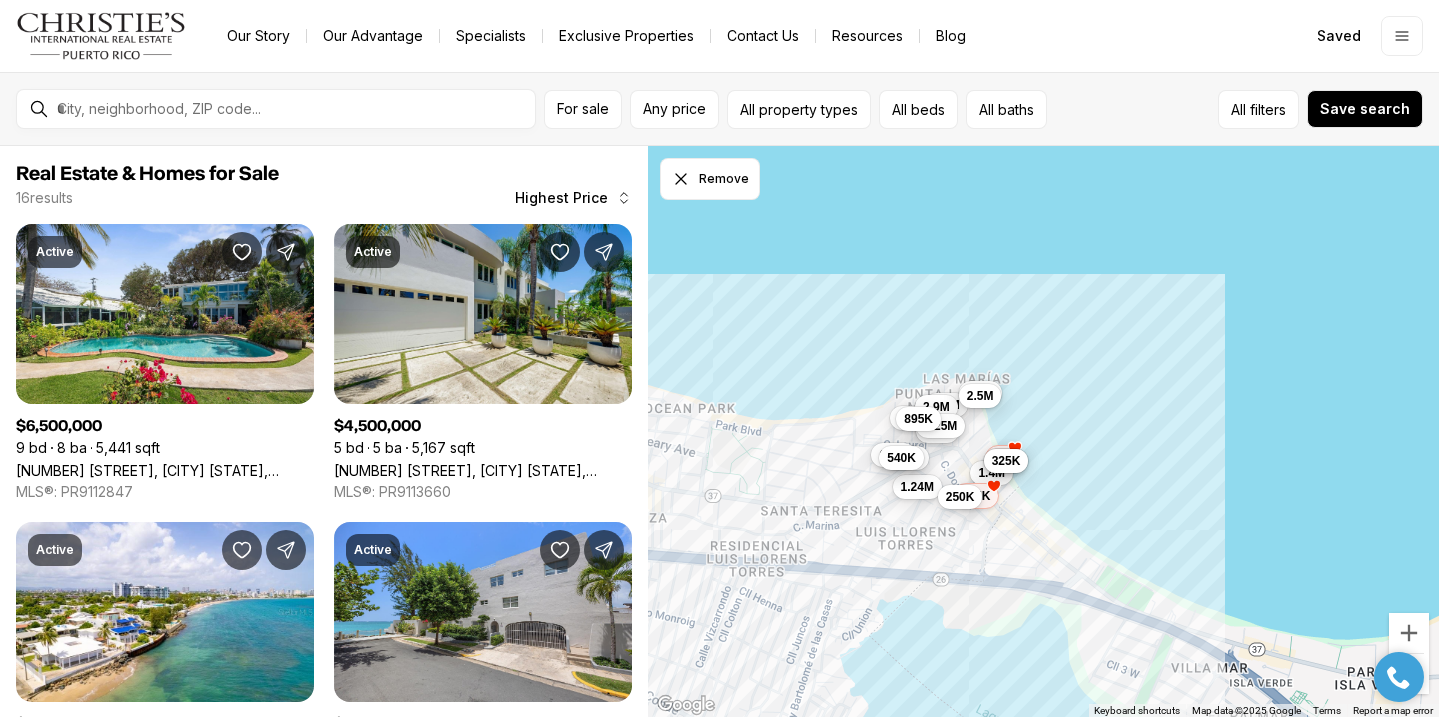 drag, startPoint x: 885, startPoint y: 537, endPoint x: 1057, endPoint y: 558, distance: 173.27724 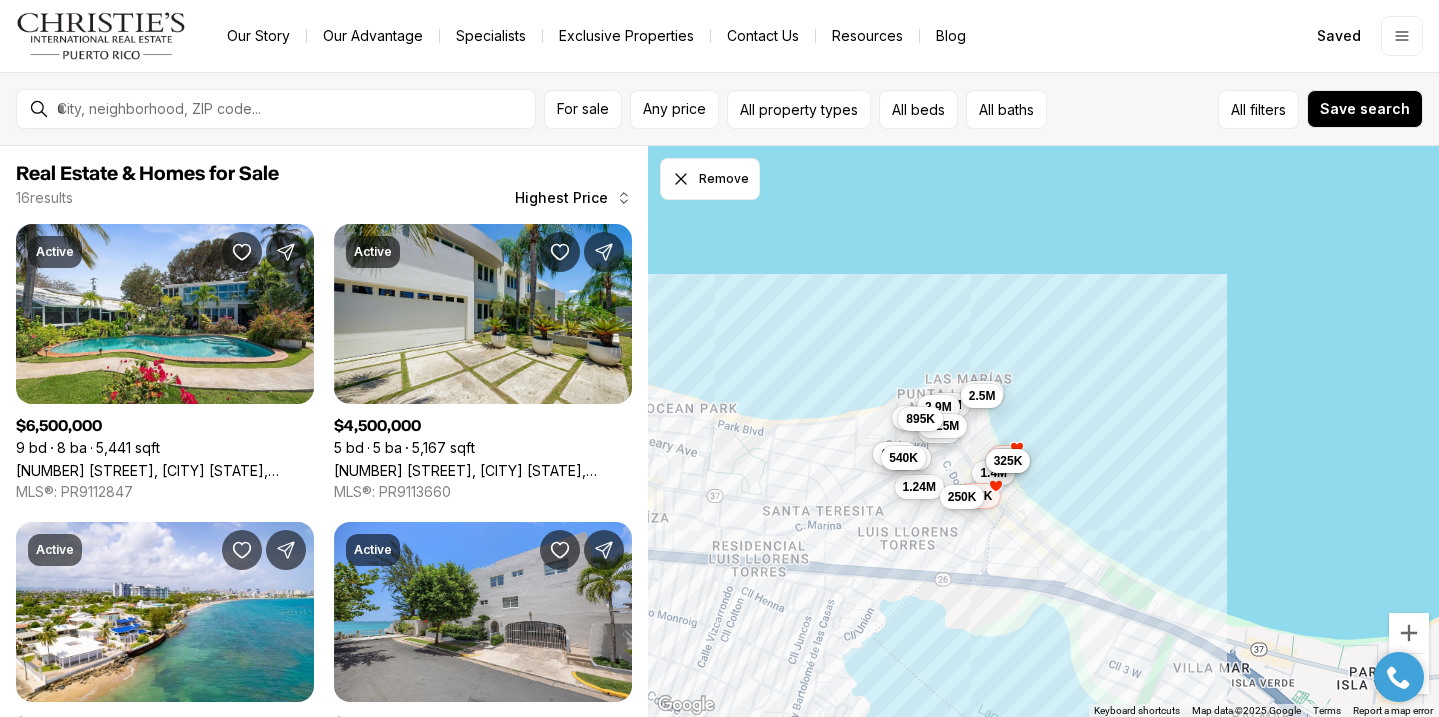 click on "6.5M 4.5M 2.9M 2.9M 1.4M 1.25M 1.24M 895K 890K 645K 595K 540K 250K 3.5M 2.5M 1M 350K 325K" at bounding box center [1043, 432] 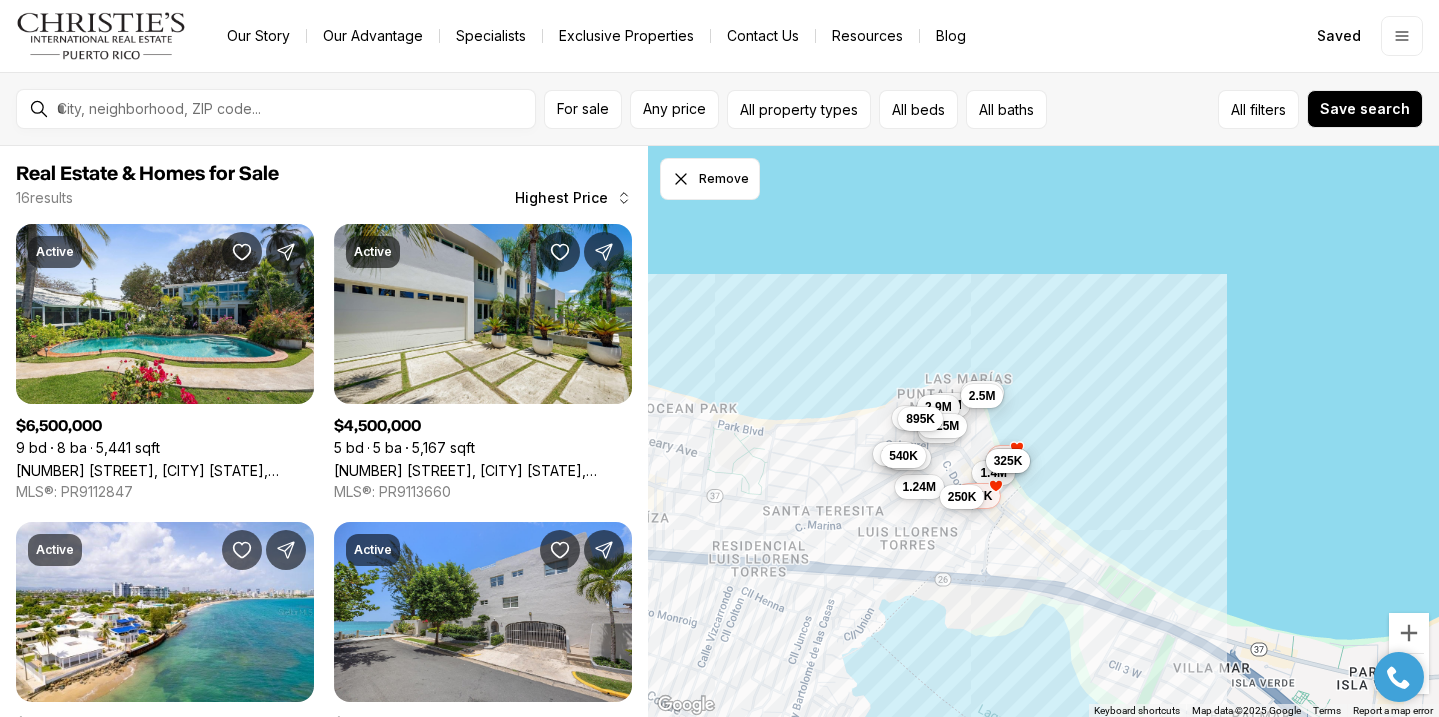 click on "540K" at bounding box center [904, 456] 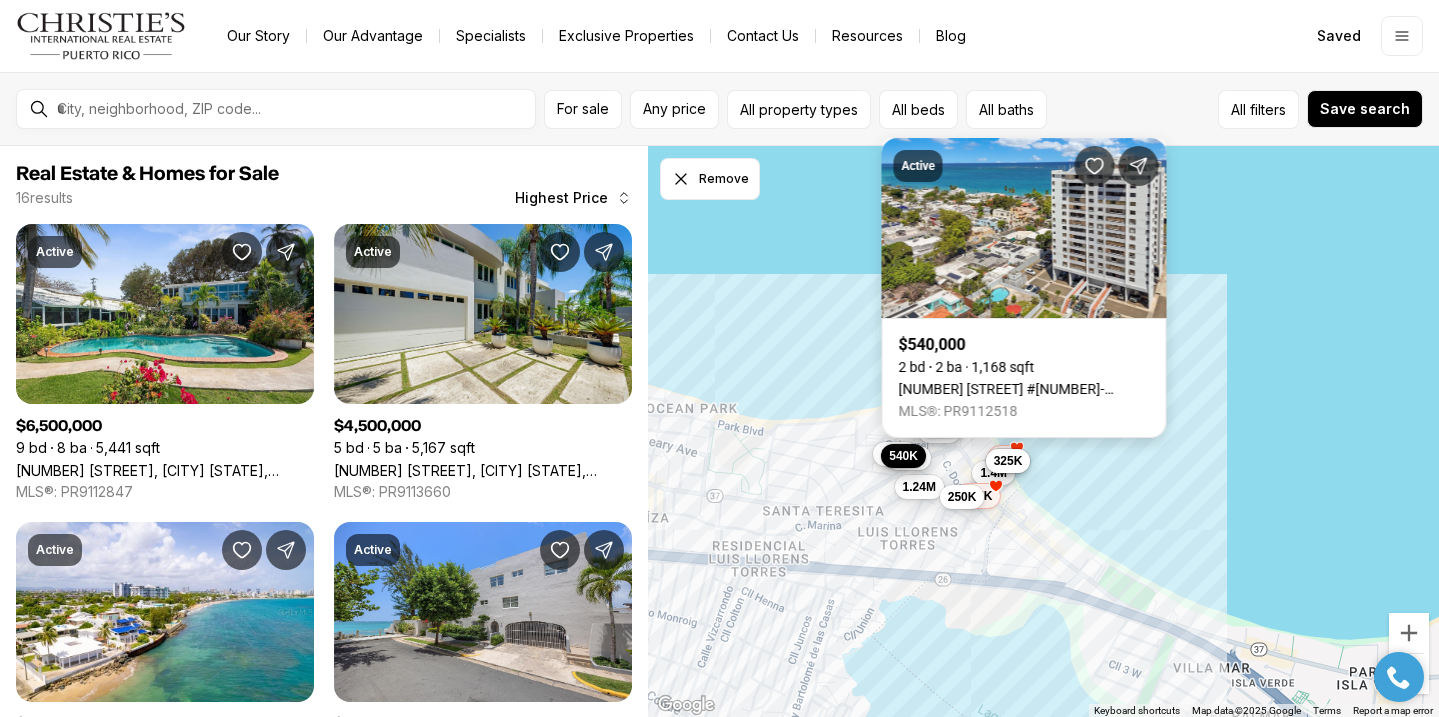 click on "2368 CALLE LAUREL #7-E, SAN JUAN PR, 00913" at bounding box center (1024, 389) 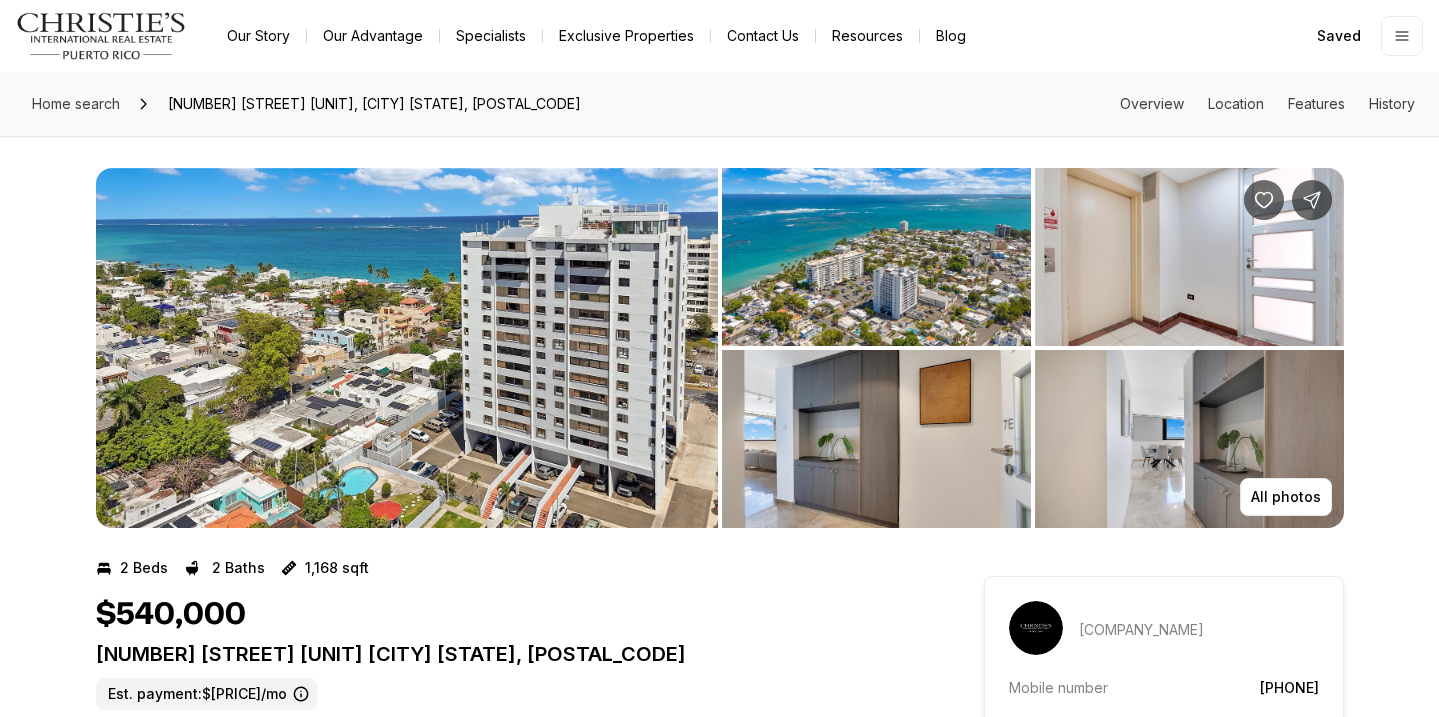 scroll, scrollTop: 0, scrollLeft: 0, axis: both 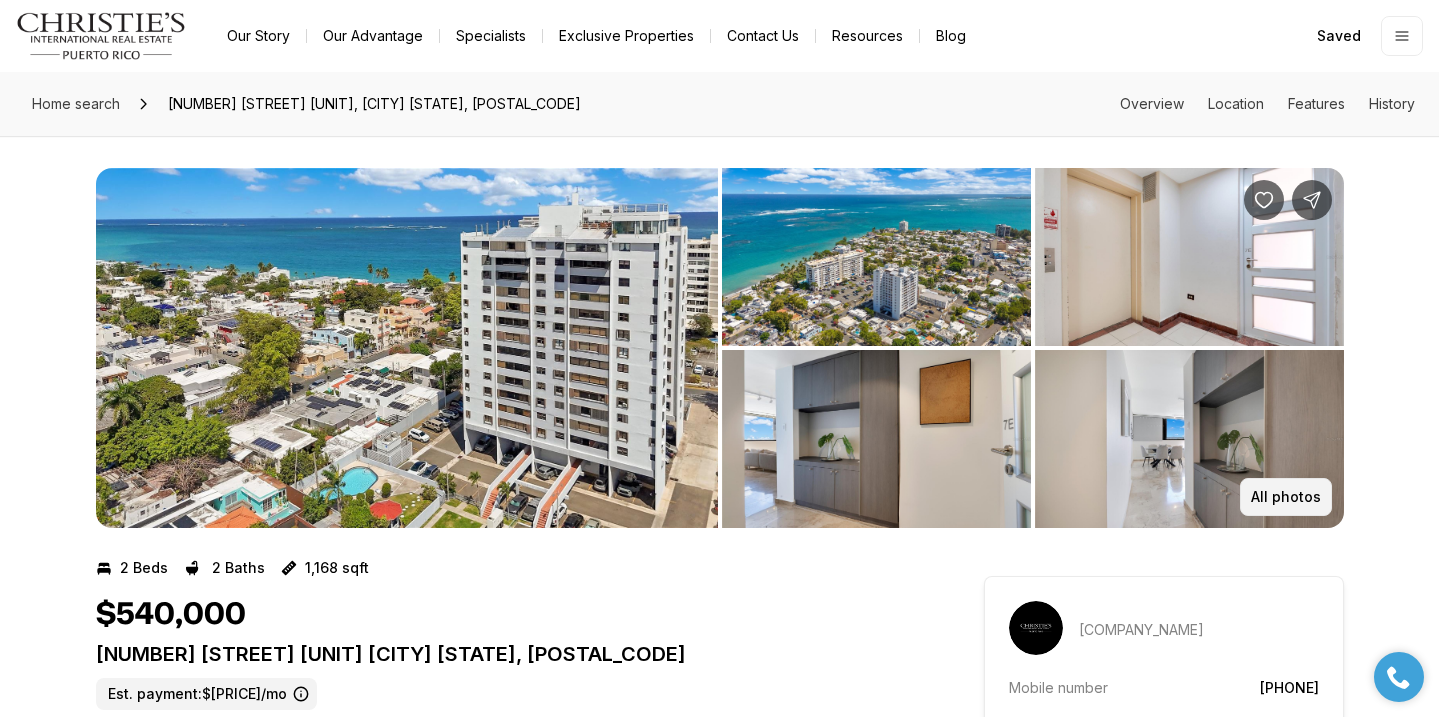 click on "All photos" at bounding box center [1286, 497] 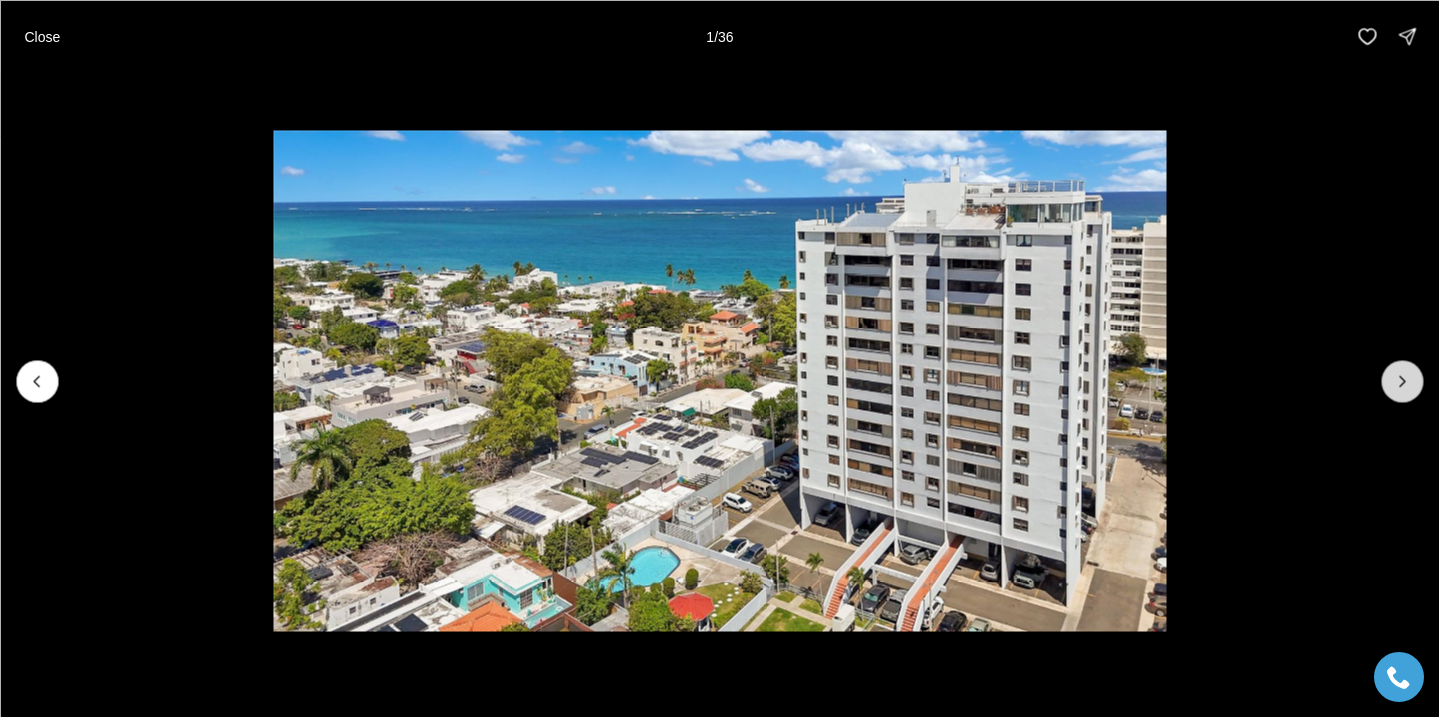 click at bounding box center (1402, 381) 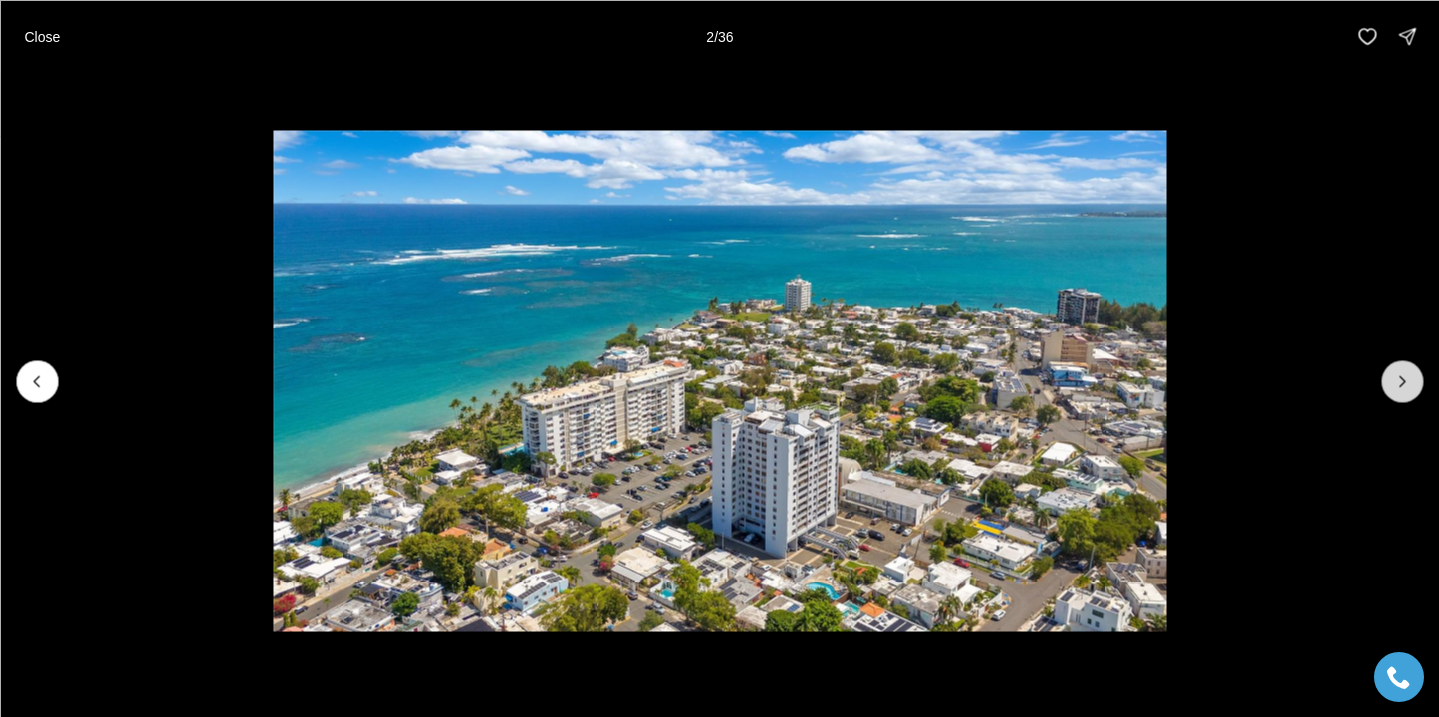 click at bounding box center [1402, 381] 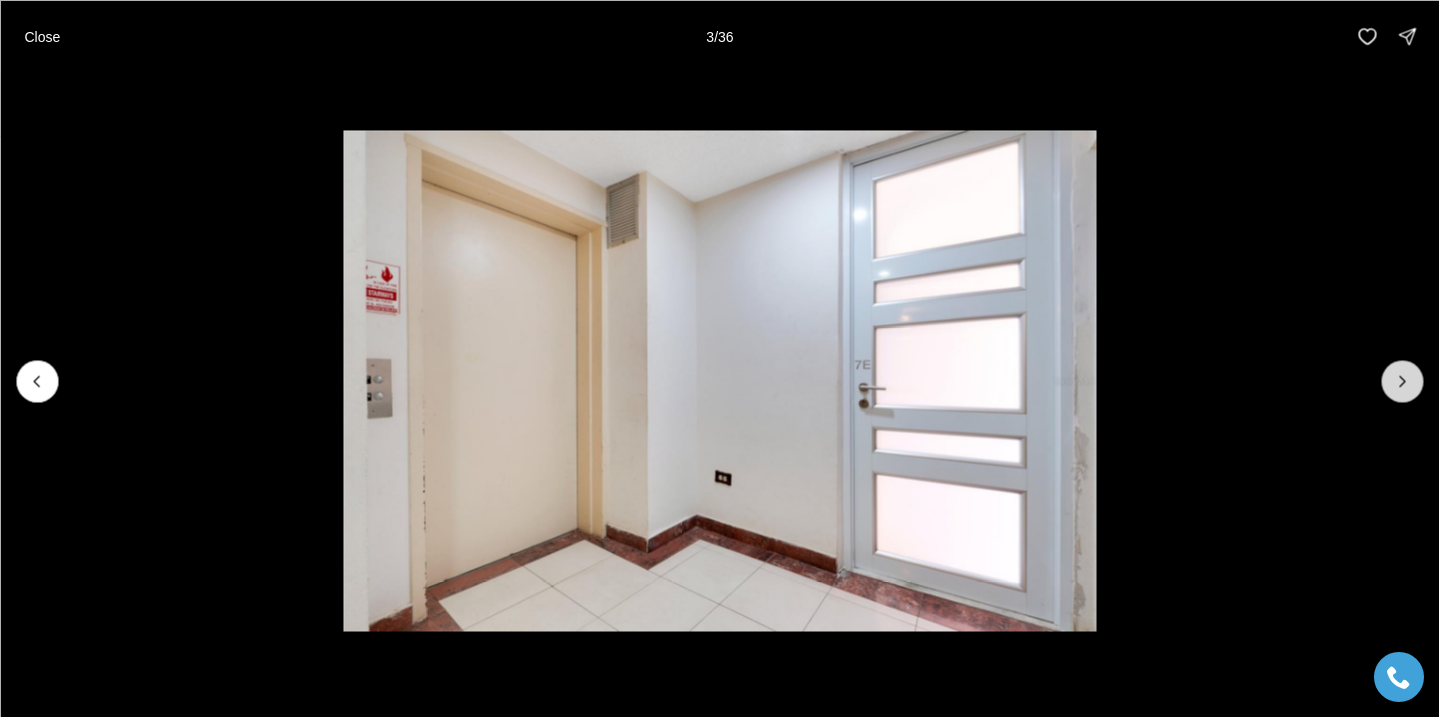 click at bounding box center (1402, 381) 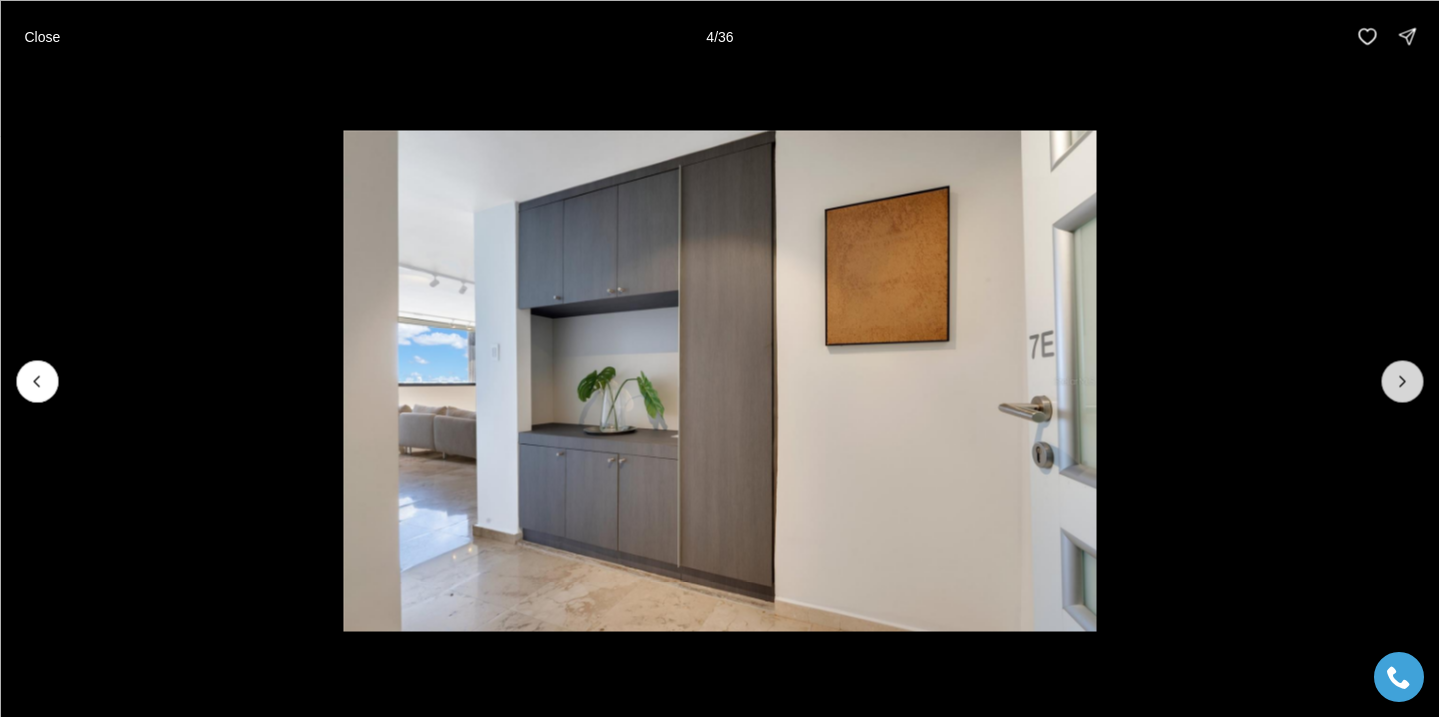 click at bounding box center (1402, 381) 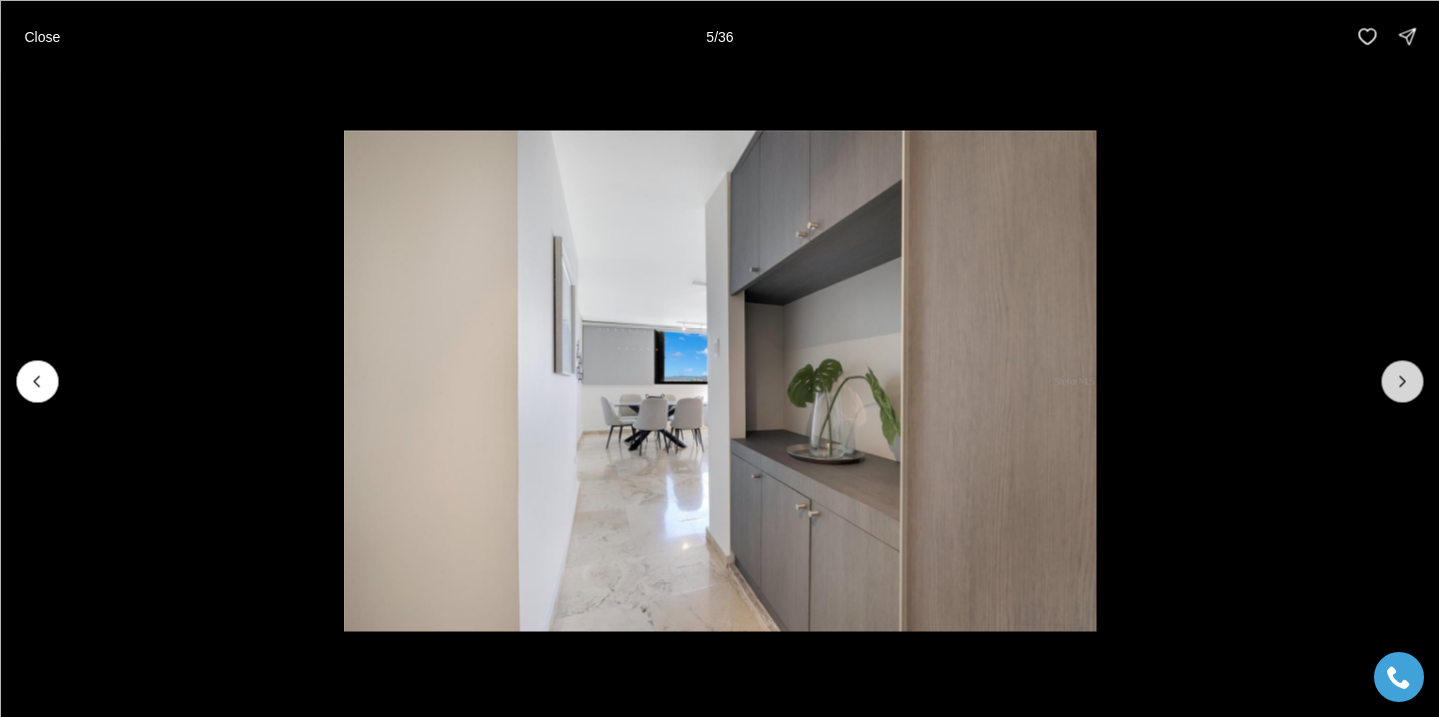 click at bounding box center (1402, 381) 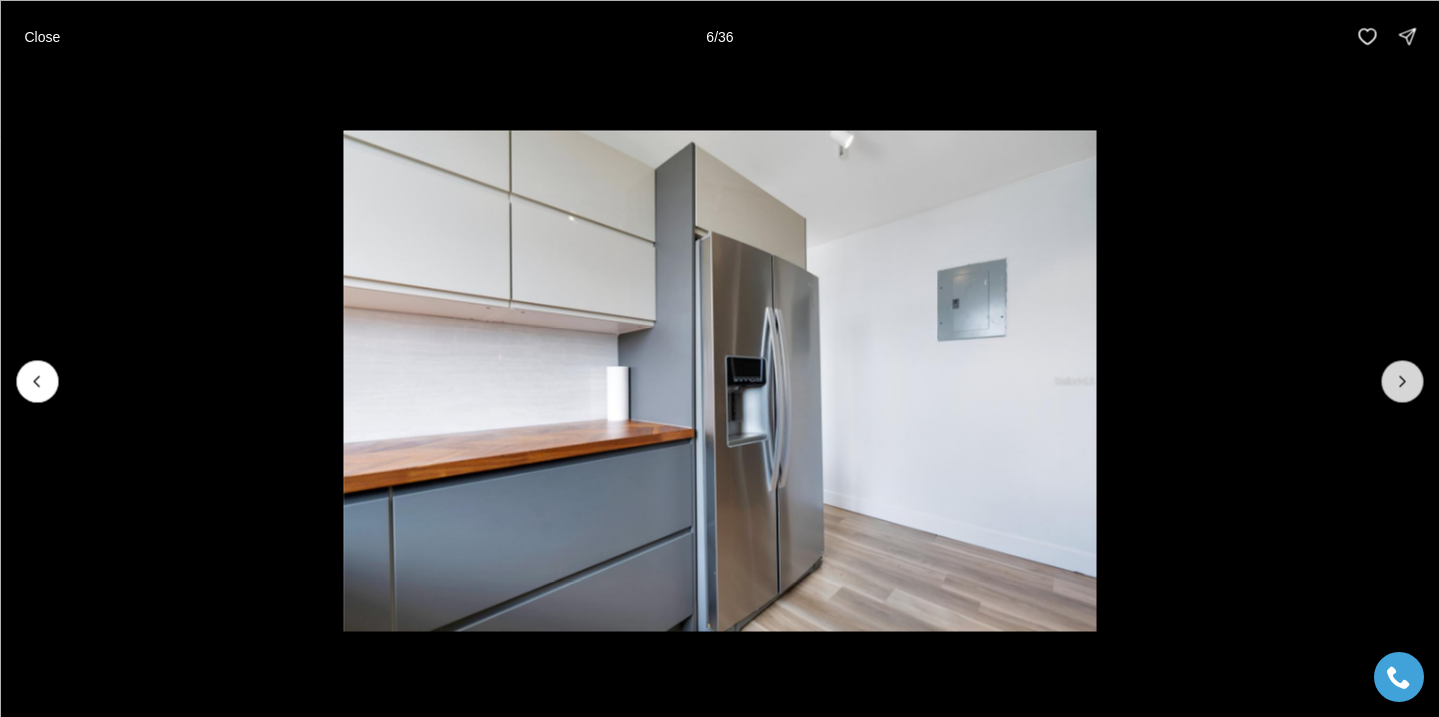 click at bounding box center (1402, 381) 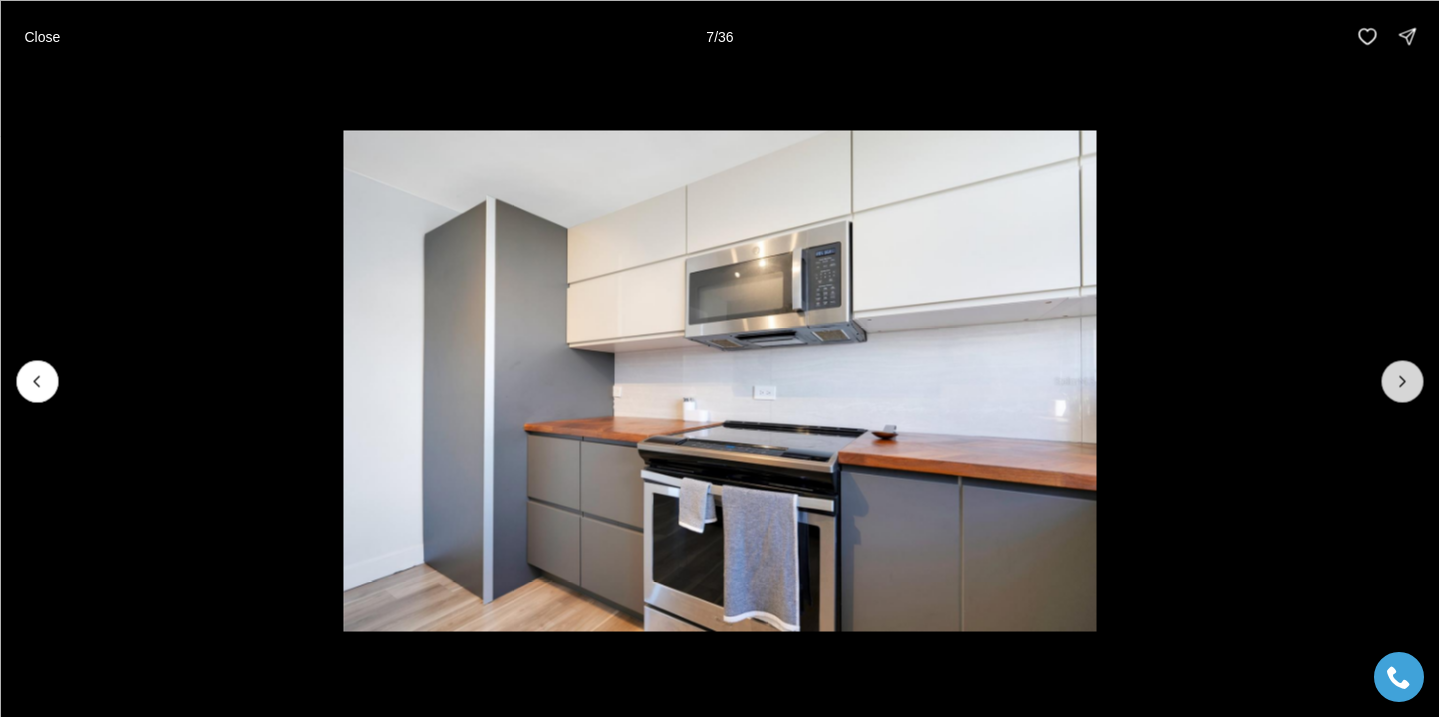click at bounding box center [1402, 381] 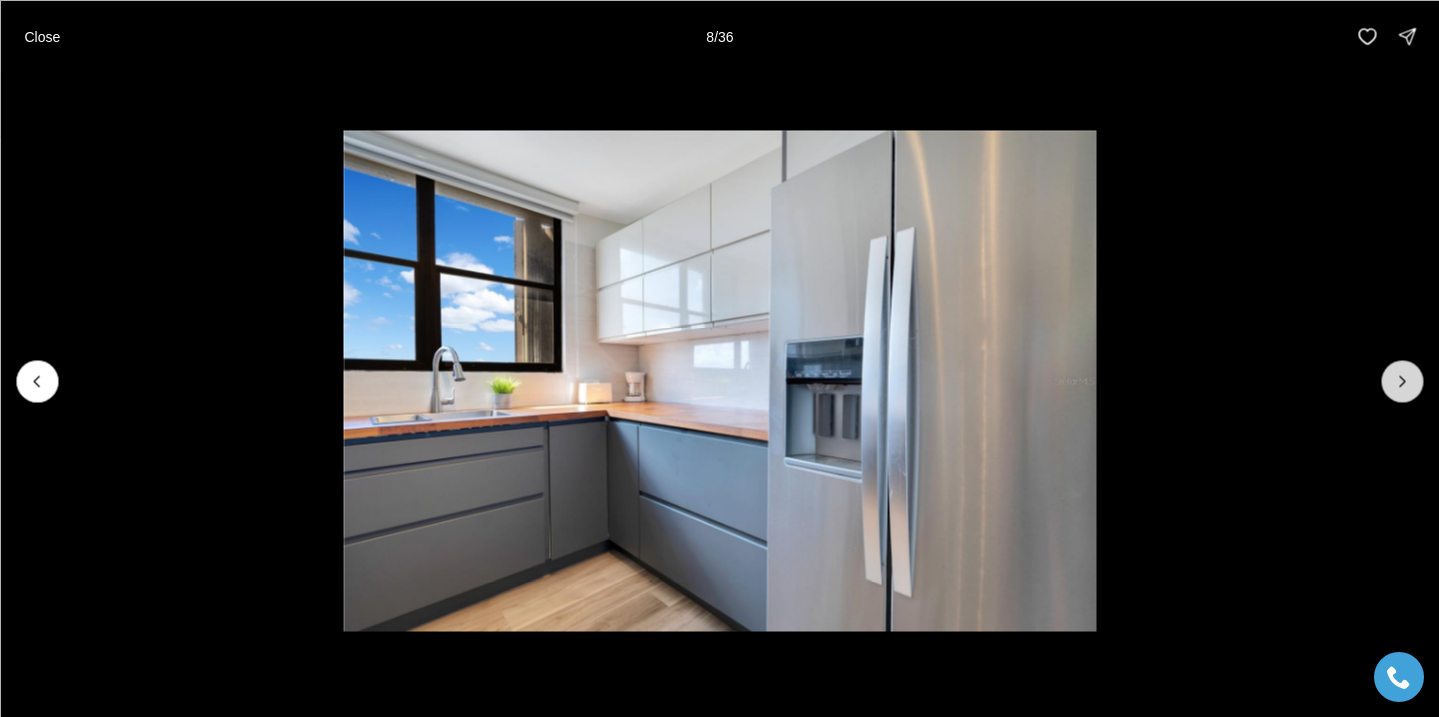 click at bounding box center (1402, 381) 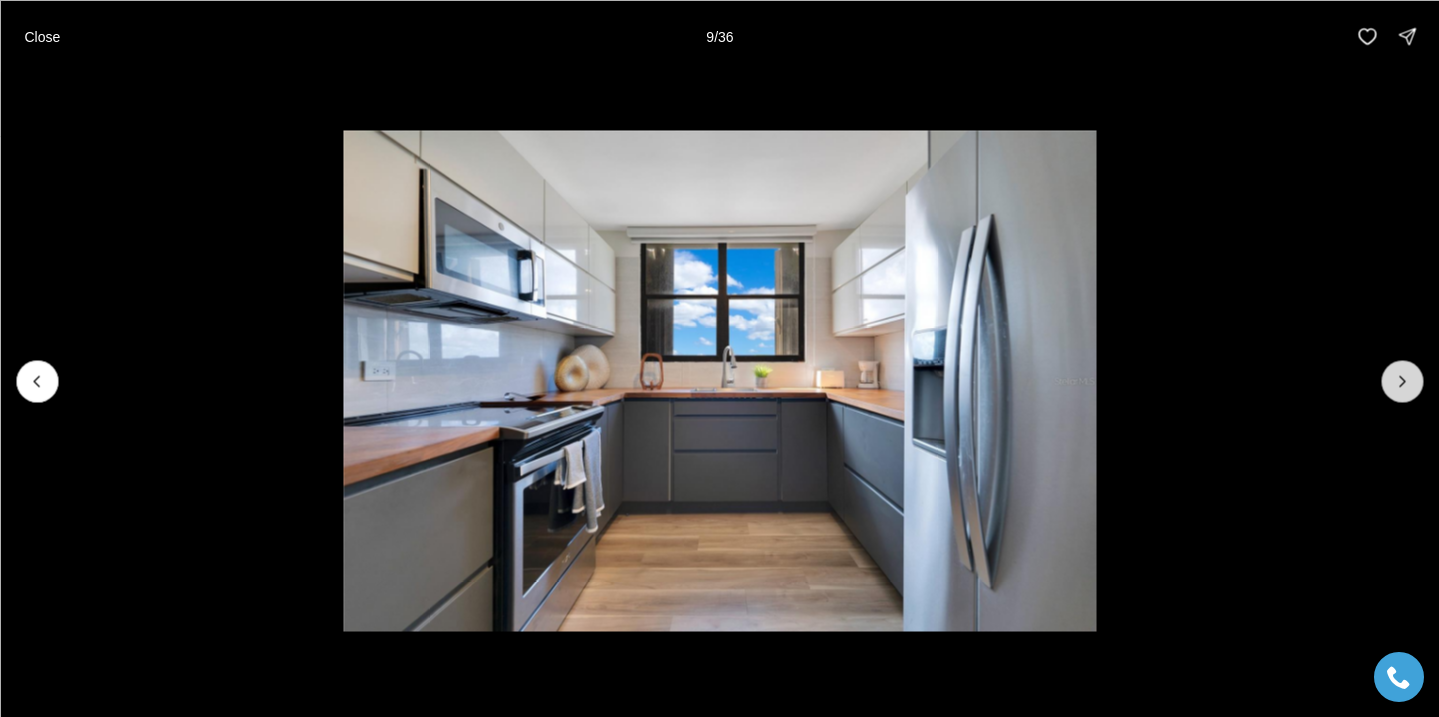 click at bounding box center (1402, 381) 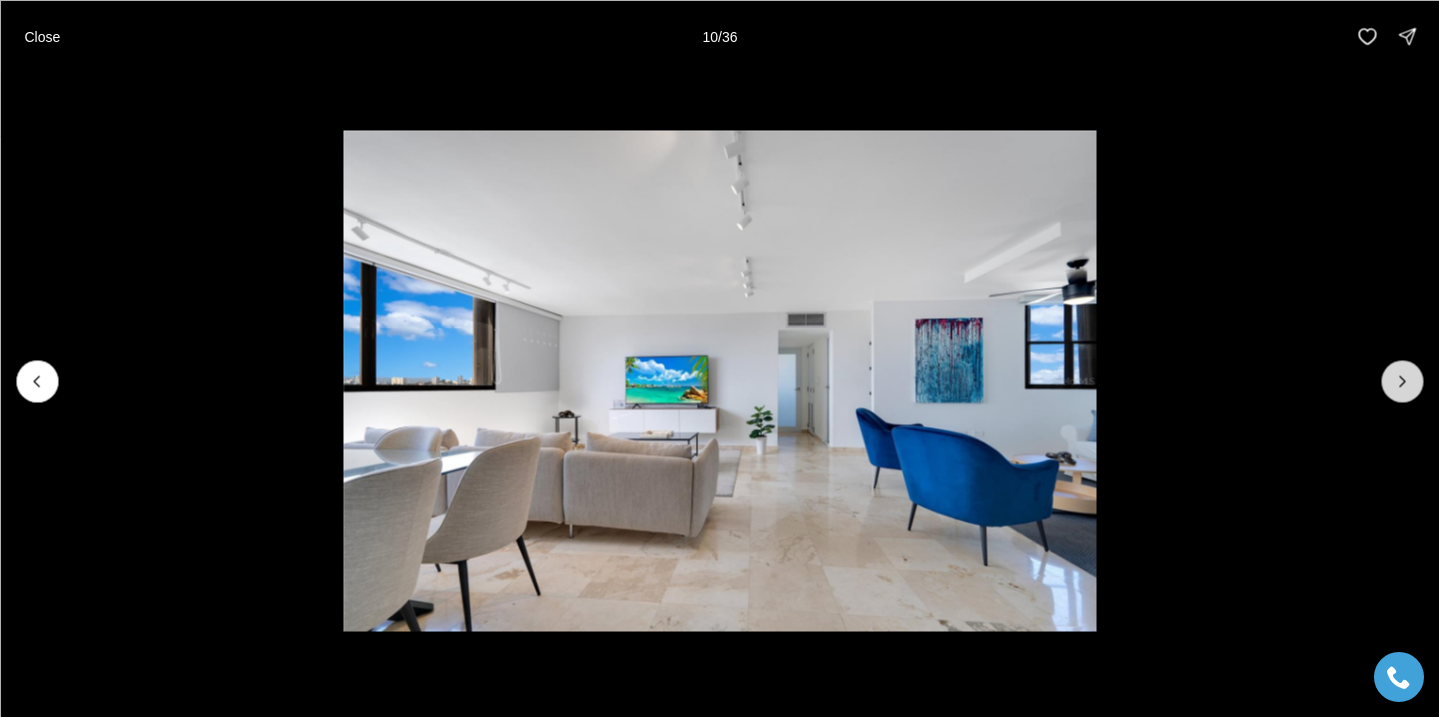 click at bounding box center (1402, 381) 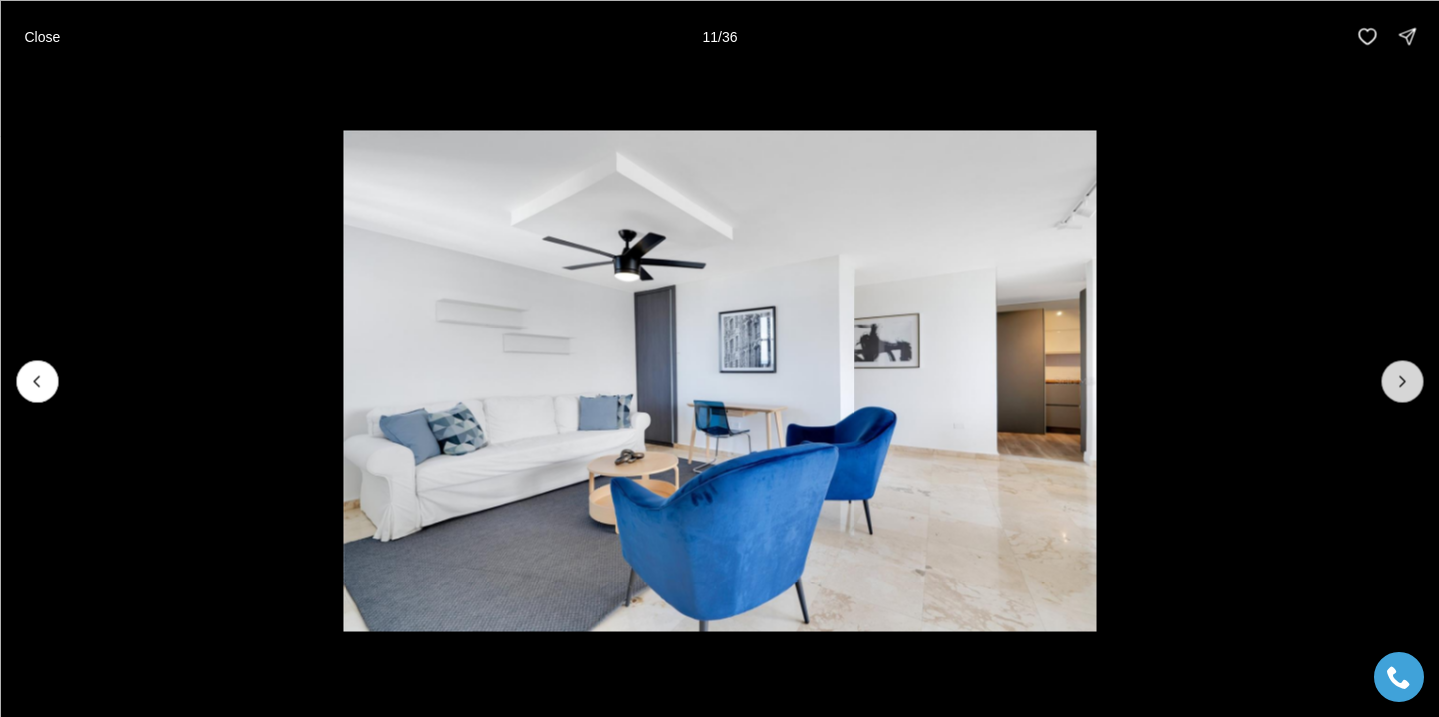 click at bounding box center [1402, 381] 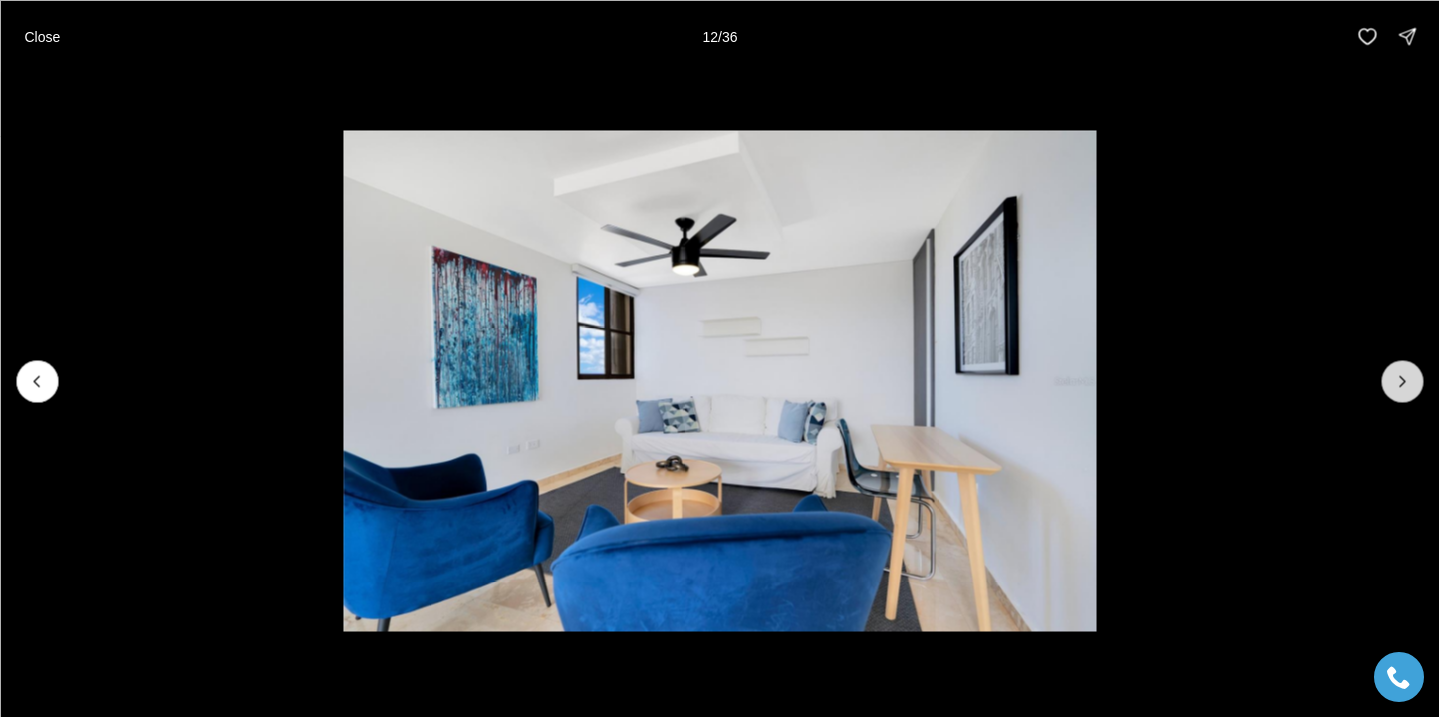 click at bounding box center (1402, 381) 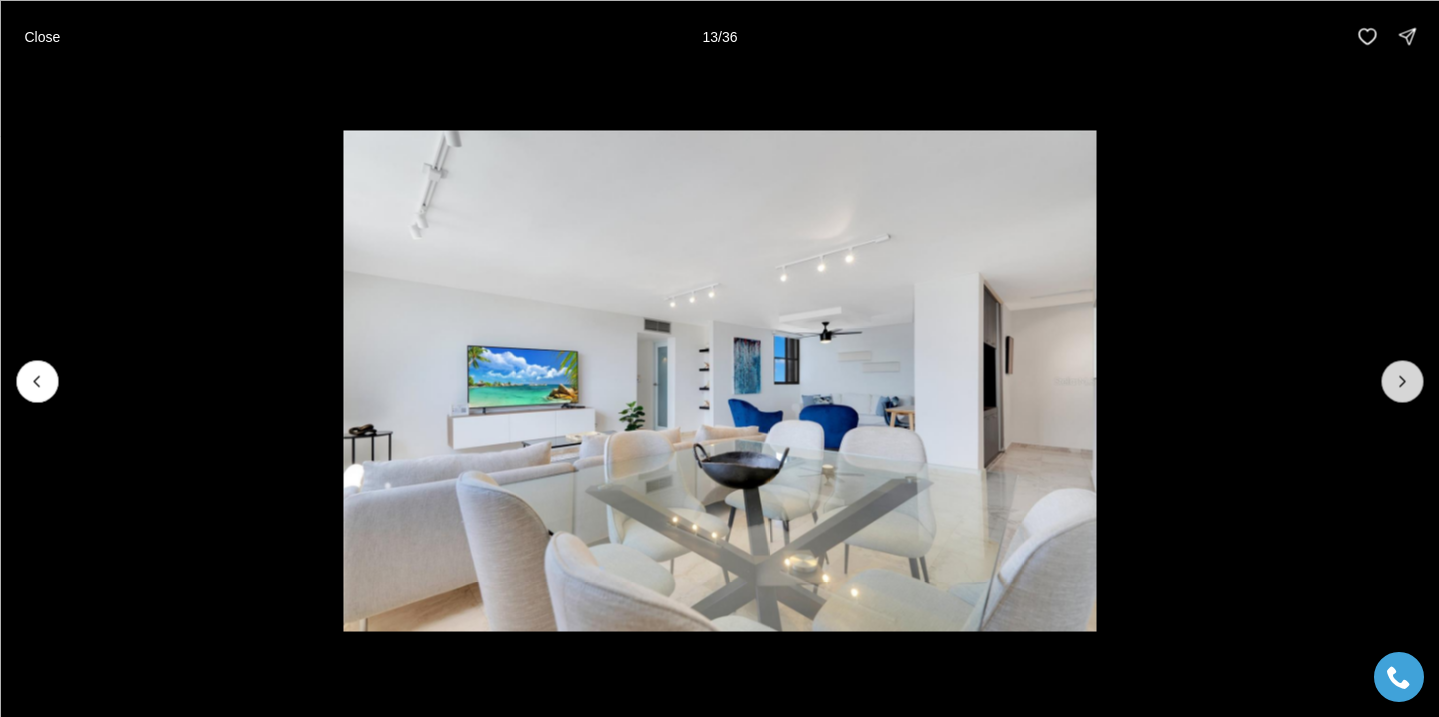 click at bounding box center [1402, 381] 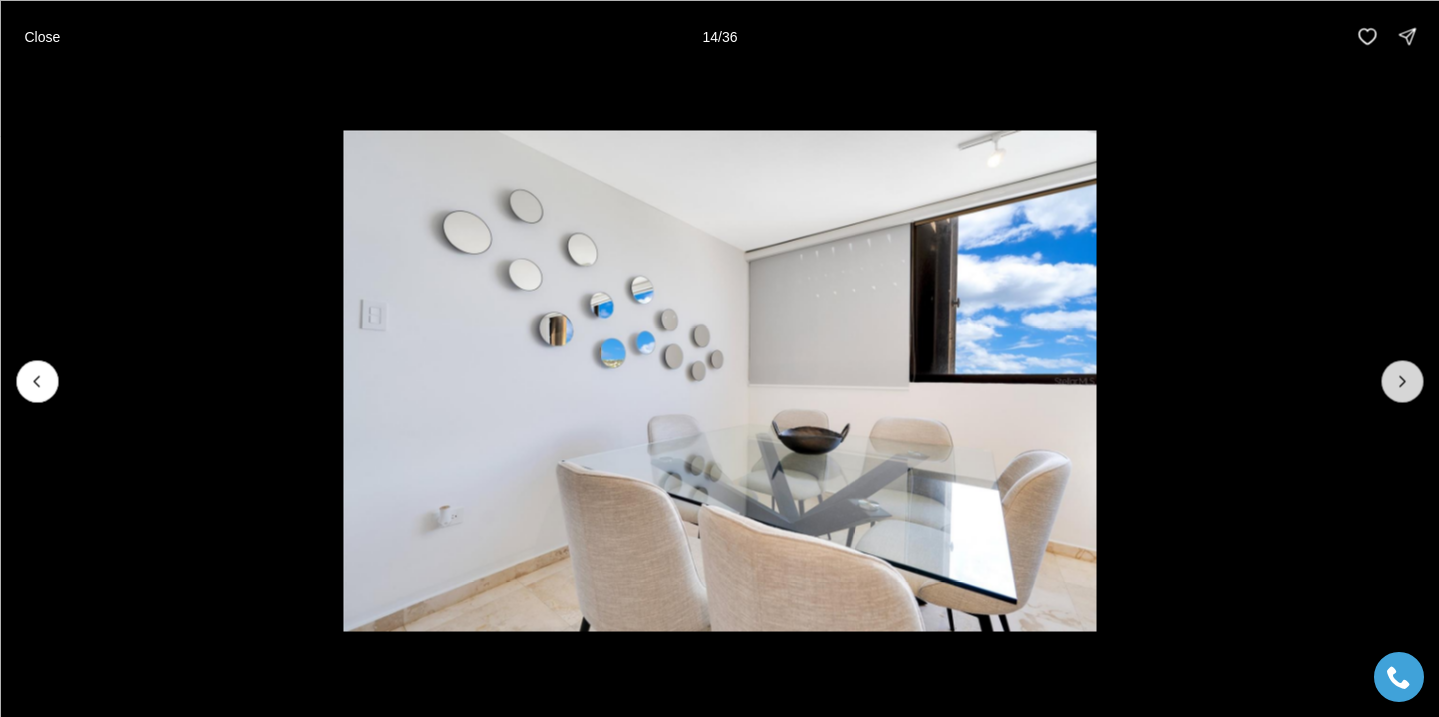 click at bounding box center [1402, 381] 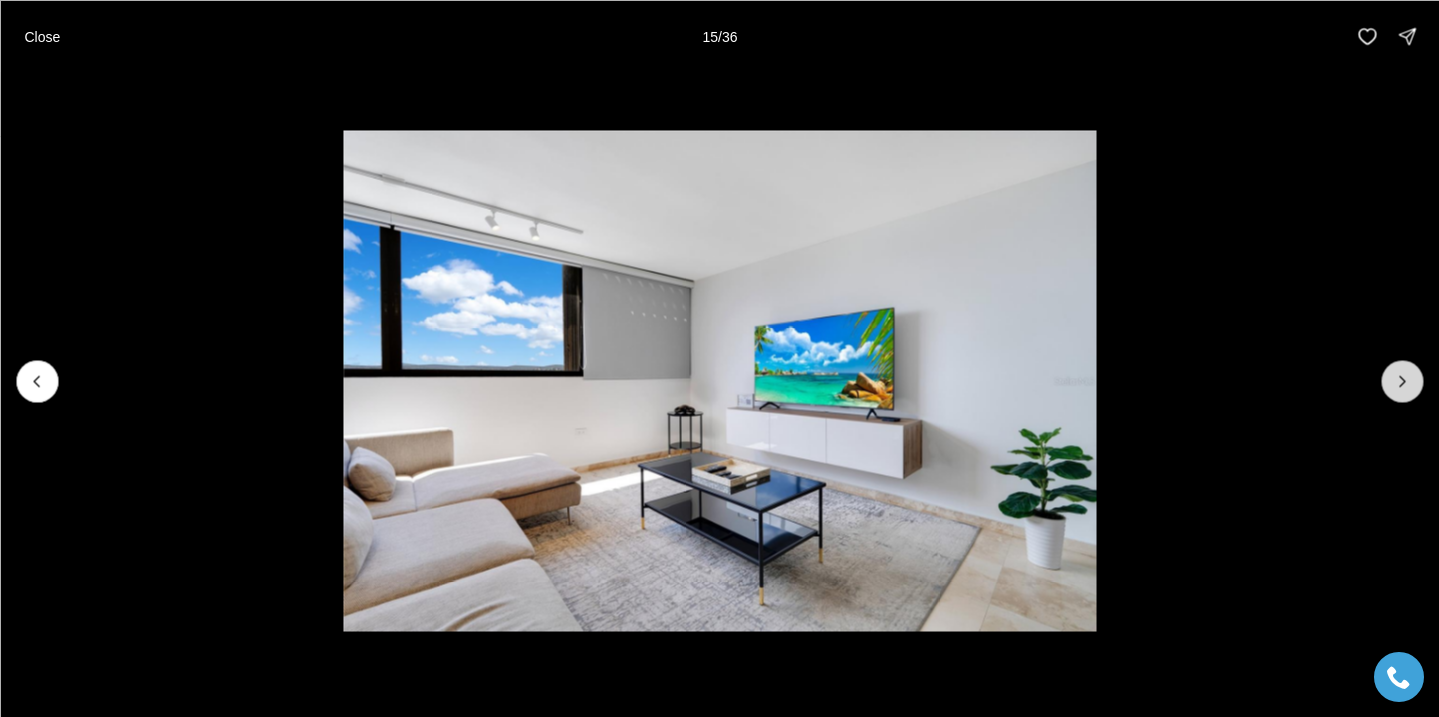 click at bounding box center [1402, 381] 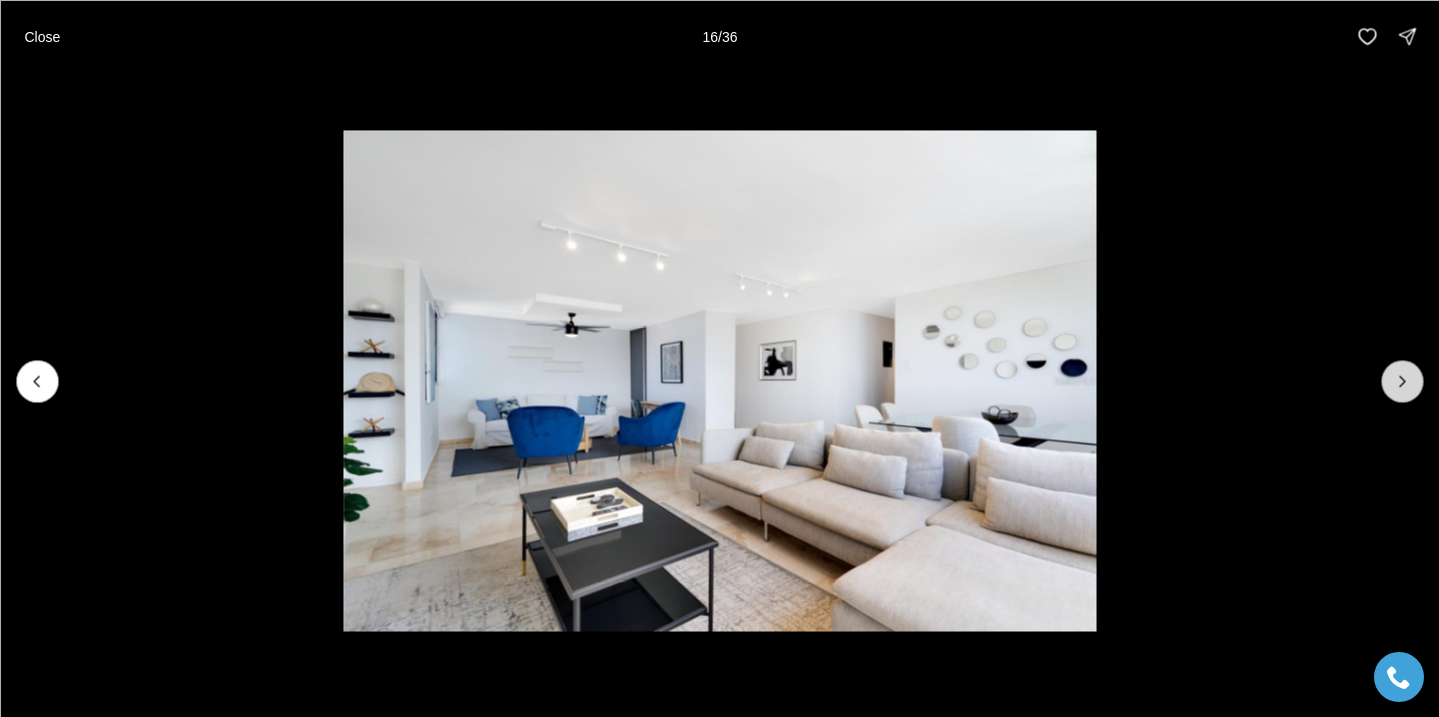 click at bounding box center [1402, 381] 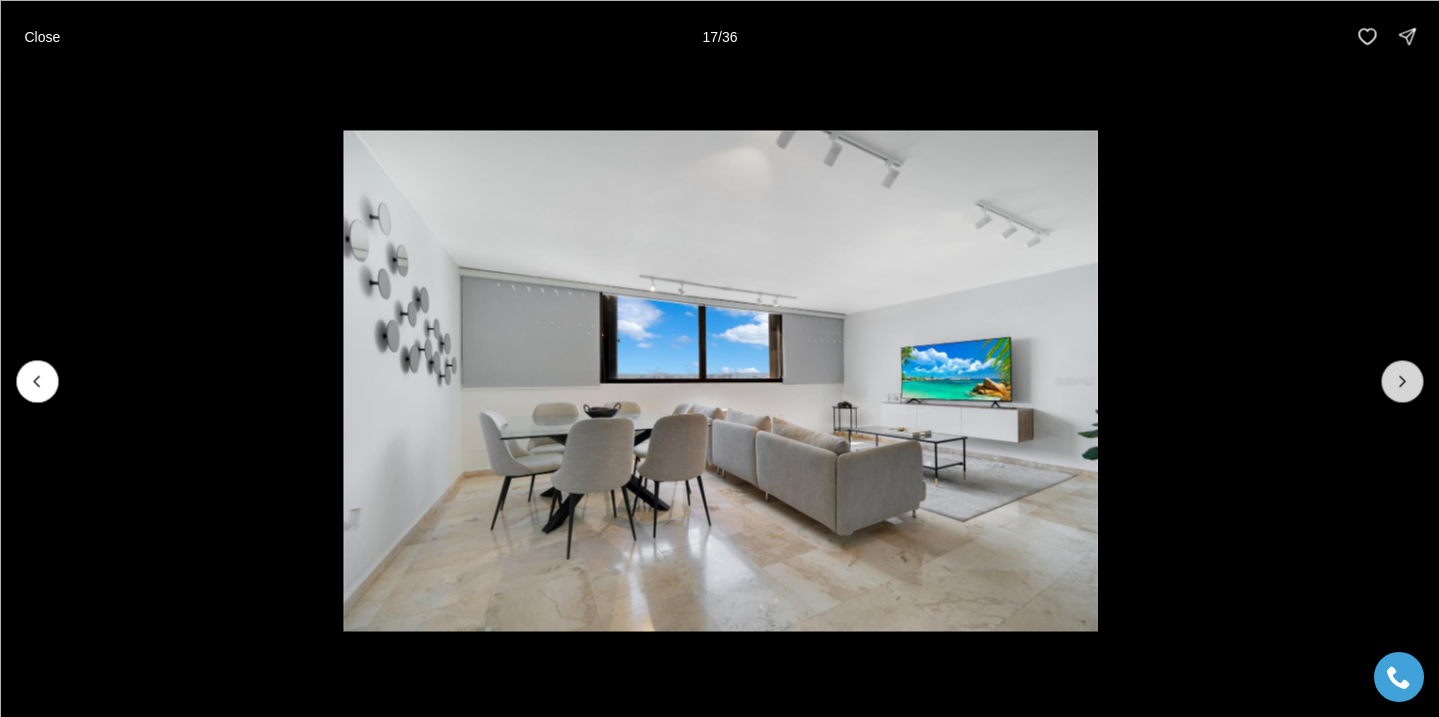 click at bounding box center (1402, 381) 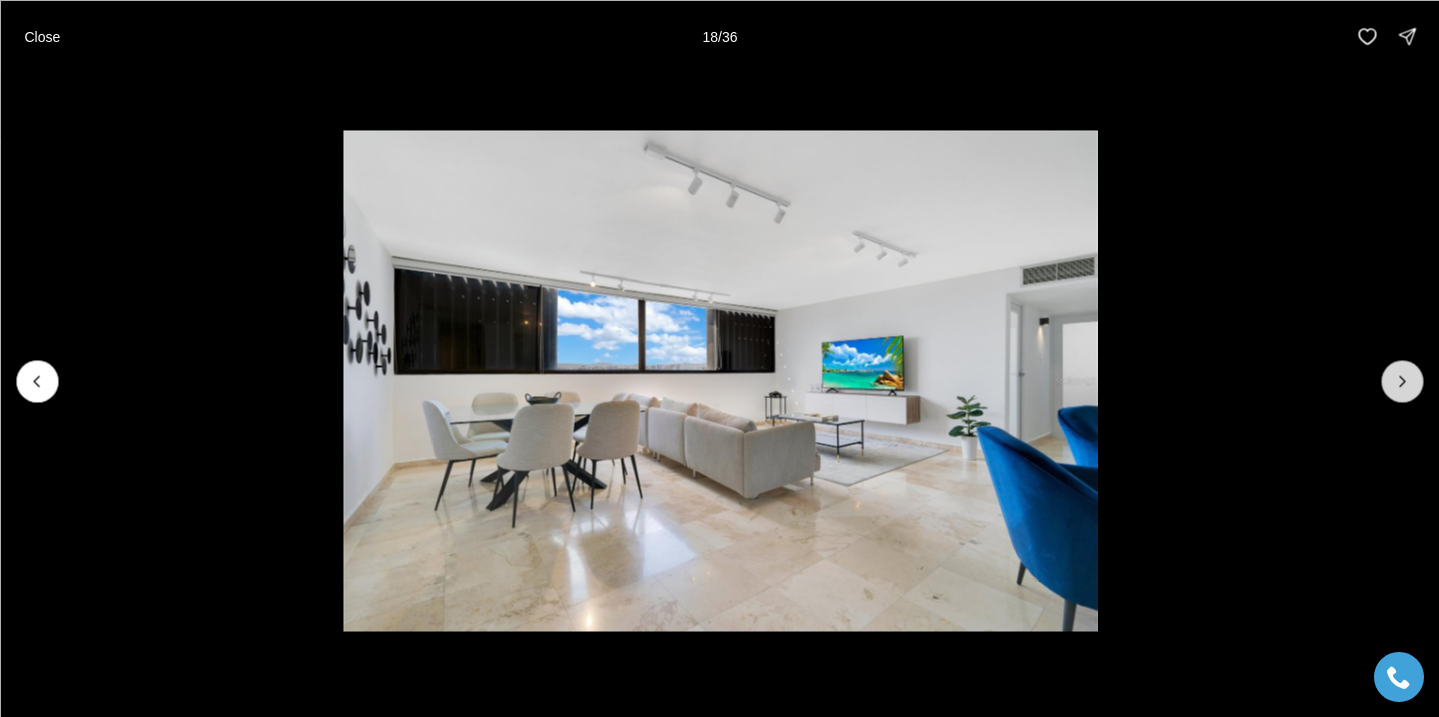 click at bounding box center (1402, 381) 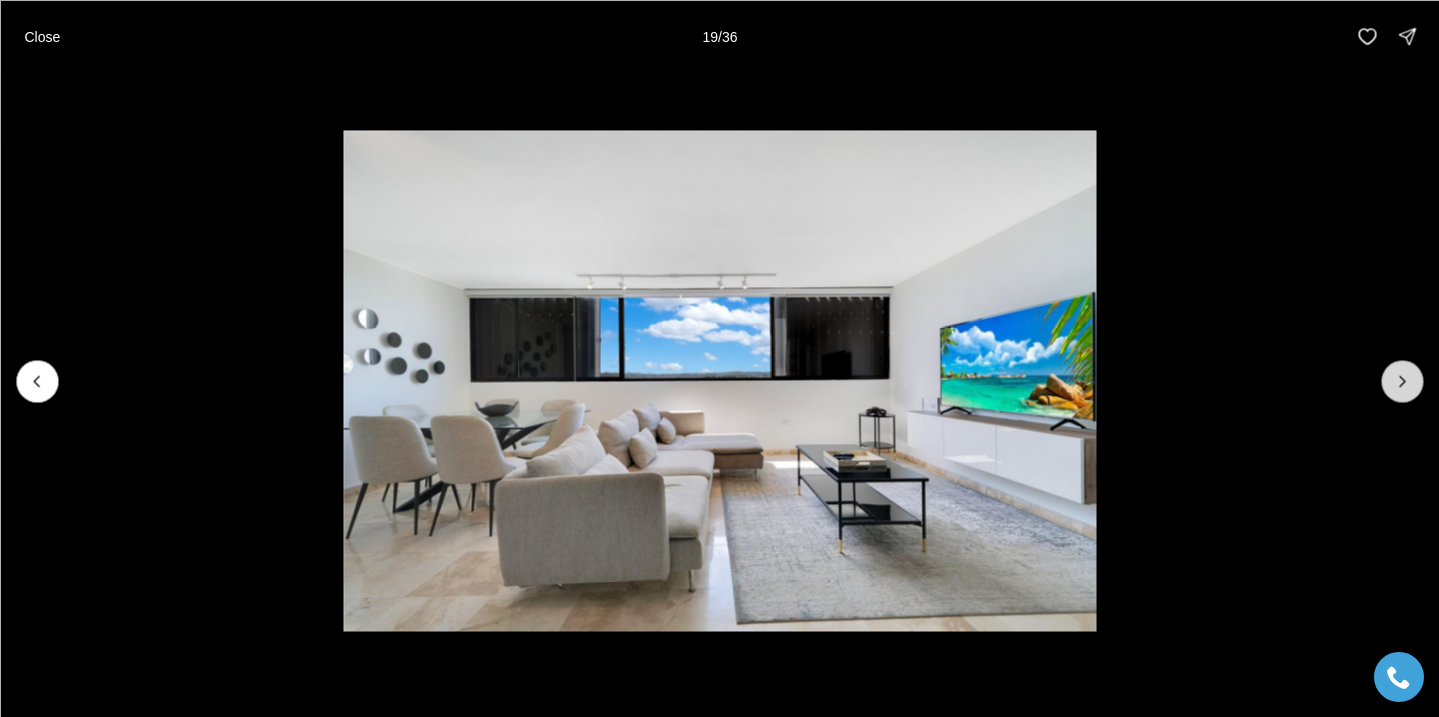 click at bounding box center [1402, 381] 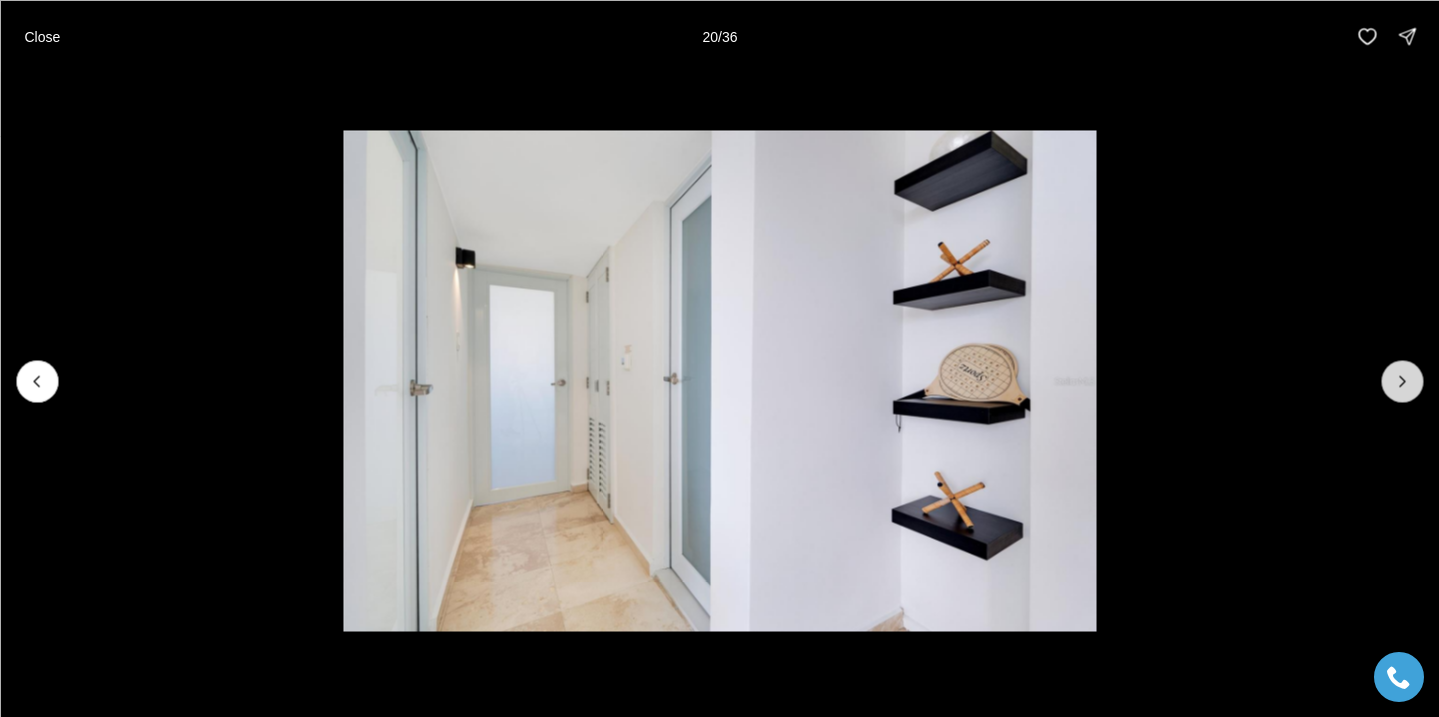 click at bounding box center [1402, 381] 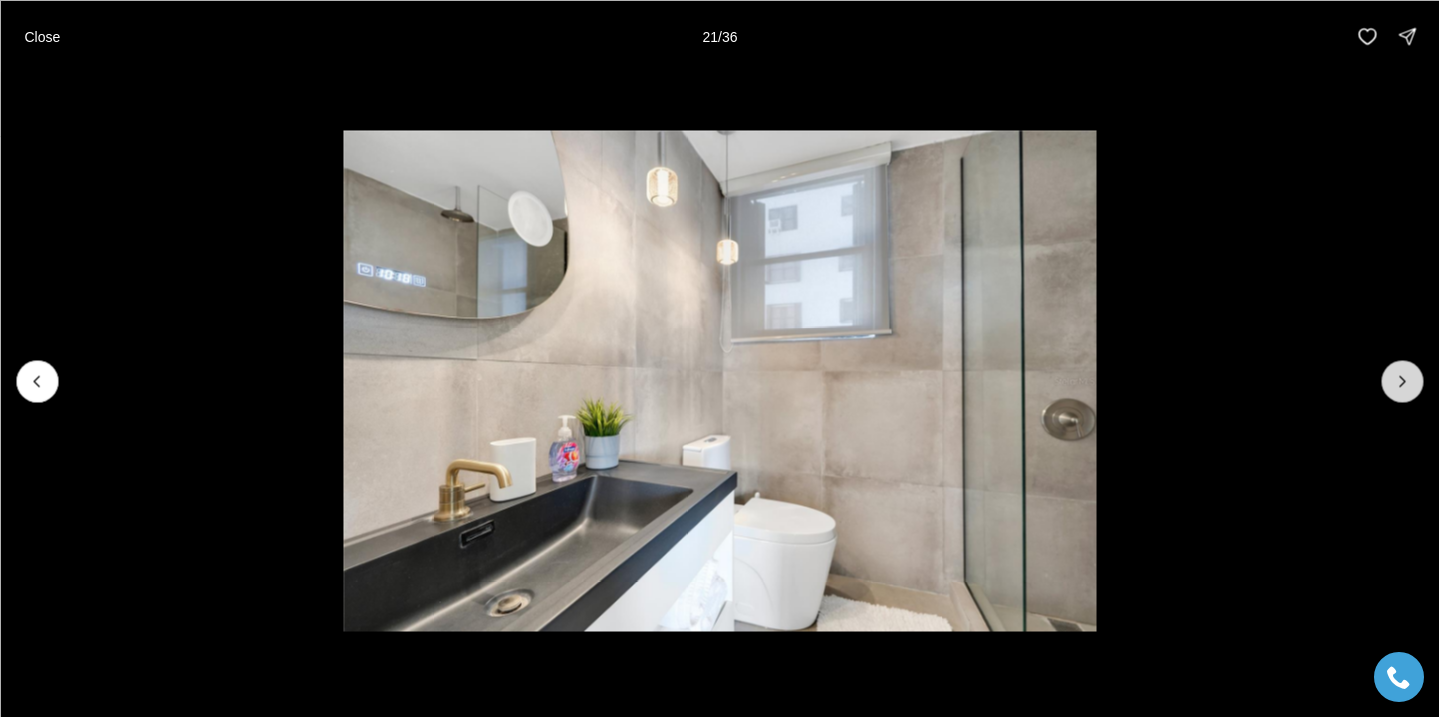 click at bounding box center [1402, 381] 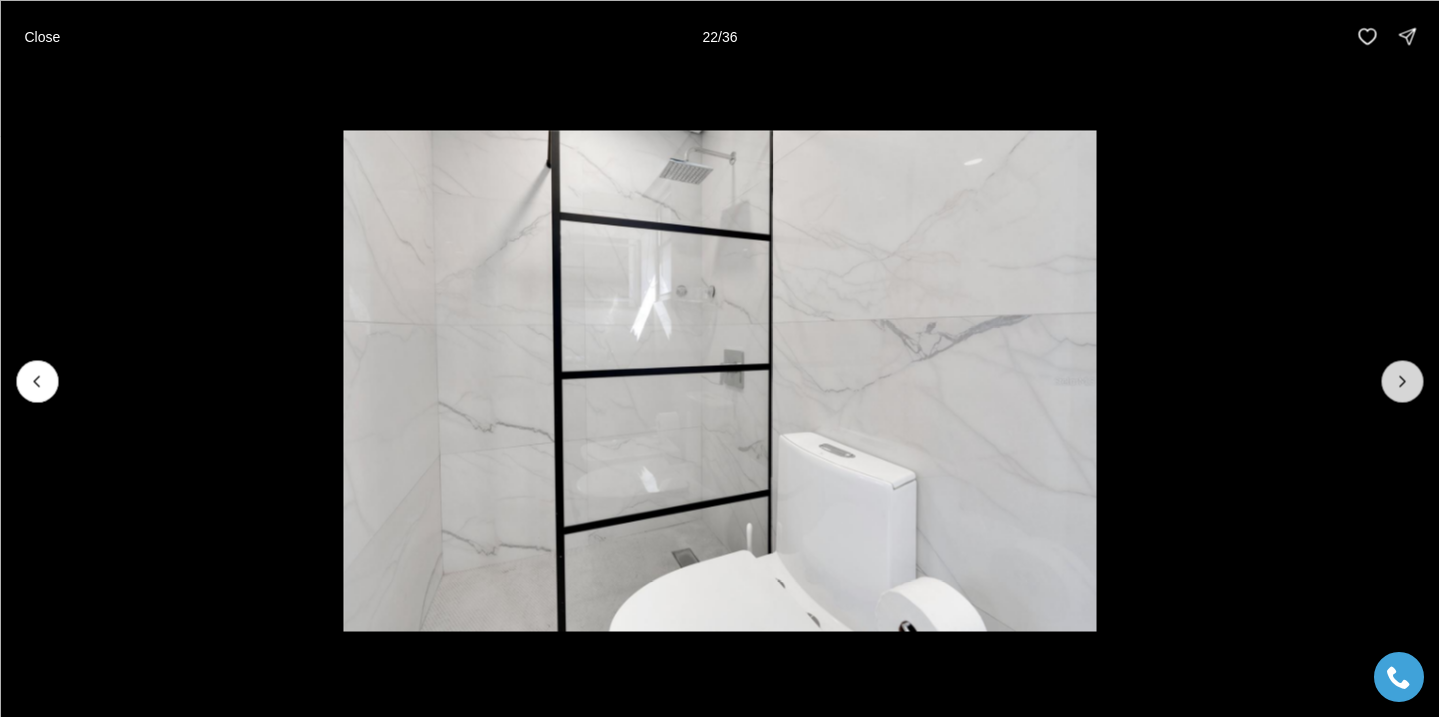 click at bounding box center (1402, 381) 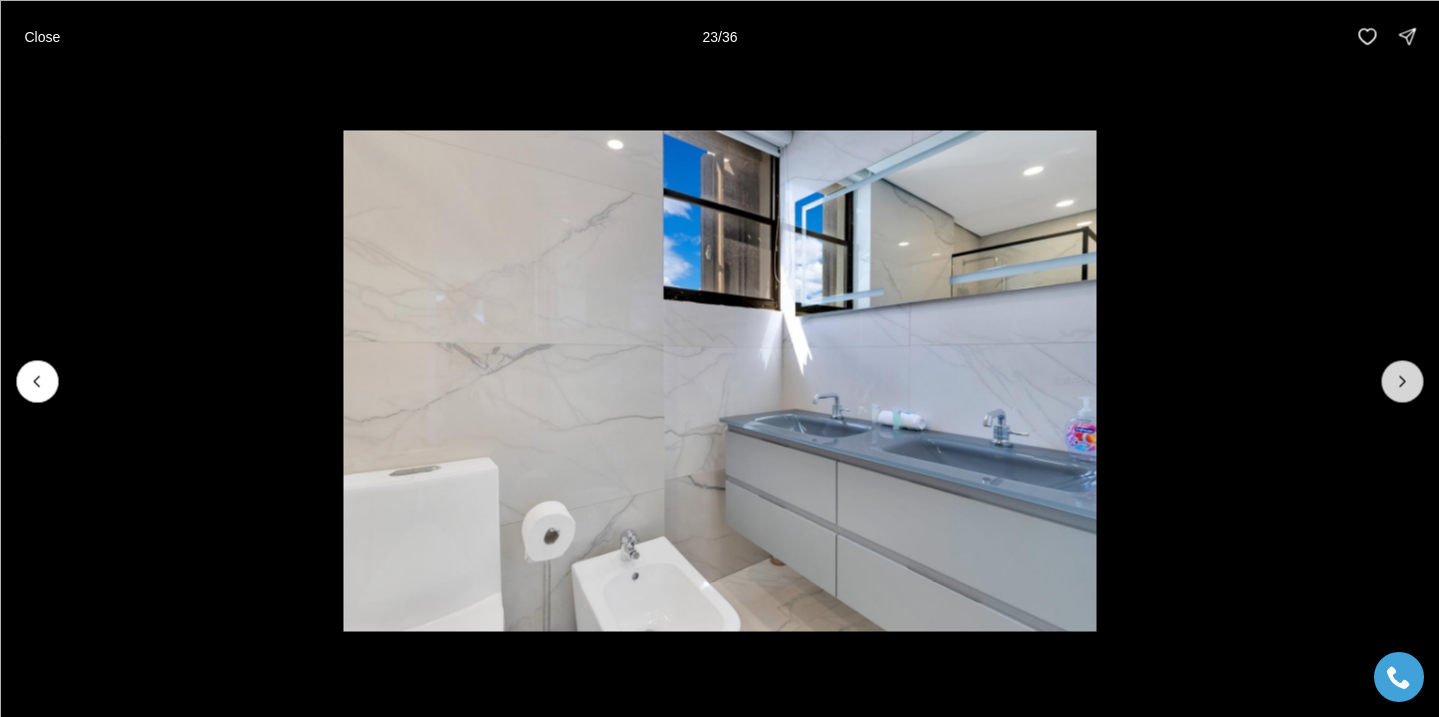click at bounding box center (1402, 381) 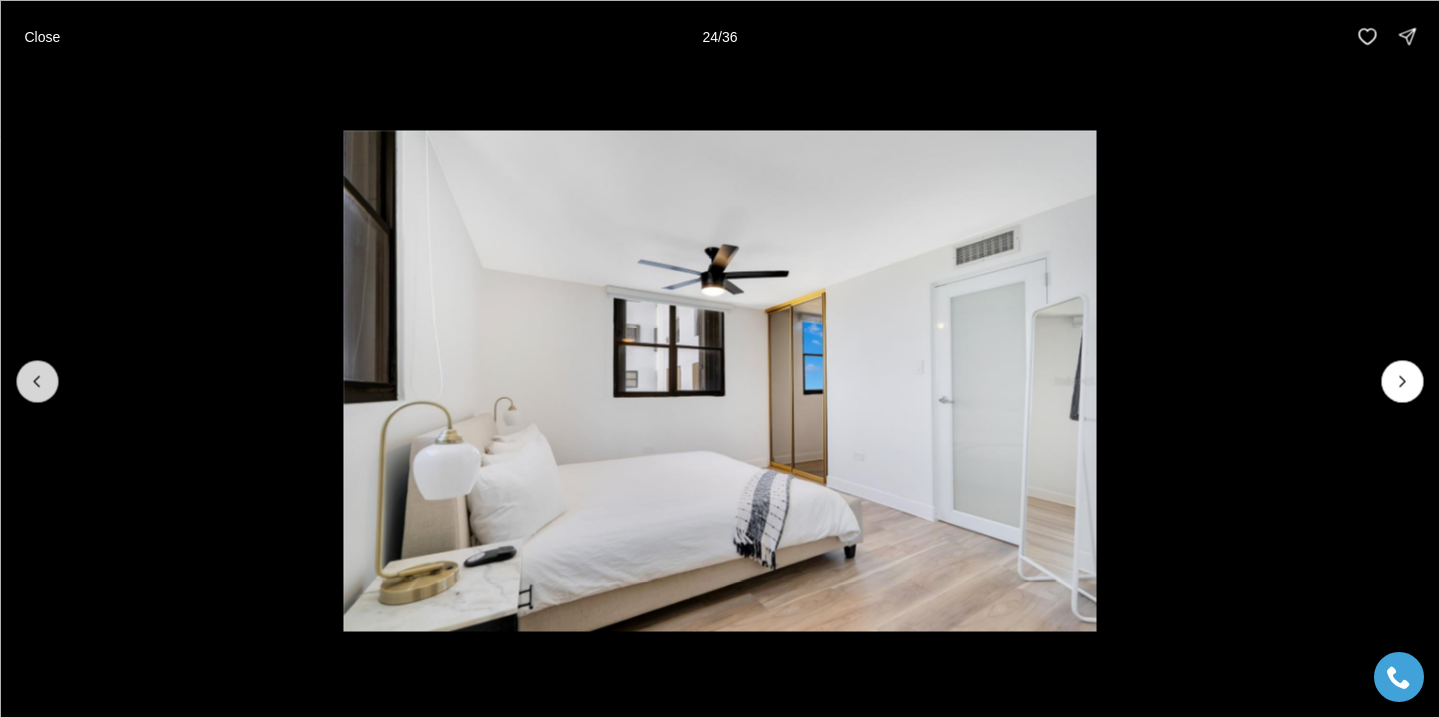 click 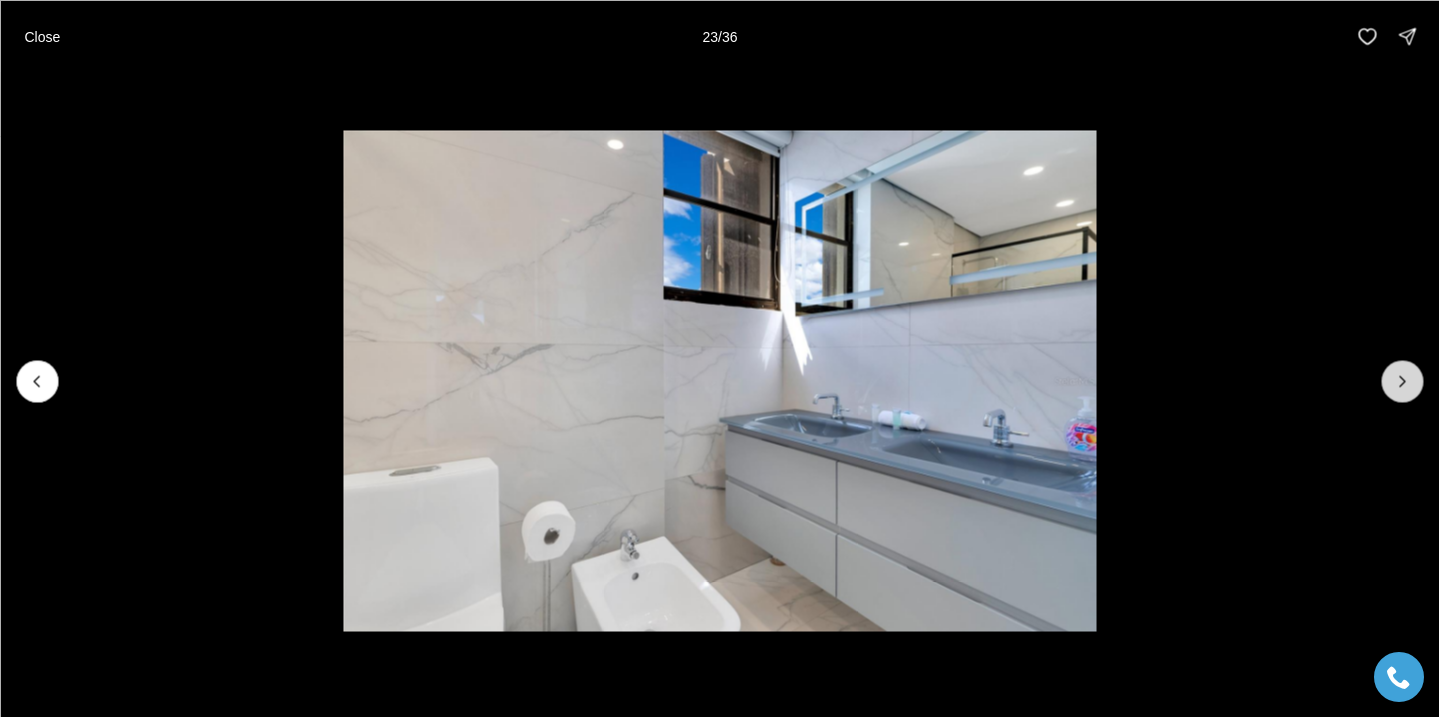 click at bounding box center [1402, 381] 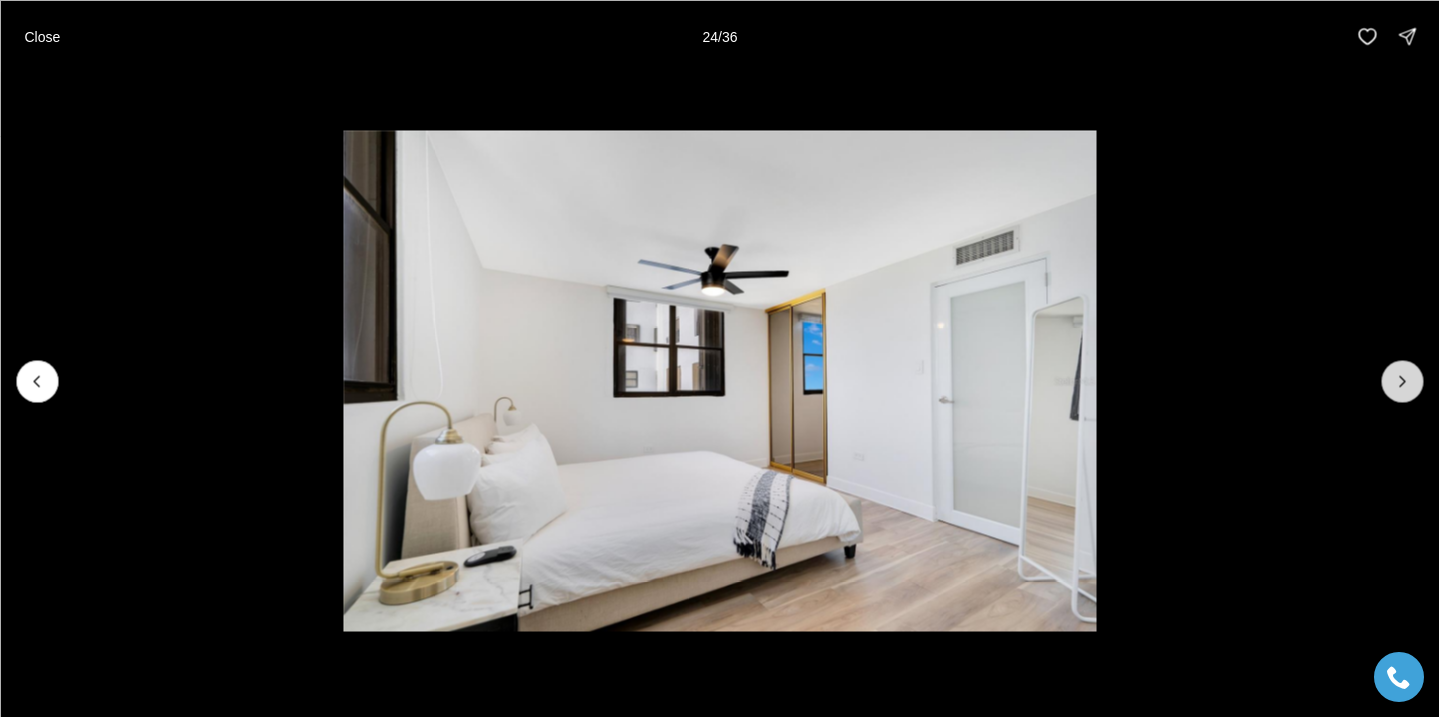 click at bounding box center [1402, 381] 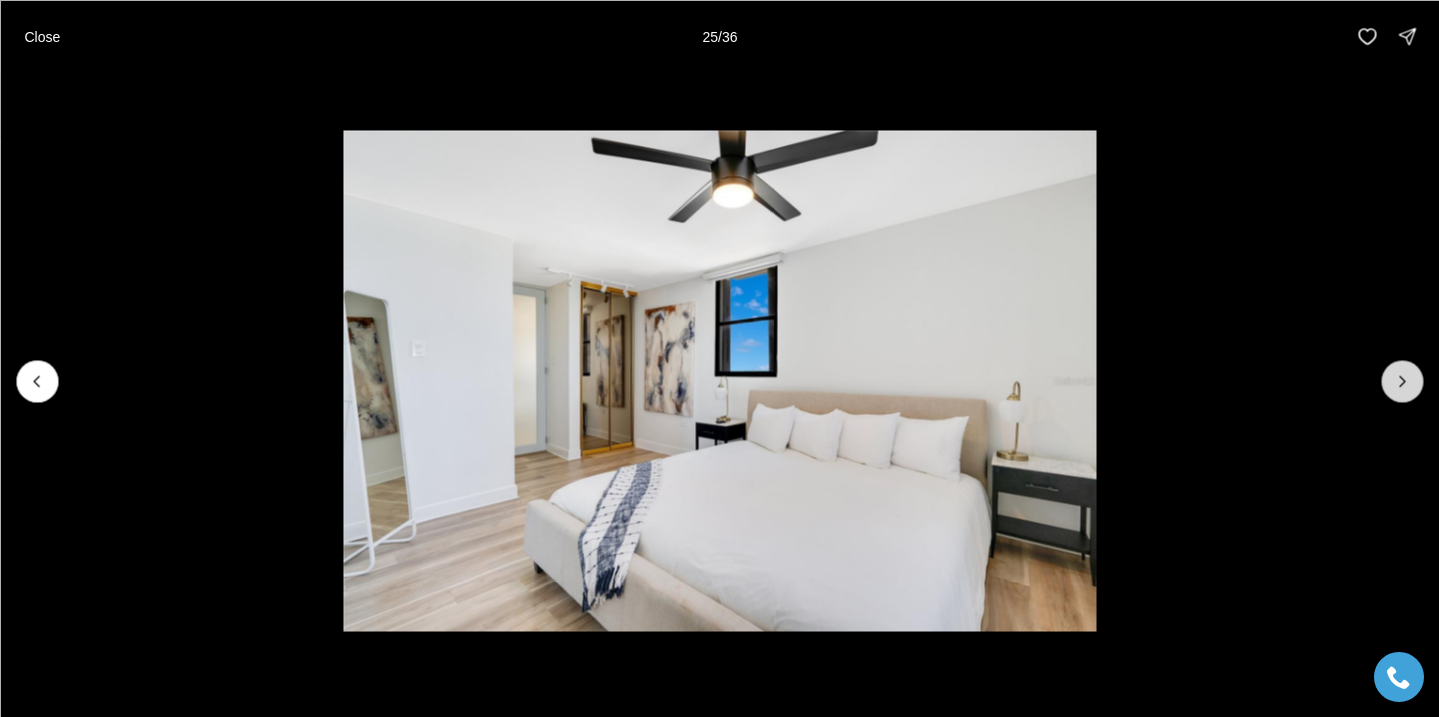click at bounding box center [1402, 381] 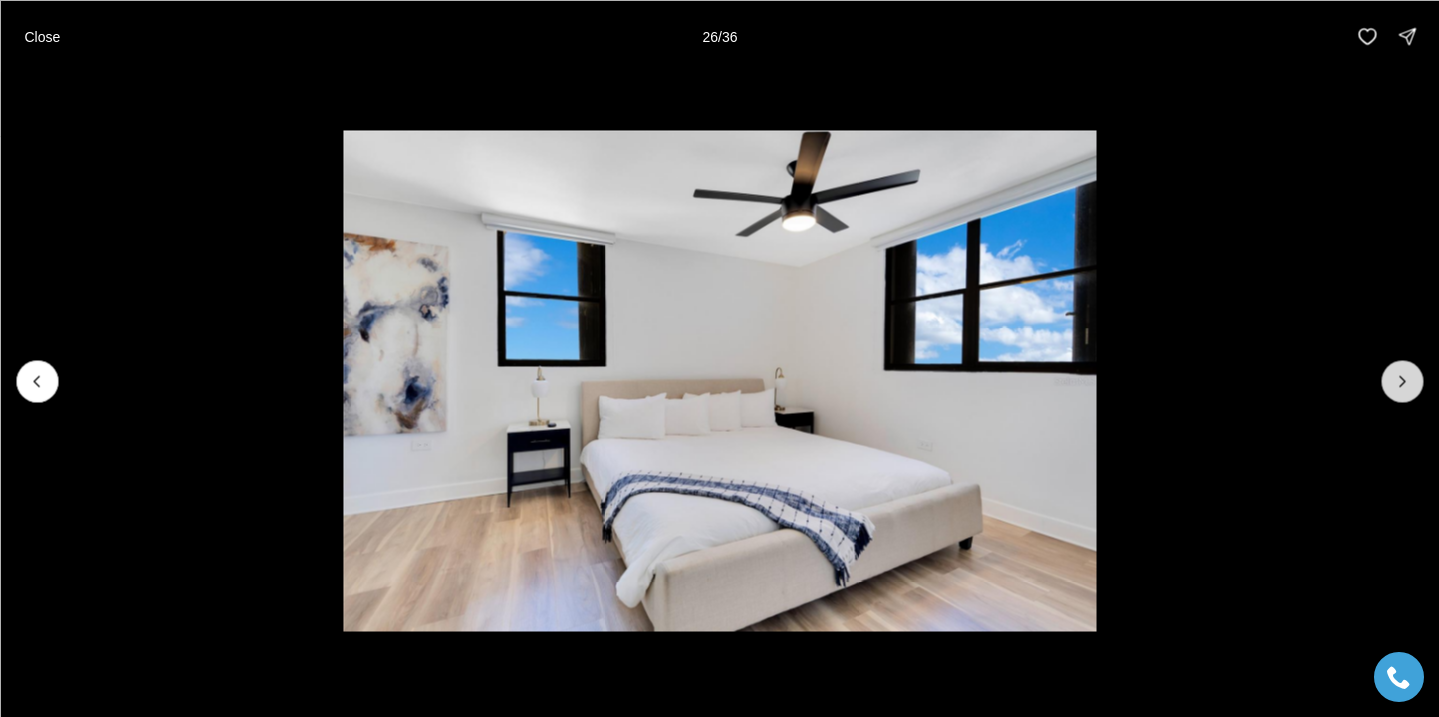 click at bounding box center [1402, 381] 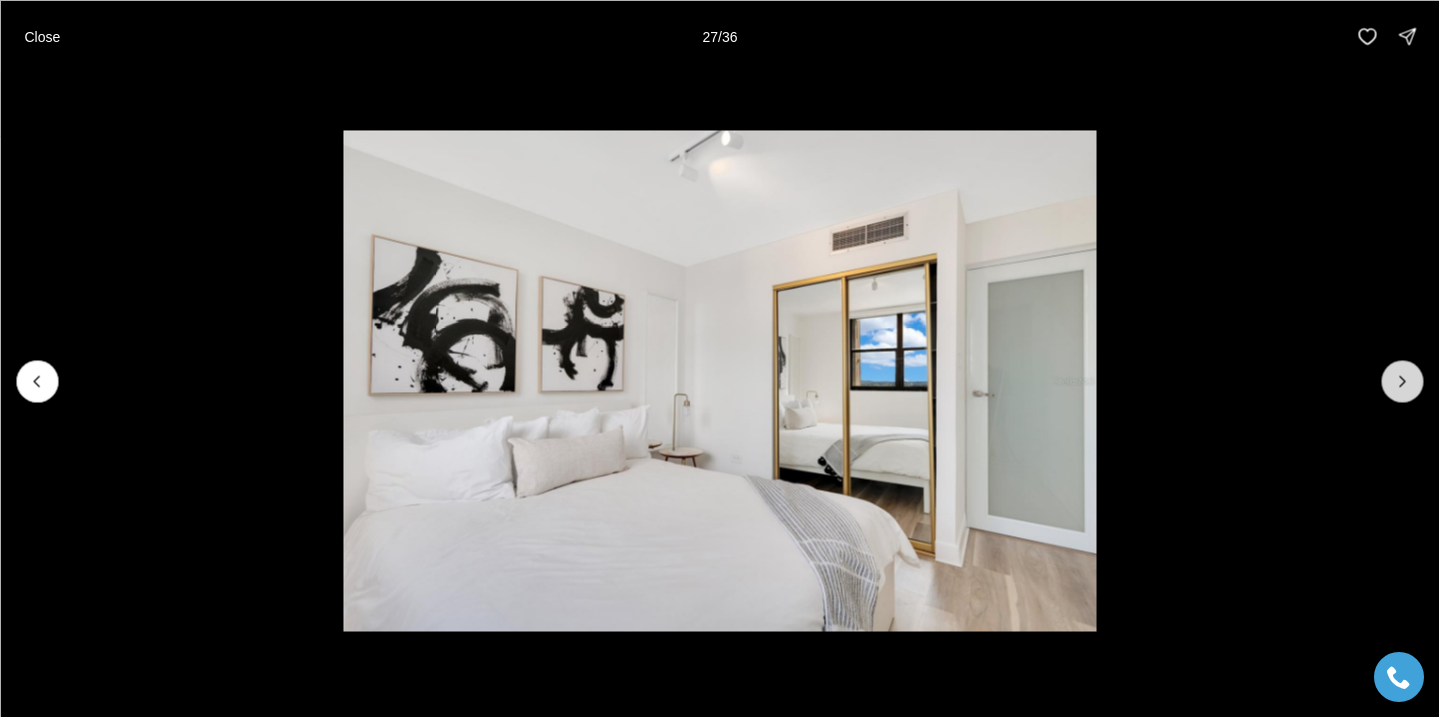 click at bounding box center (1402, 381) 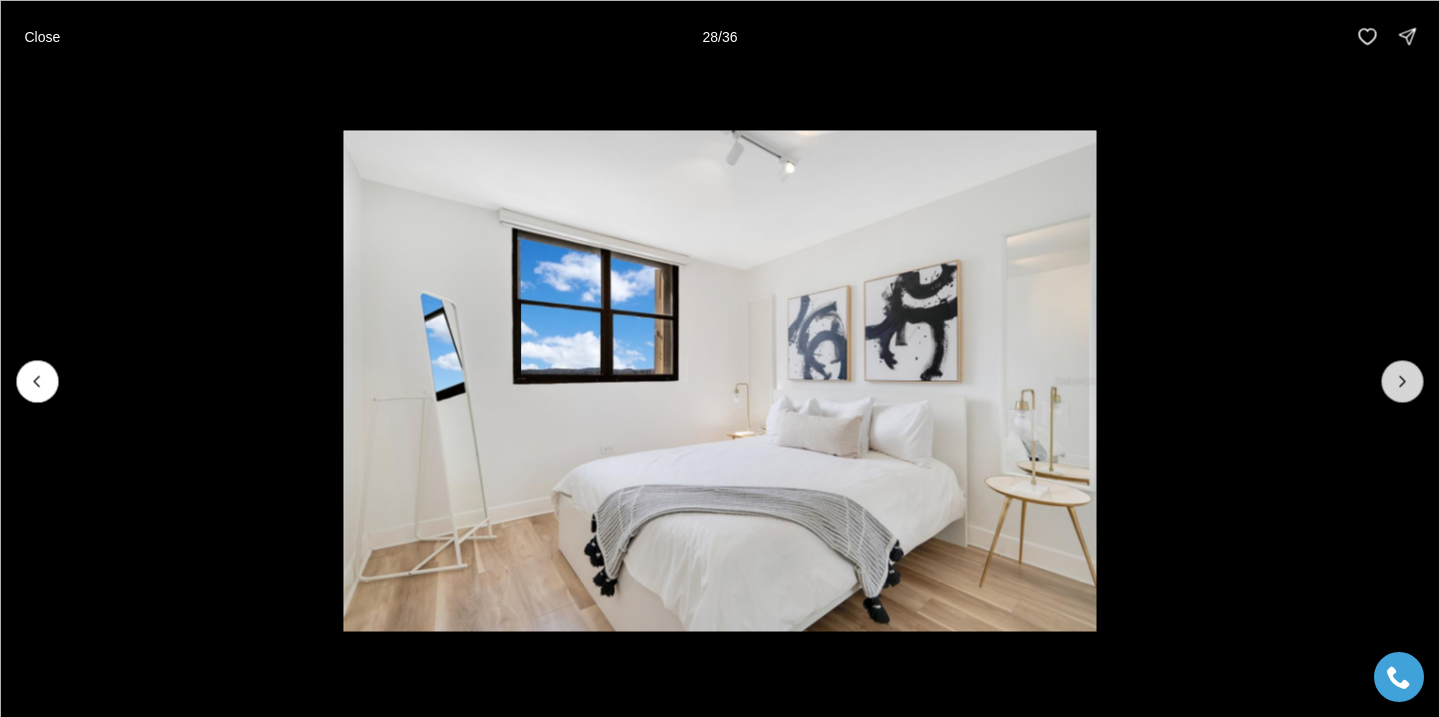 click at bounding box center (1402, 381) 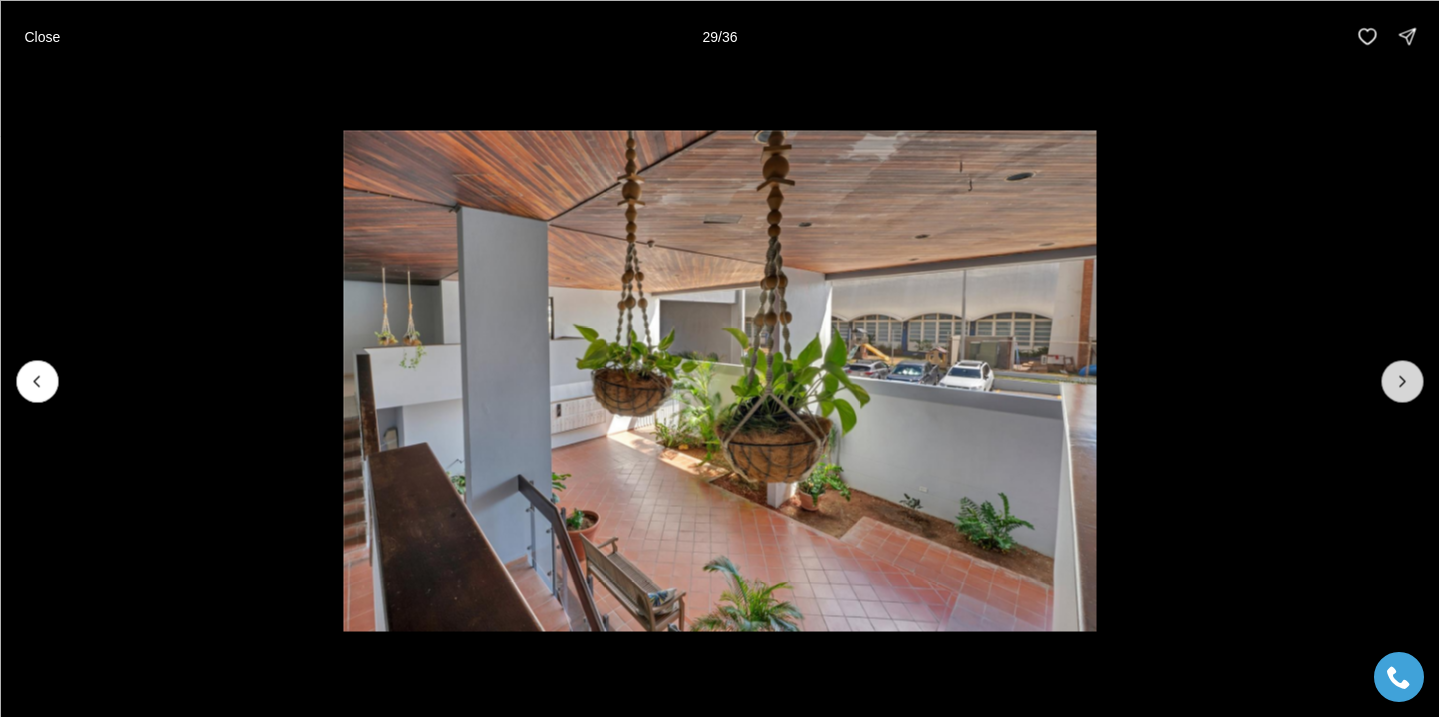 click at bounding box center (1402, 381) 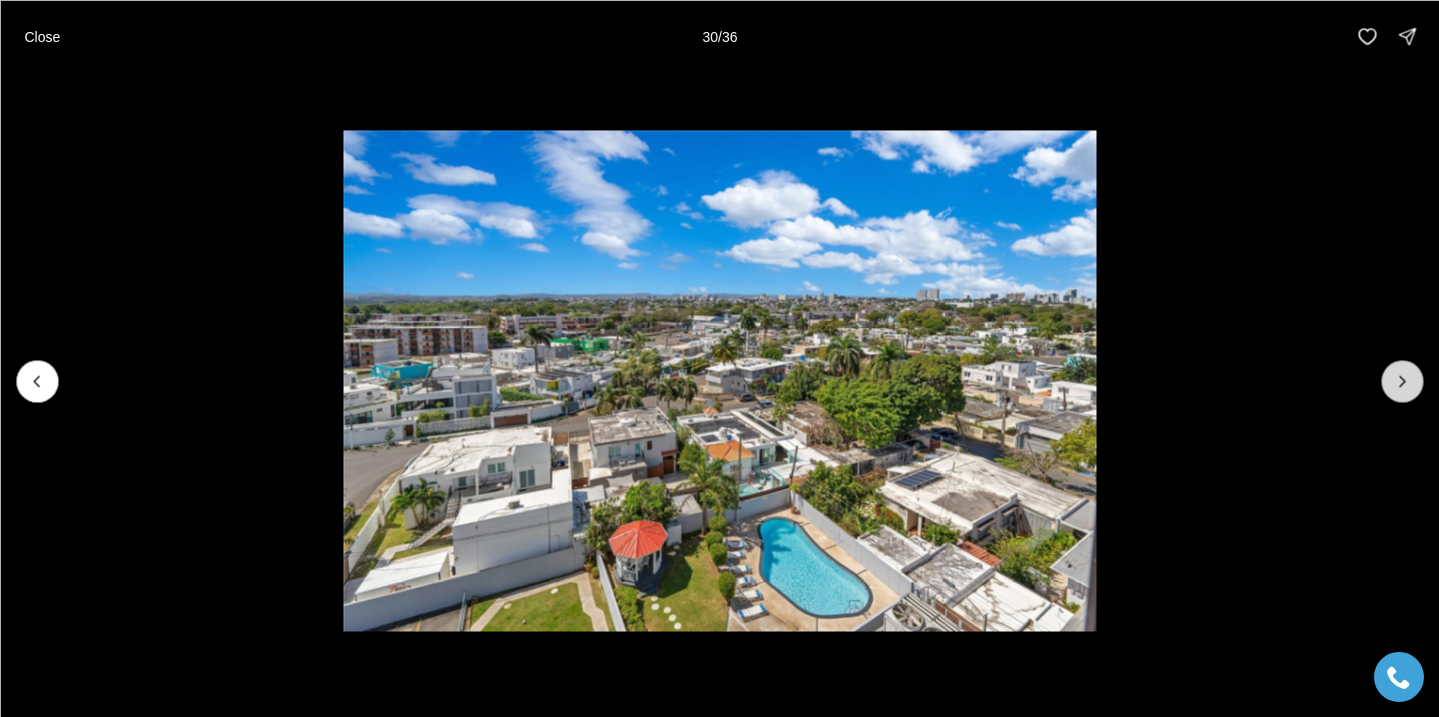 click at bounding box center [1402, 381] 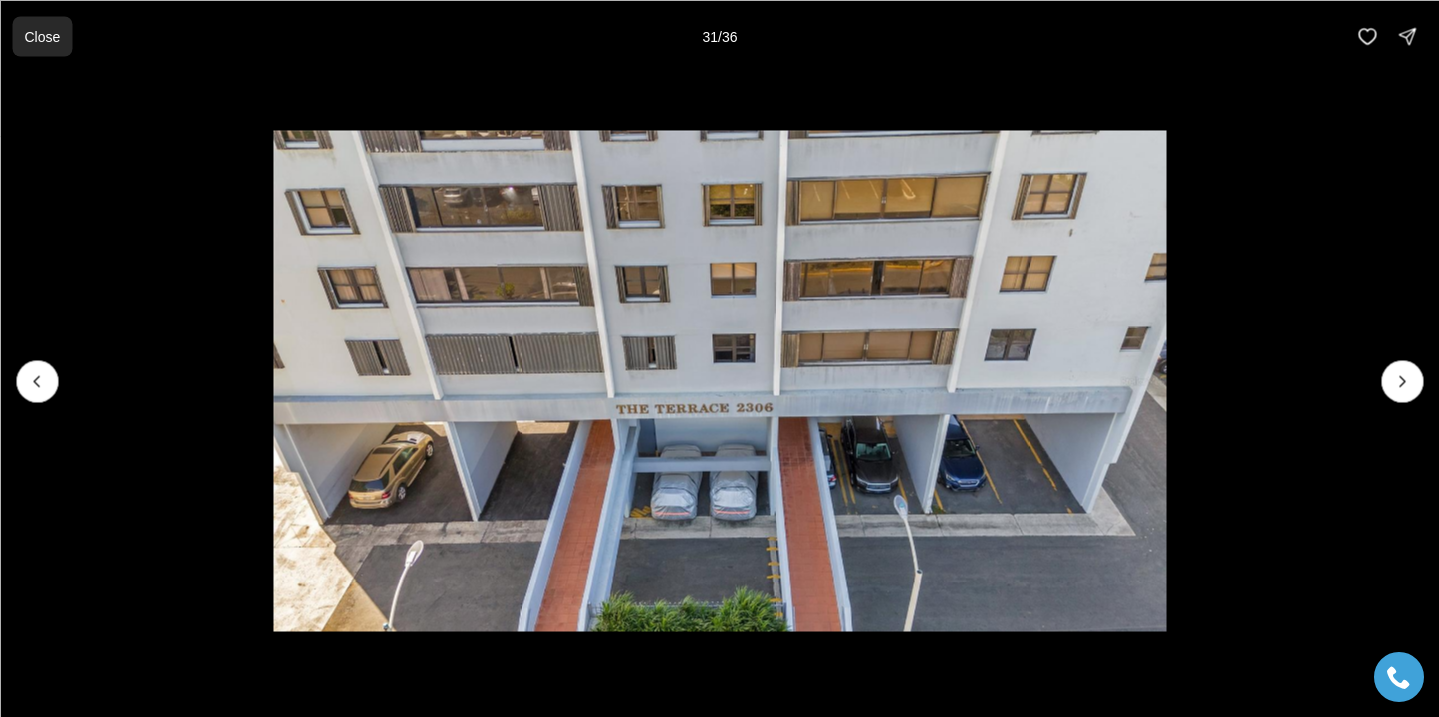 click on "Close" at bounding box center (42, 36) 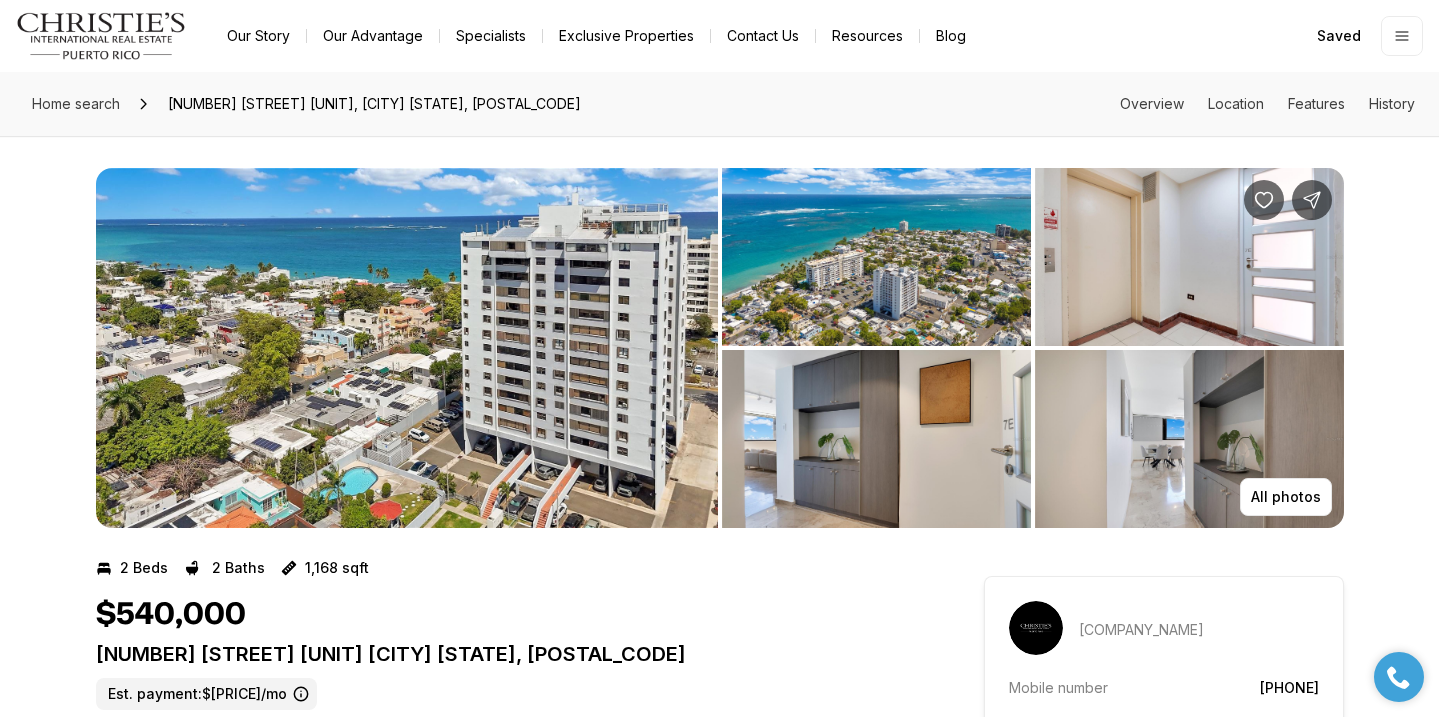 scroll, scrollTop: -1, scrollLeft: 0, axis: vertical 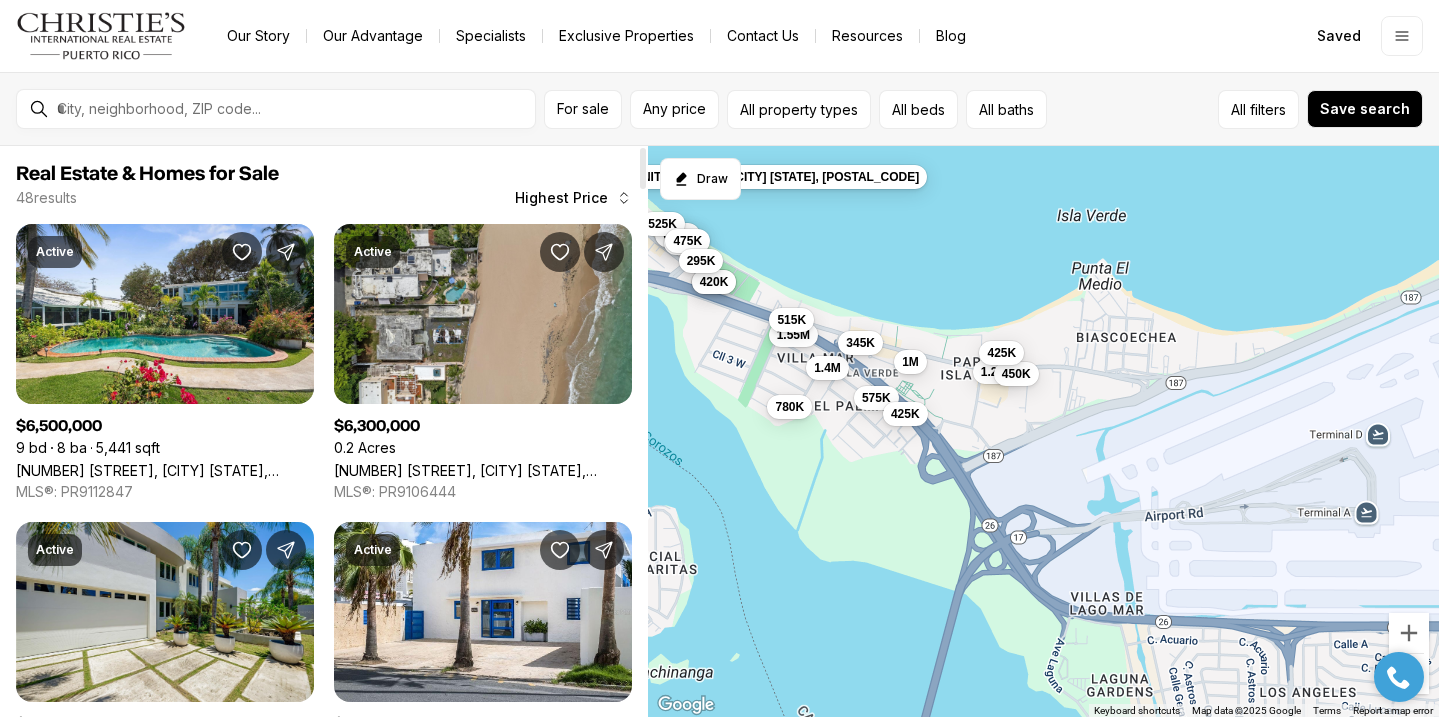 drag, startPoint x: 1118, startPoint y: 571, endPoint x: 717, endPoint y: 257, distance: 509.3103 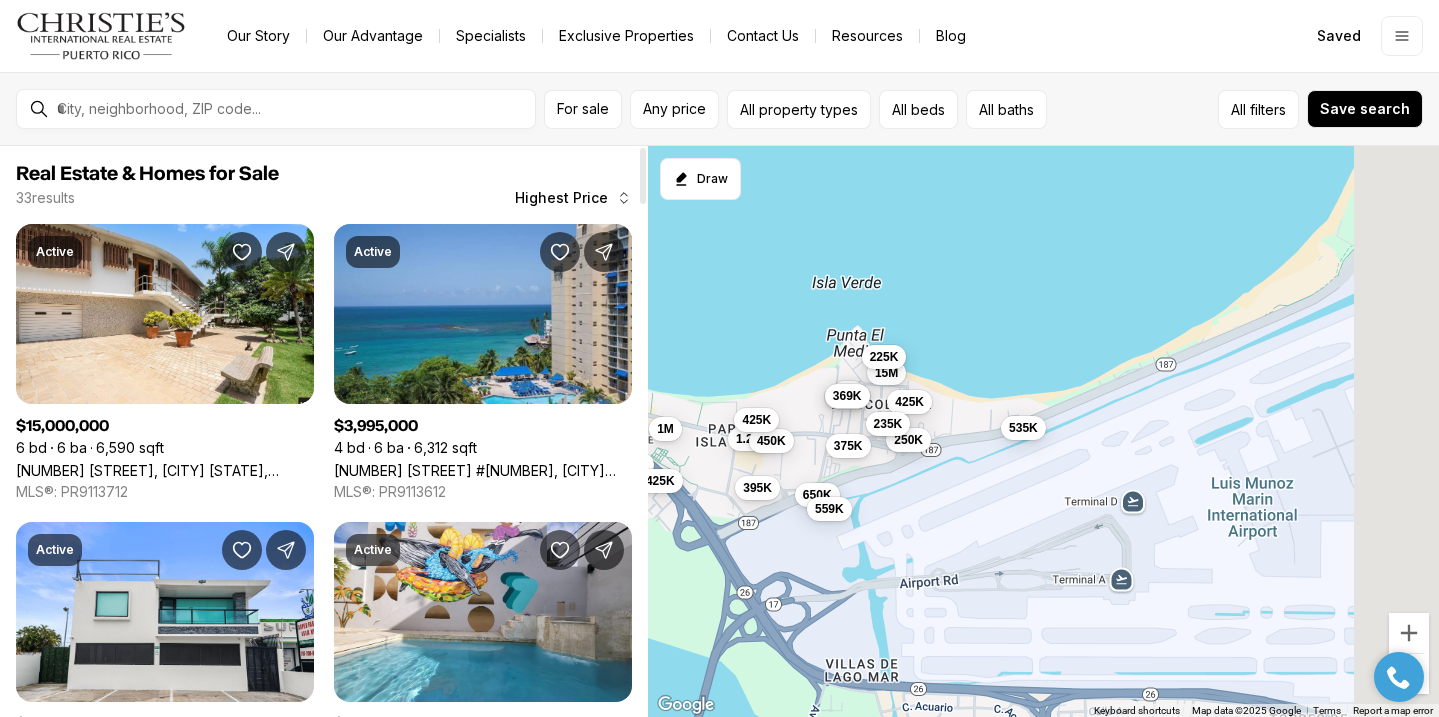drag, startPoint x: 1156, startPoint y: 350, endPoint x: 878, endPoint y: 431, distance: 289.56 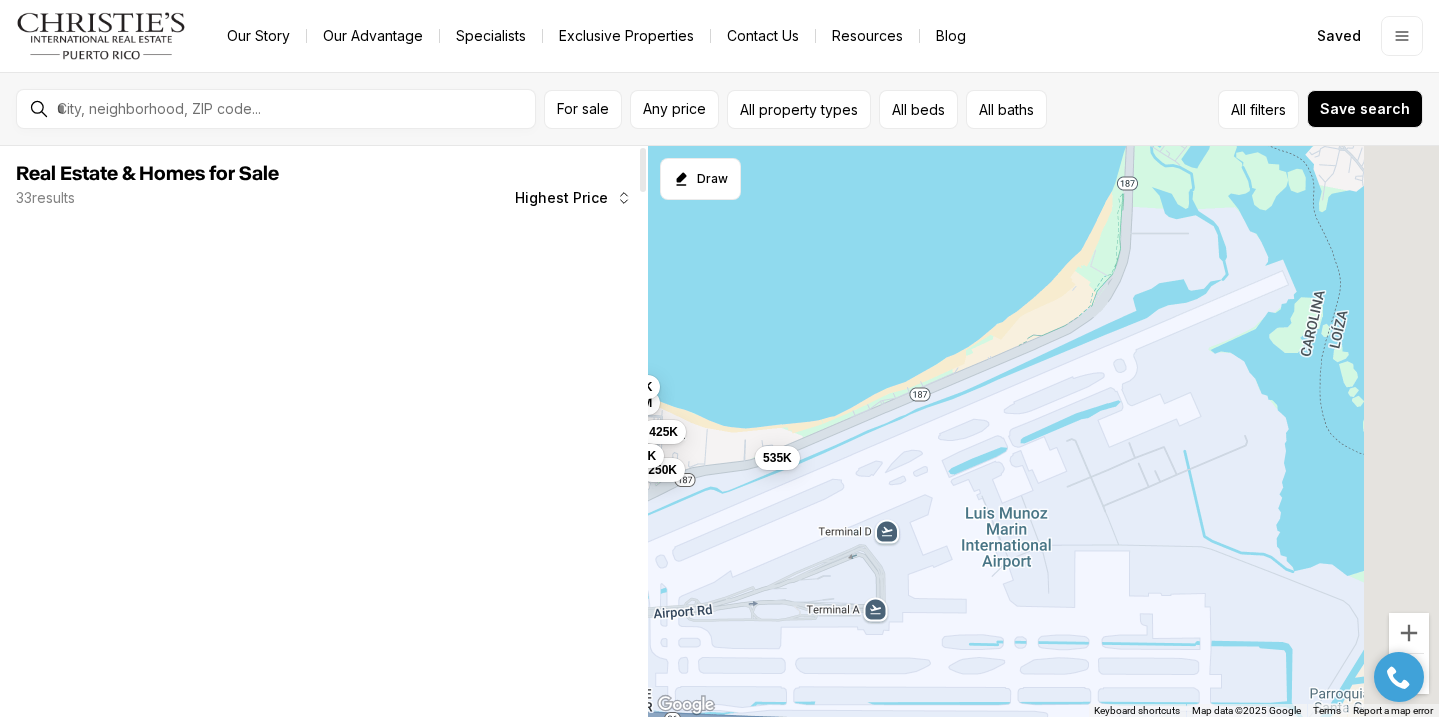 drag, startPoint x: 1164, startPoint y: 386, endPoint x: 659, endPoint y: 433, distance: 507.1824 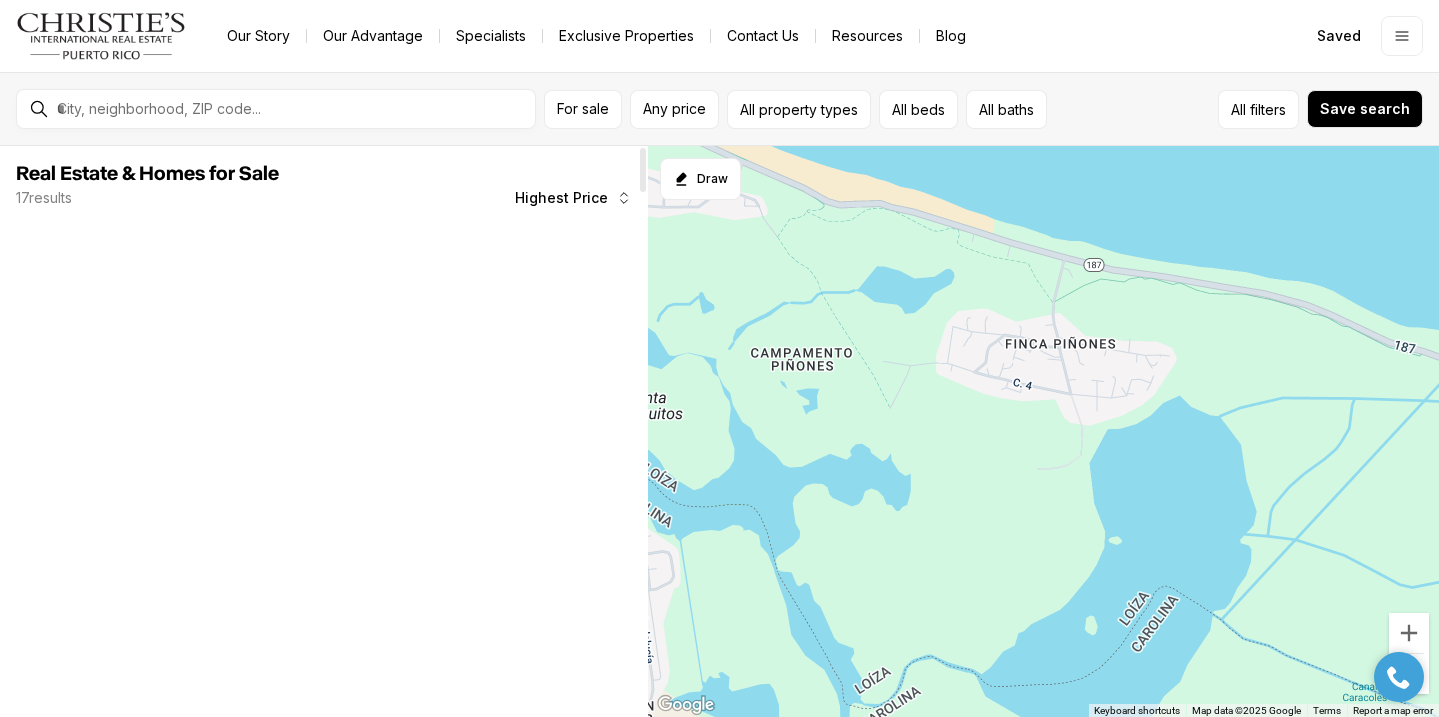 drag, startPoint x: 1140, startPoint y: 457, endPoint x: 860, endPoint y: 376, distance: 291.4807 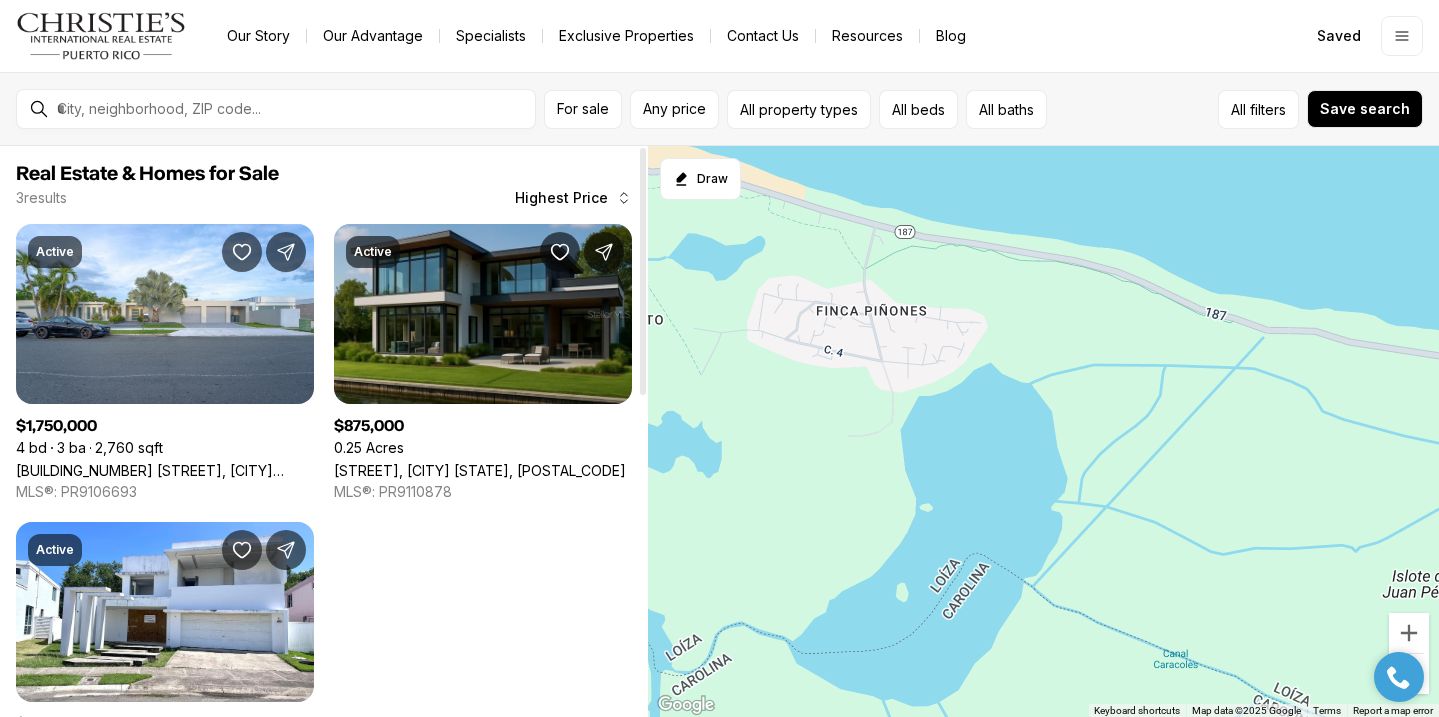 drag, startPoint x: 1268, startPoint y: 464, endPoint x: 744, endPoint y: 328, distance: 541.36127 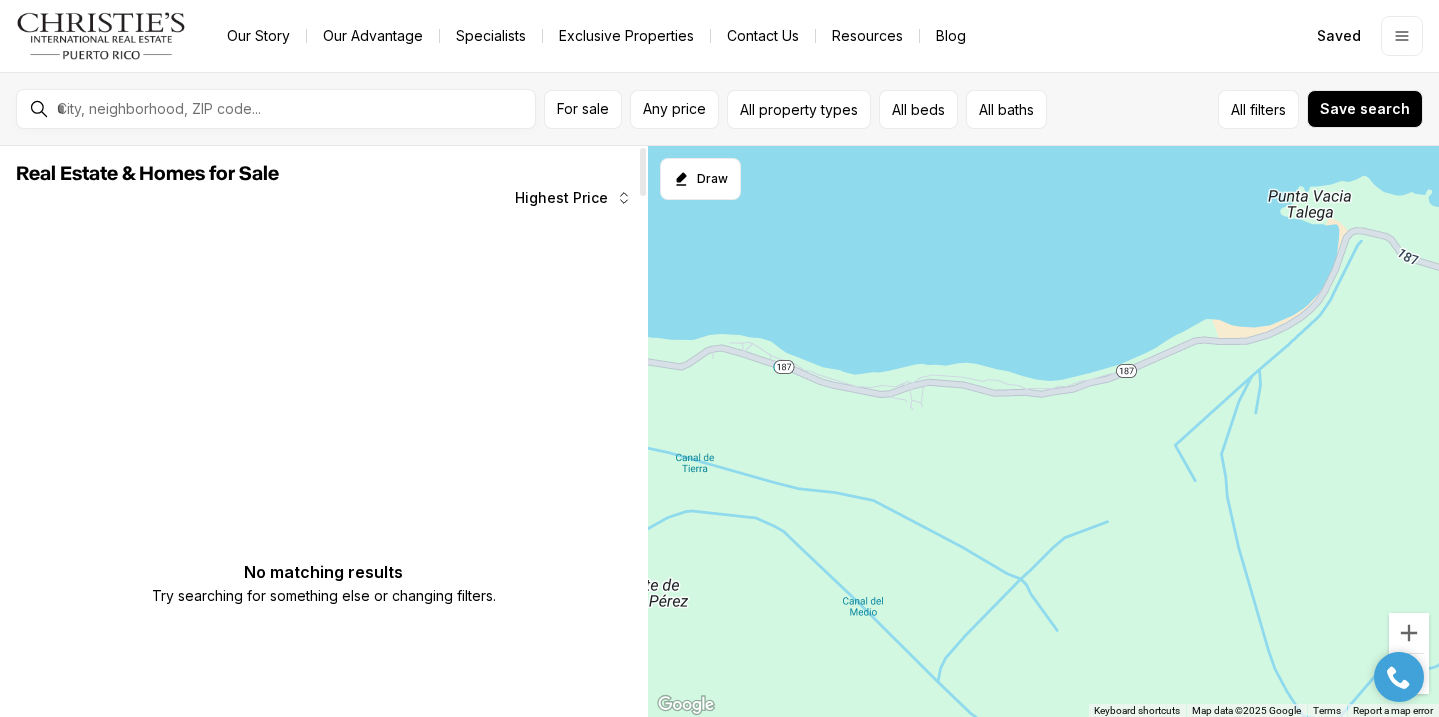drag, startPoint x: 1027, startPoint y: 339, endPoint x: 870, endPoint y: 536, distance: 251.9087 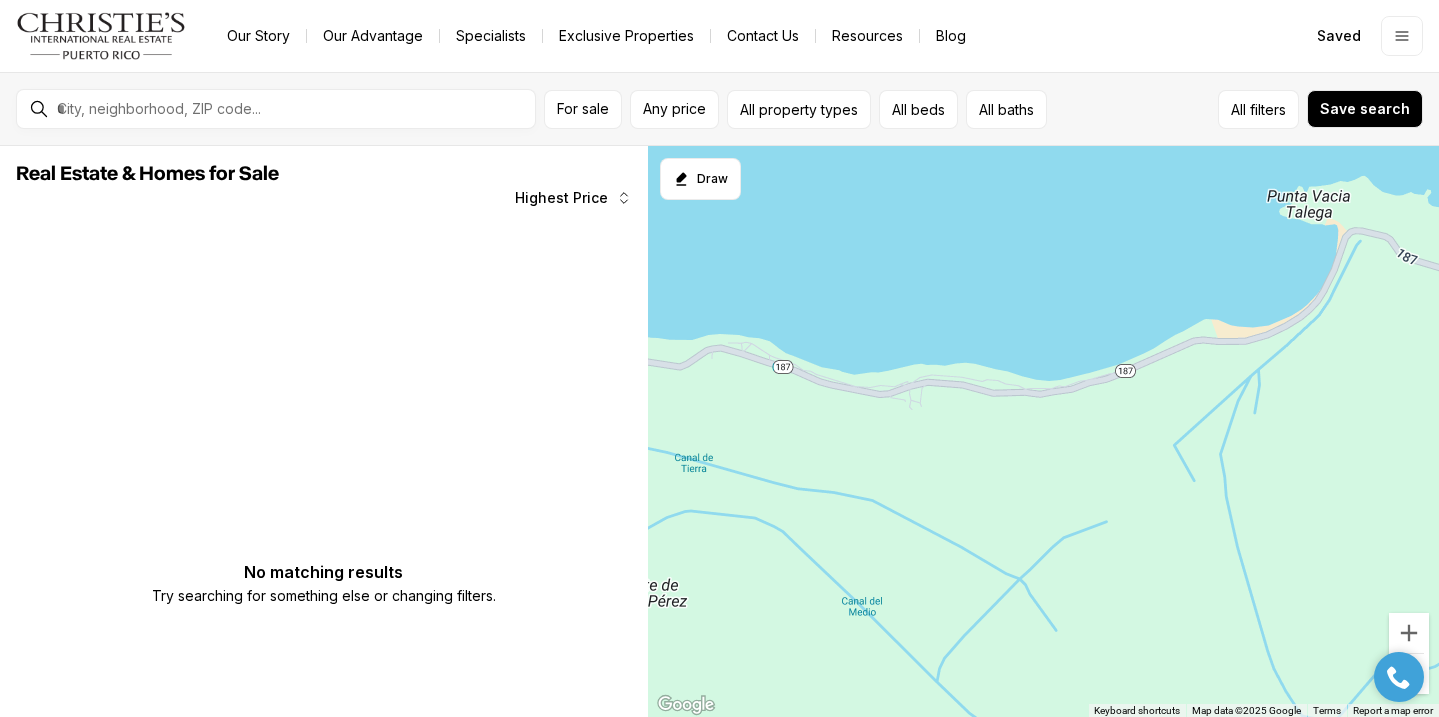 click at bounding box center [1399, 677] 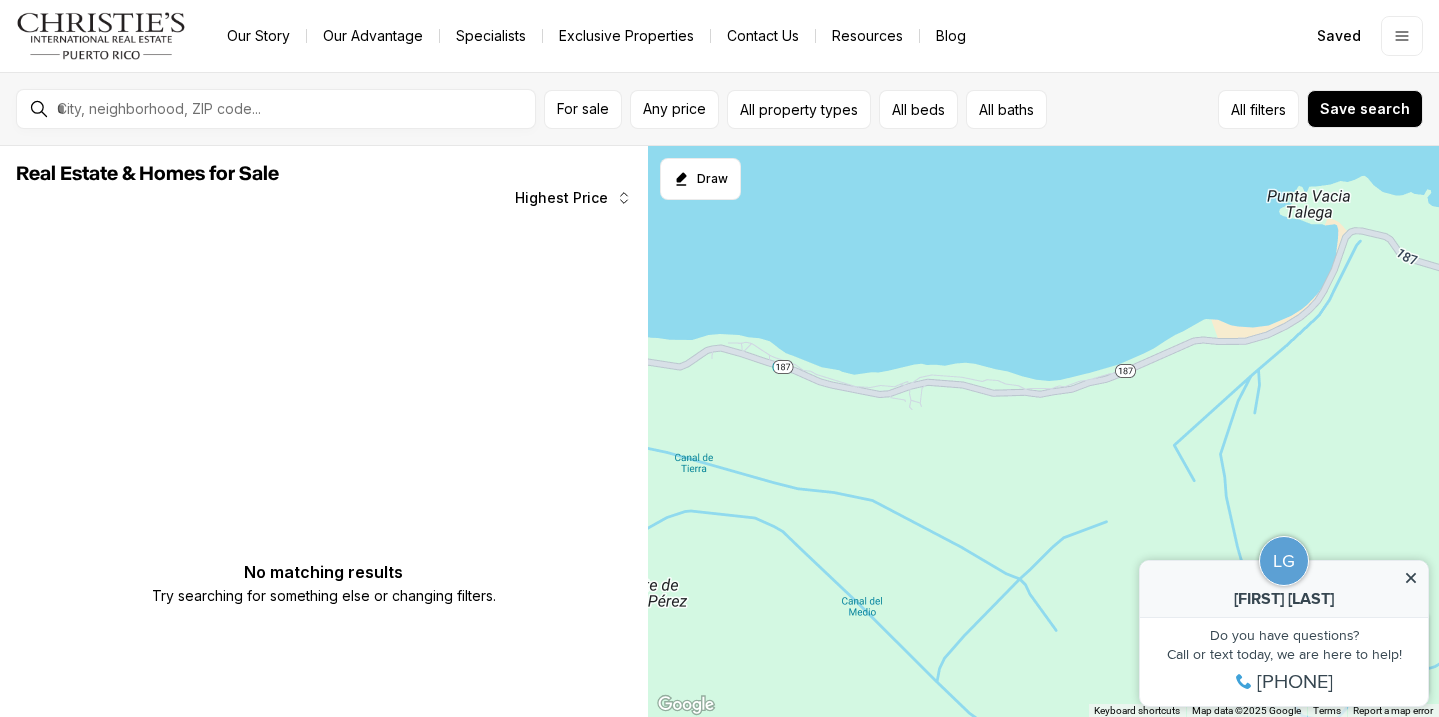 click 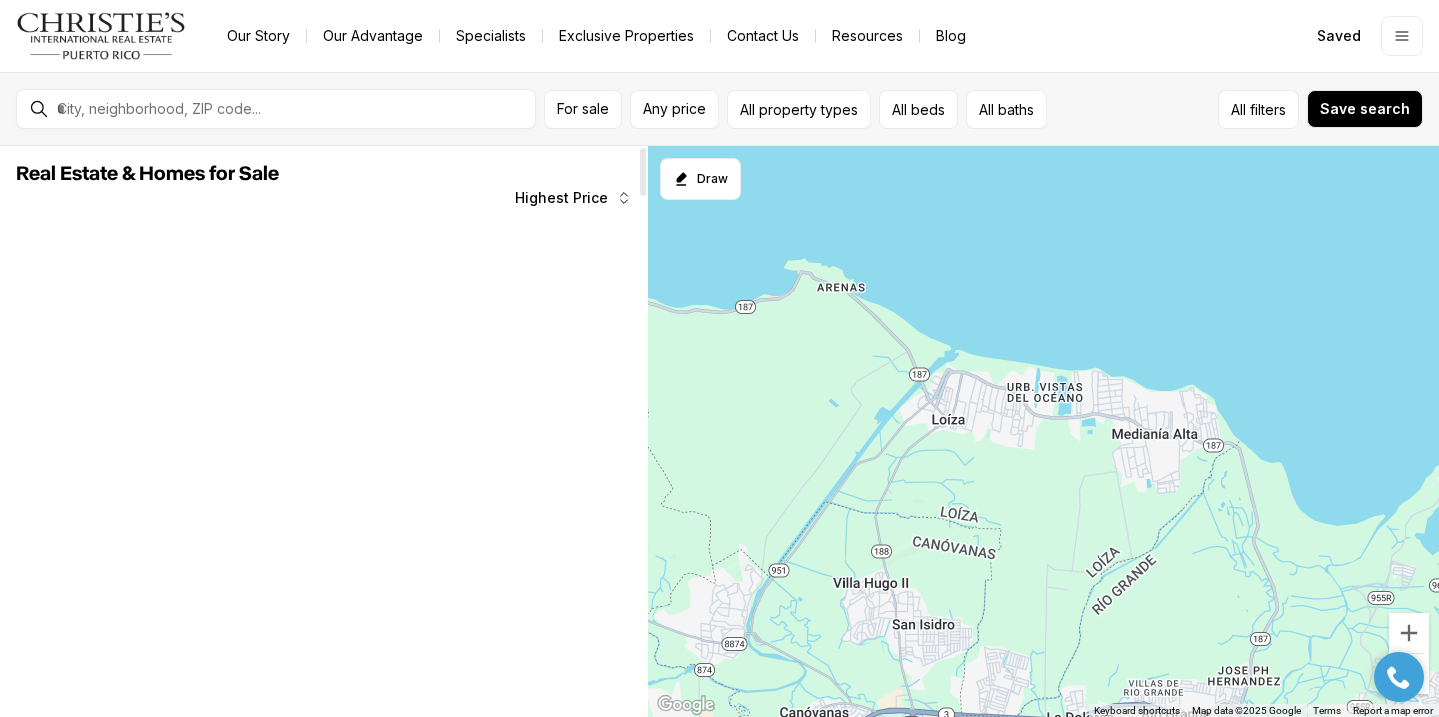 drag, startPoint x: 1132, startPoint y: 454, endPoint x: 743, endPoint y: 328, distance: 408.8973 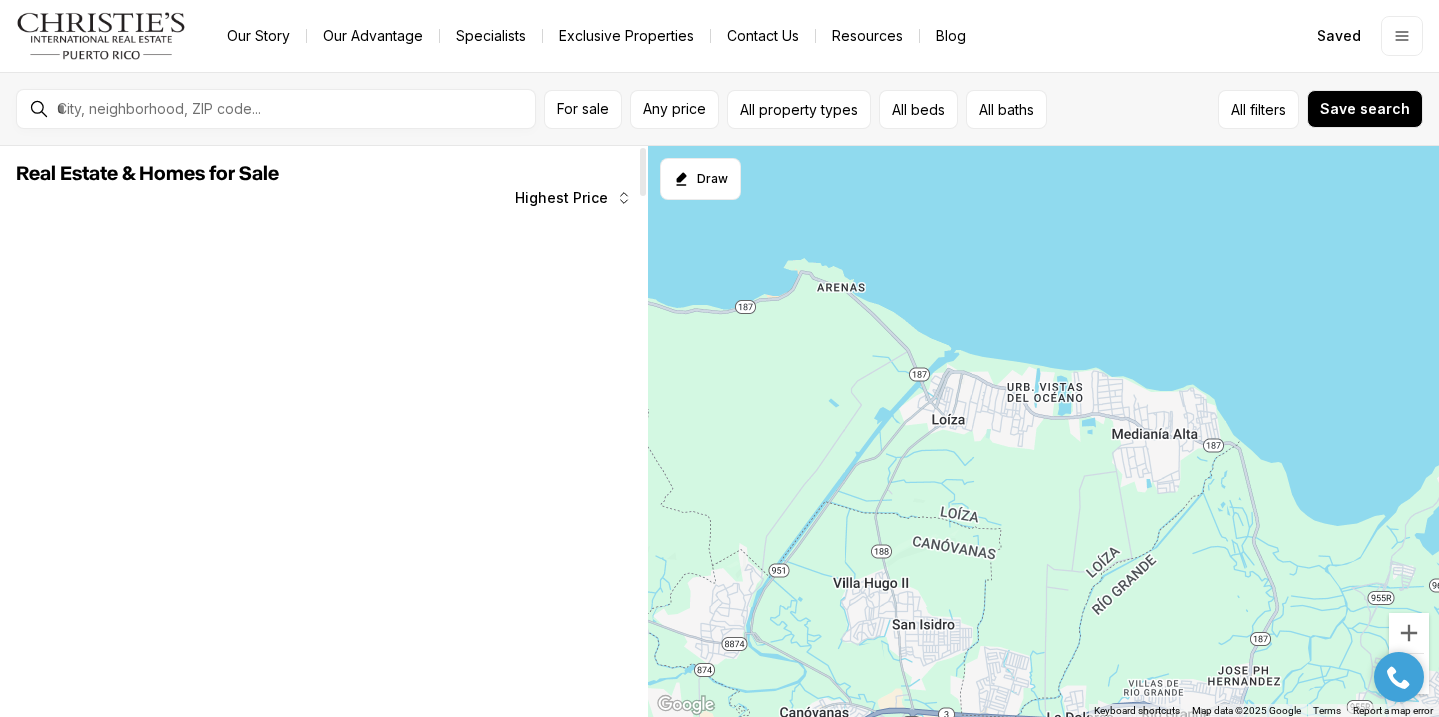 click at bounding box center [1043, 432] 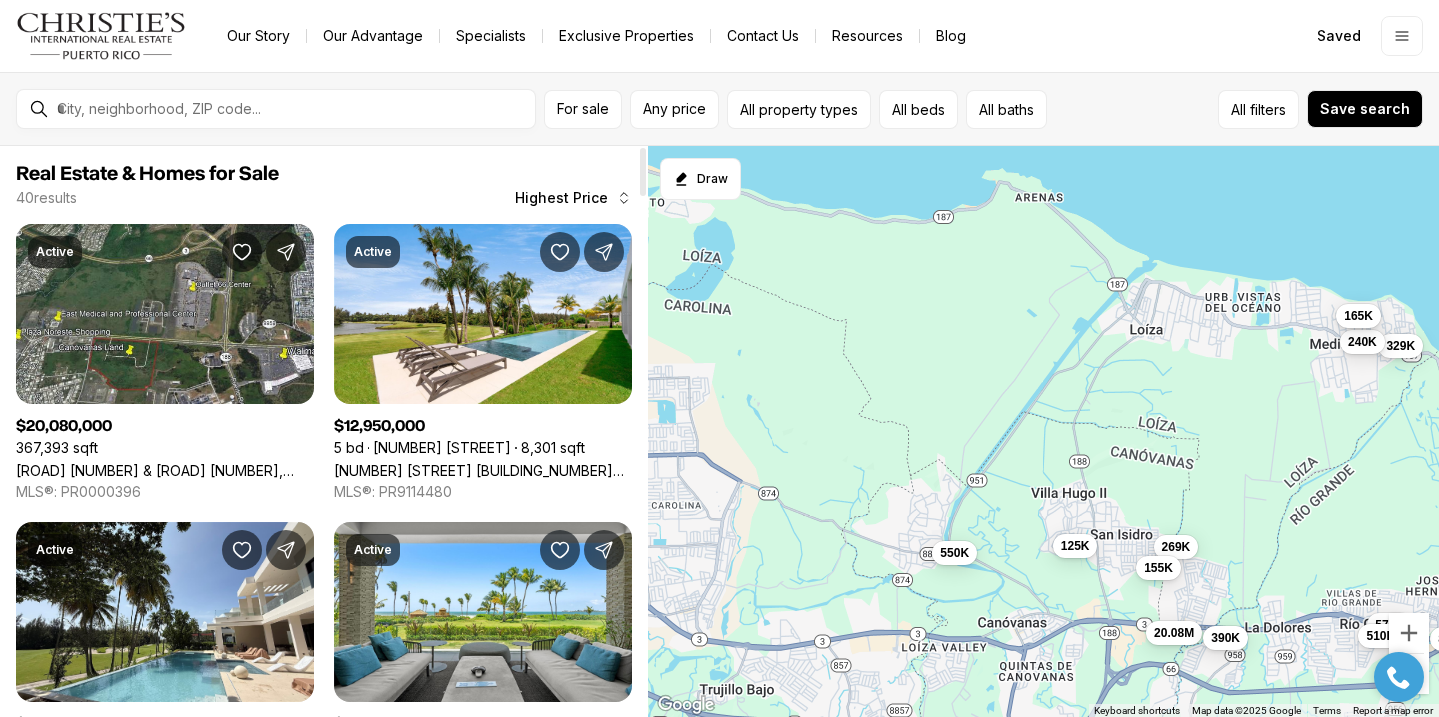 drag, startPoint x: 983, startPoint y: 488, endPoint x: 1184, endPoint y: 396, distance: 221.05429 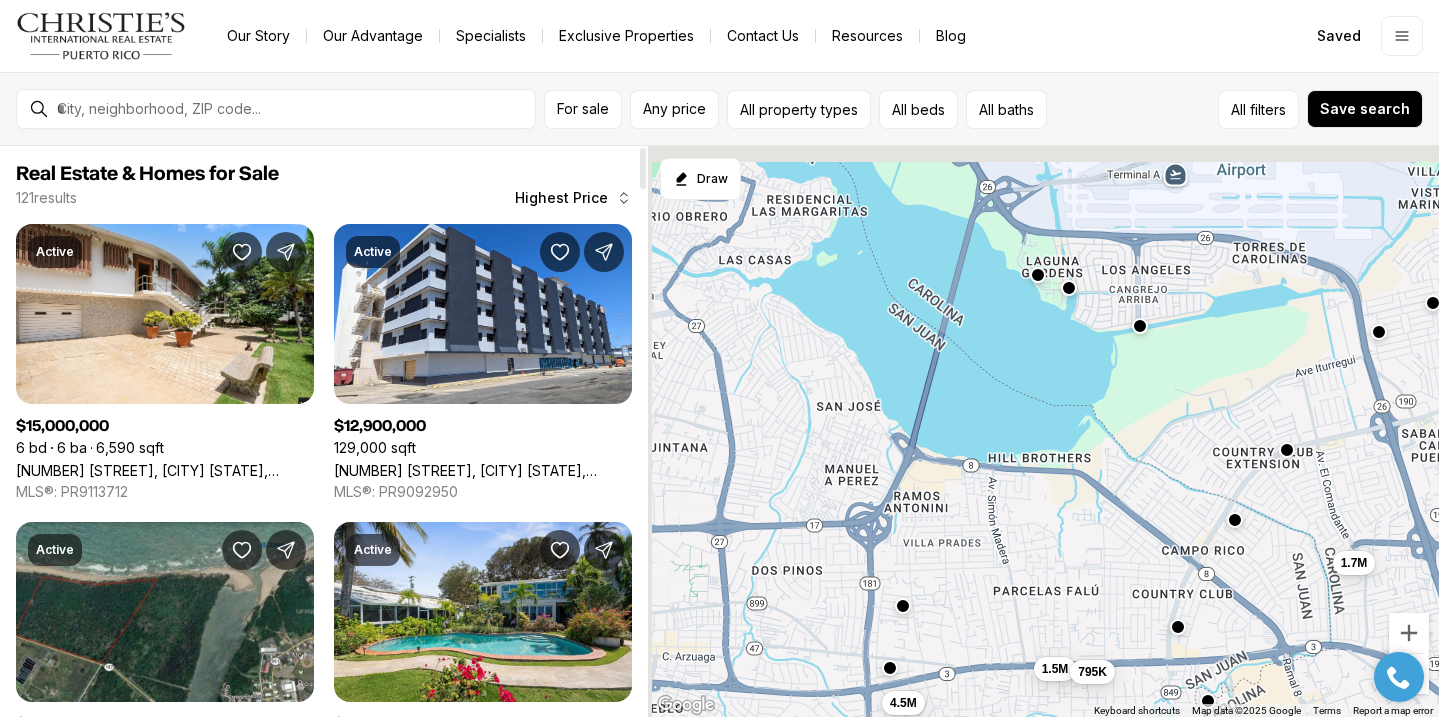 drag, startPoint x: 865, startPoint y: 479, endPoint x: 1246, endPoint y: 771, distance: 480.02603 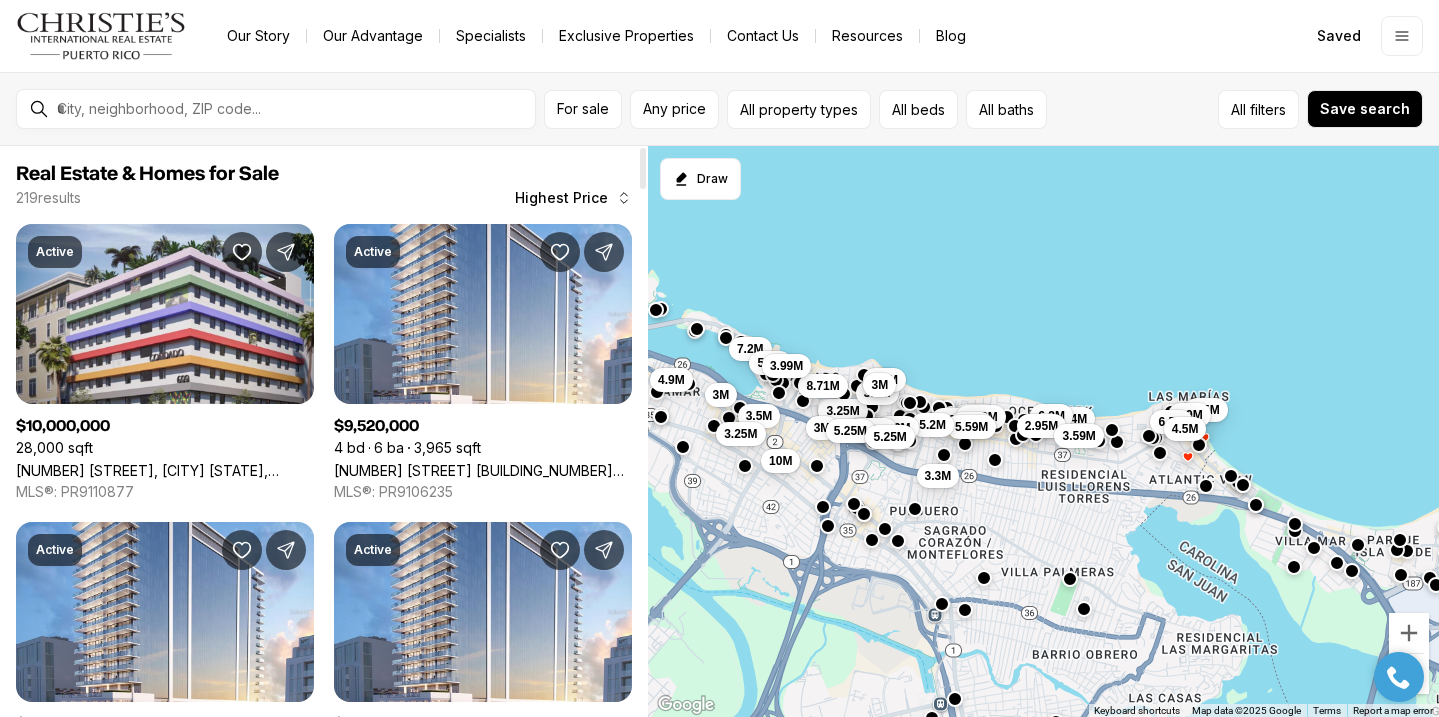 click on "3.3M 3.5M 3.7M 2.9M 3.4M 3.88M 6.3M 5.88M 5.2M 6.5M 2.95M 5.59M 5.2M 4.5M 3.59M 3.25M 3M 3.9M 5.3M 4.88M 3.5M 5.25M 5.25M 3.25M 10M 8.71M 3.9M 7.2M 3.9M 3M 5.6M 3M 3.99M 4.9M" at bounding box center [1043, 432] 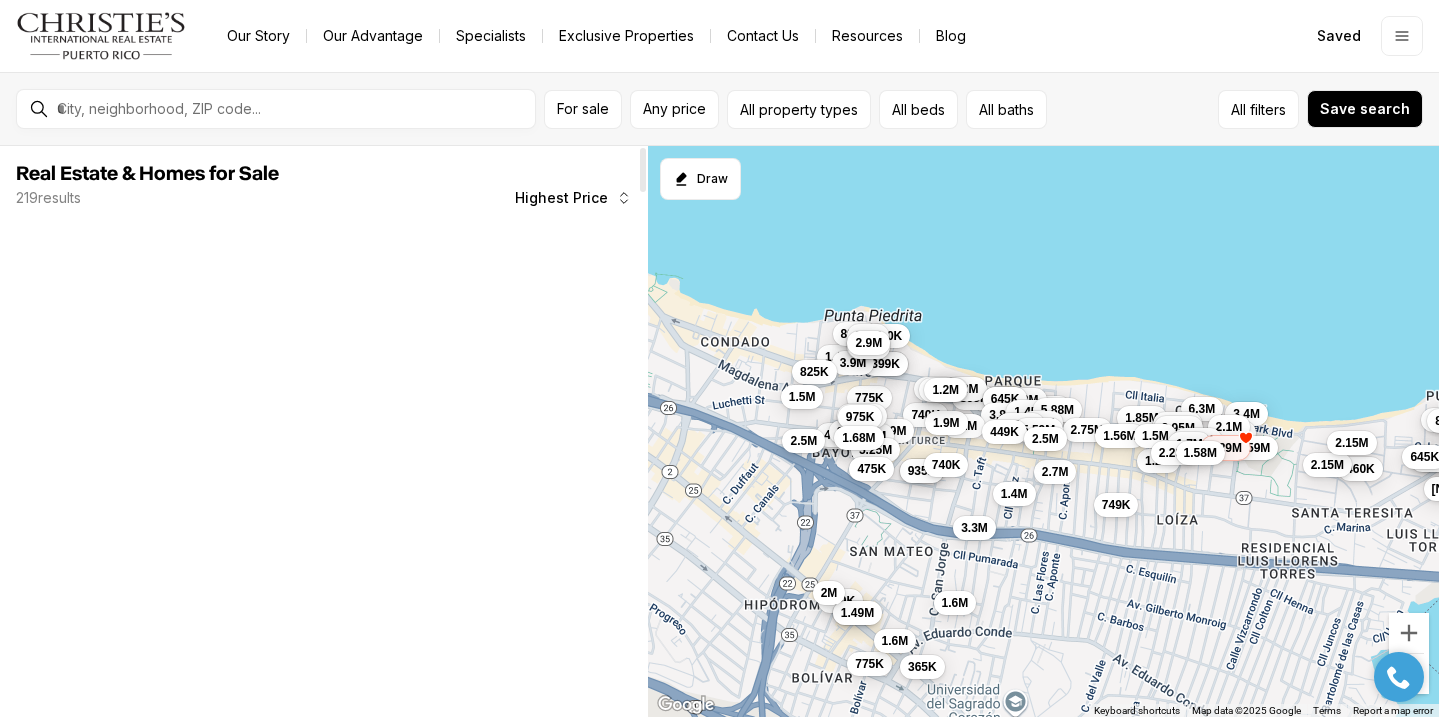 drag, startPoint x: 819, startPoint y: 348, endPoint x: 954, endPoint y: 511, distance: 211.64594 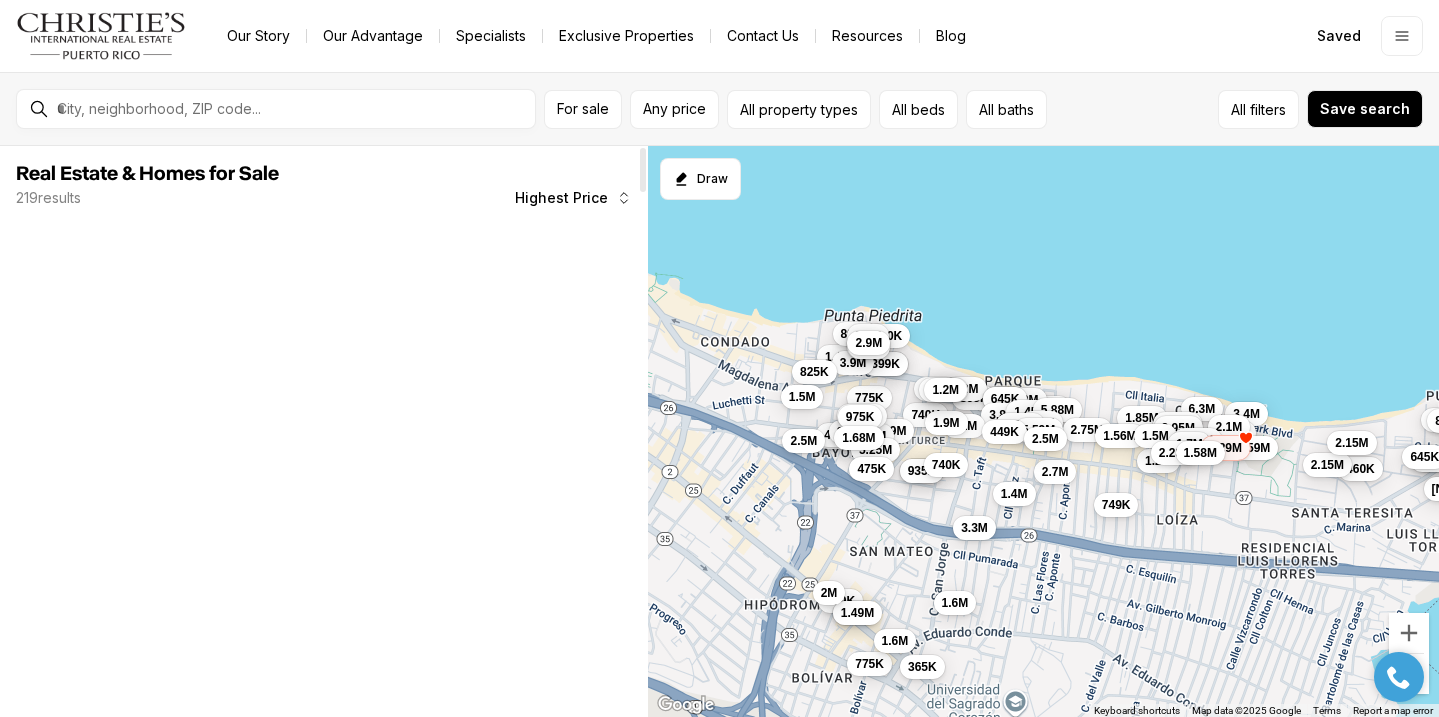 click on "1.6M 890K 540K 1M 460K 2.15M 2.7M 1.2M 1.4M 749K 1.24M 595K 1.4M 3.3M 1.4M 525K 775K 600K 720K 575K 795K 625K 3.5M 3.7M 2.9M 895K 2.9M 2.63M 1.2M 2.5M 1.3M 645K 2.9M 3.4M 1.85M 3.88M 6.3M 2.49M 1.45M 5.88M 5.2M 6.5M 895K 1.25M 2.75M 2.95M 5.59M 5.2M 1.25M 1.53M 2.1M 449K 4.5M 1.56M 2.5M 1.5M 2.15M 1.62M 1.7M 2.28M 645K 3.59M 2.29M 1.58M 775K 740K 1.9M 3.9M 5.3M 4.88M 2M 2.75M 1.08M 975K 5.25M 775K 769K 449K 1.49M 1.68M 2M 1.6M 899K 935K 365K 2.5M 740K 475K 398K 399K 1.4M 950K 895K 3.9M 3.9M 3M 2.9M 2.9M 790K 825K 1.38M 1.2M 1.5M" at bounding box center [1043, 432] 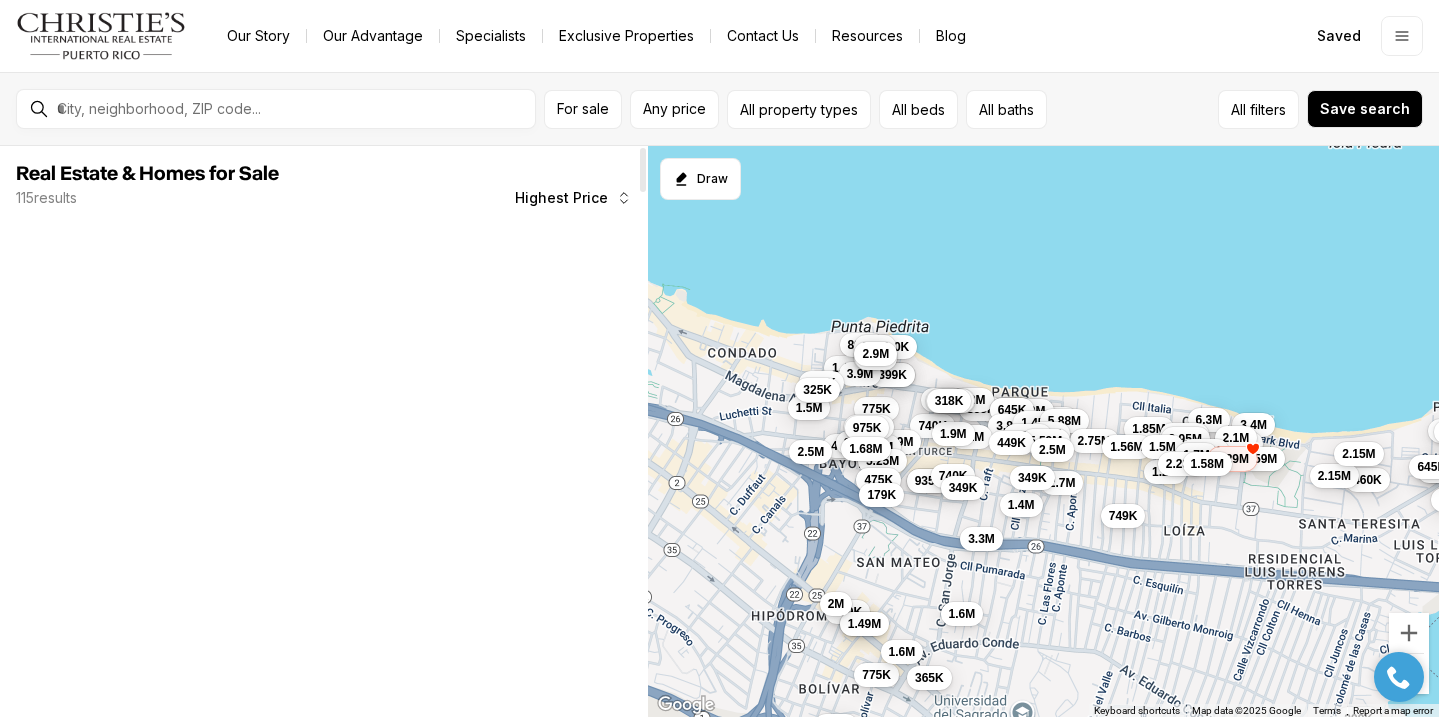 click on "1.6M 890K 540K 460K 2.15M 2.7M 1.2M 749K 1.24M 3.3M 1.4M 625K 3.7M 895K 2.9M 2.63M 1.2M 1.3M 645K 3.4M 1.85M 3.88M 6.3M 2.49M 1.45M 5.88M 5.2M 6.5M 895K 1.25M 2.75M 2.95M 5.59M 5.2M 1.53M 2.1M 449K 1.56M 2.5M 1.5M 2.15M 1.62M 1.7M 2.28M 645K 3.59M 2.29M 1.58M 775K 740K 1.9M 3.9M 5.3M 4.88M 2M 2.75M 1.08M 975K 5.25M 775K 769K 449K 1.49M 1.68M 2M 1.6M 899K 935K 365K 2.5M 740K 475K 398K 399K 1.4M 950K 895K 3.9M 3.9M 3M 2.9M 2.9M 790K 825K 1.38M 1.2M 1.5M 349K 299K 149K 325K 179K 349K 318K" at bounding box center [1043, 432] 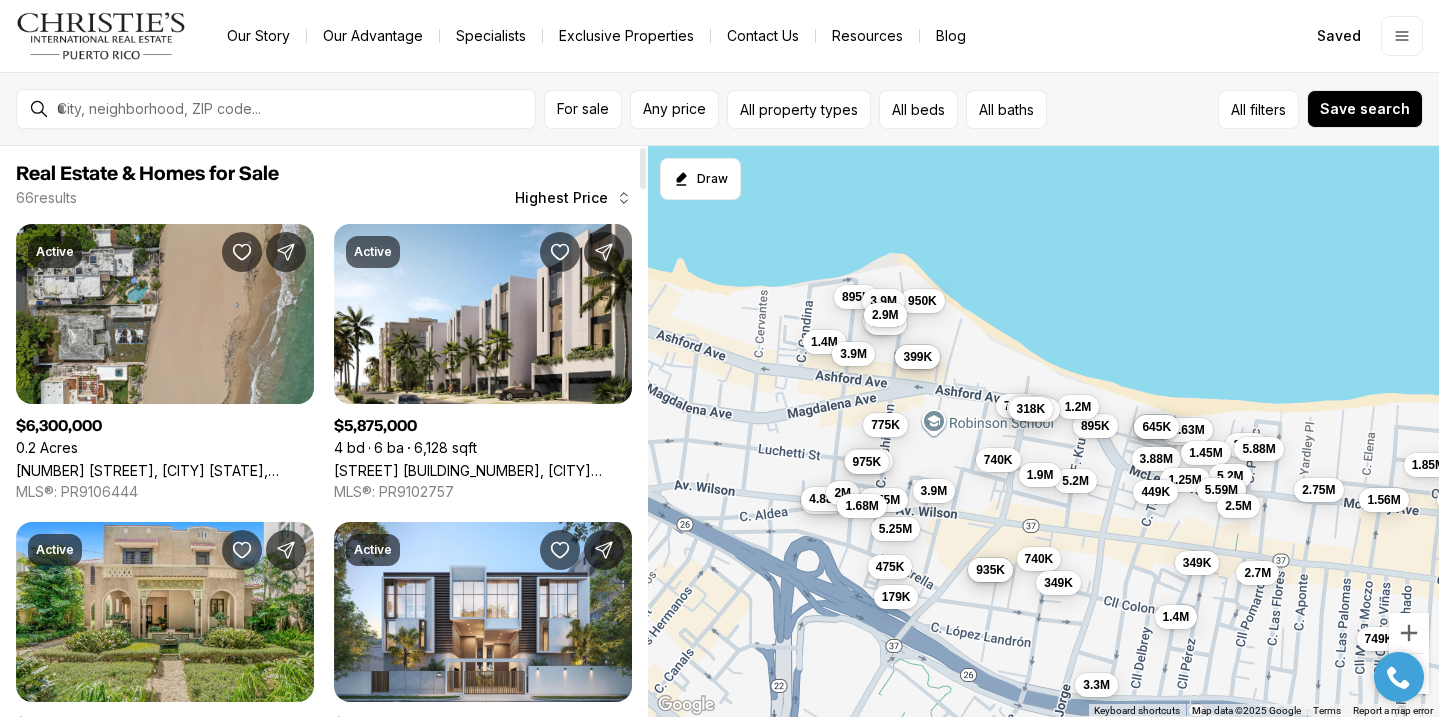 drag, startPoint x: 880, startPoint y: 392, endPoint x: 1001, endPoint y: 357, distance: 125.96031 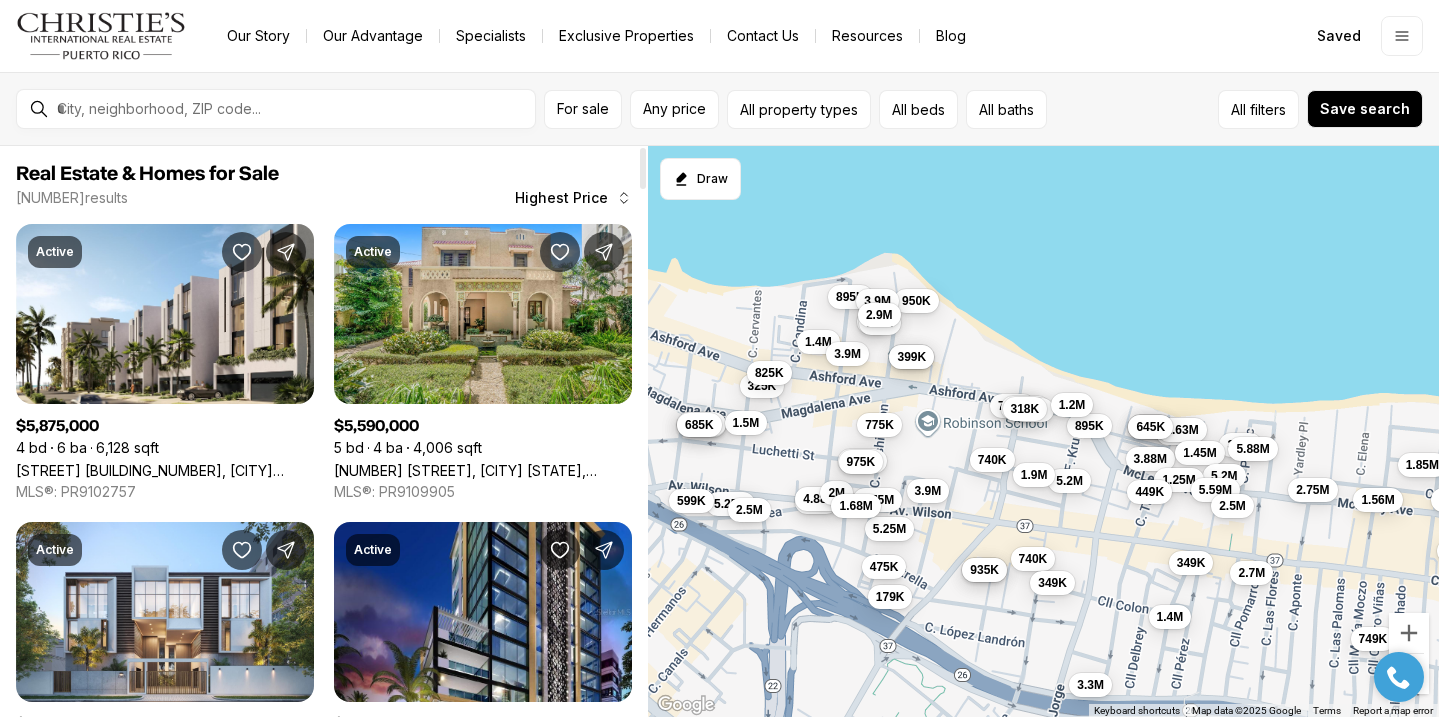 click on "1.2M" at bounding box center (1072, 405) 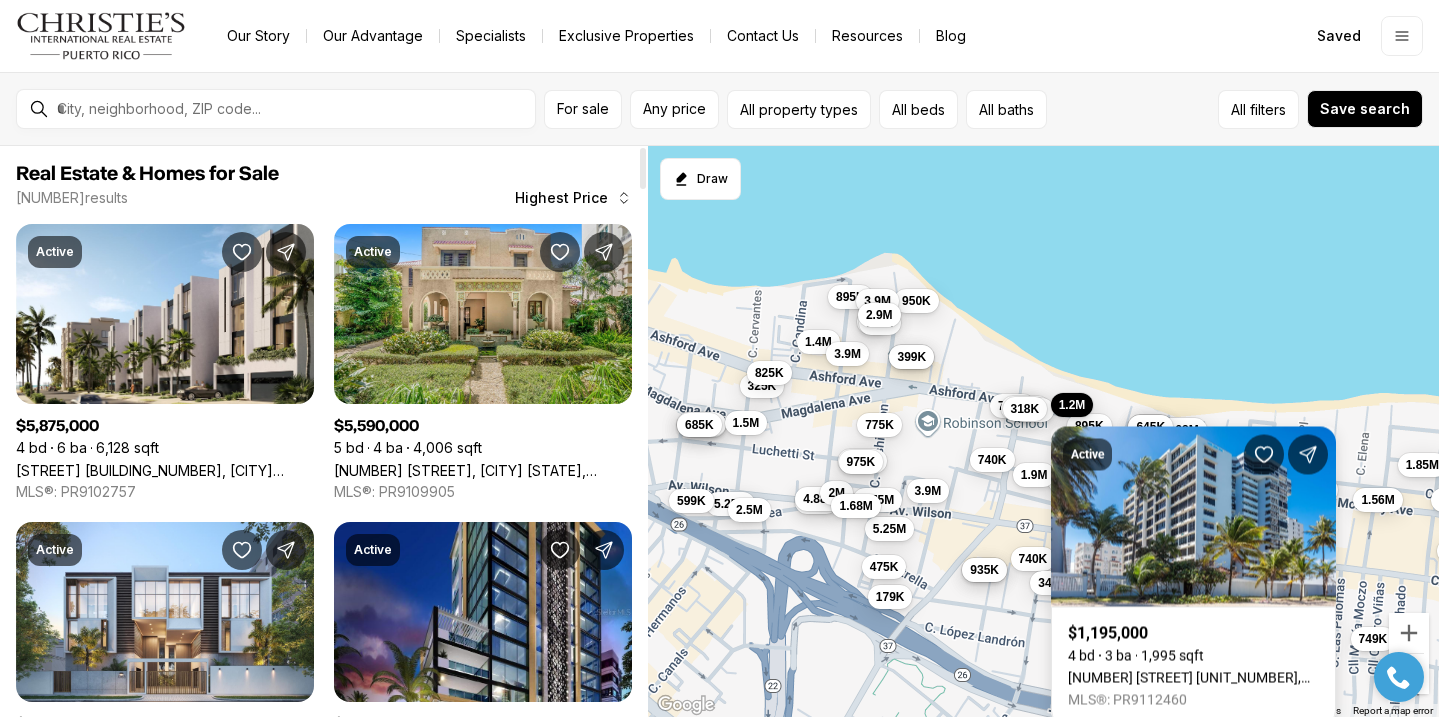 click on "1501 N ASHFORD AVE #3A, SAN JUAN PR, 00911" at bounding box center (1193, 678) 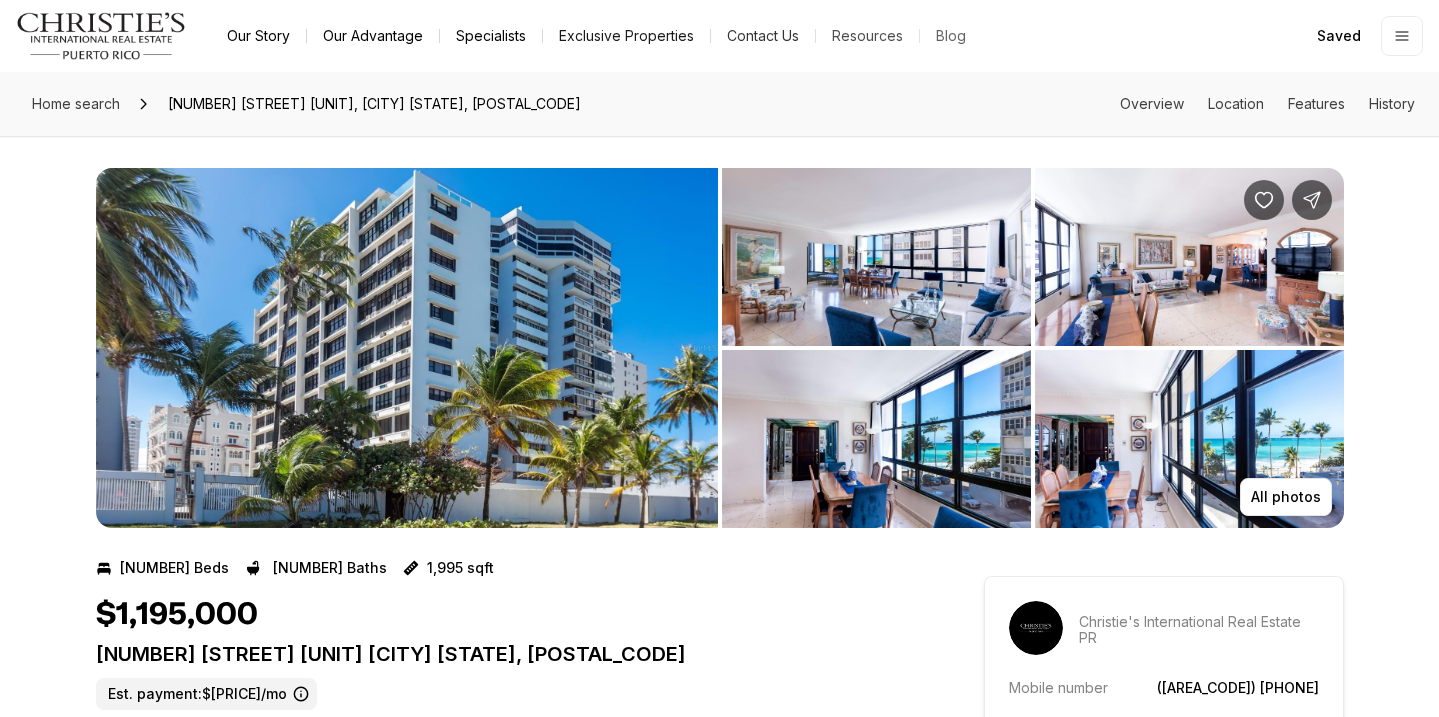 scroll, scrollTop: 0, scrollLeft: 0, axis: both 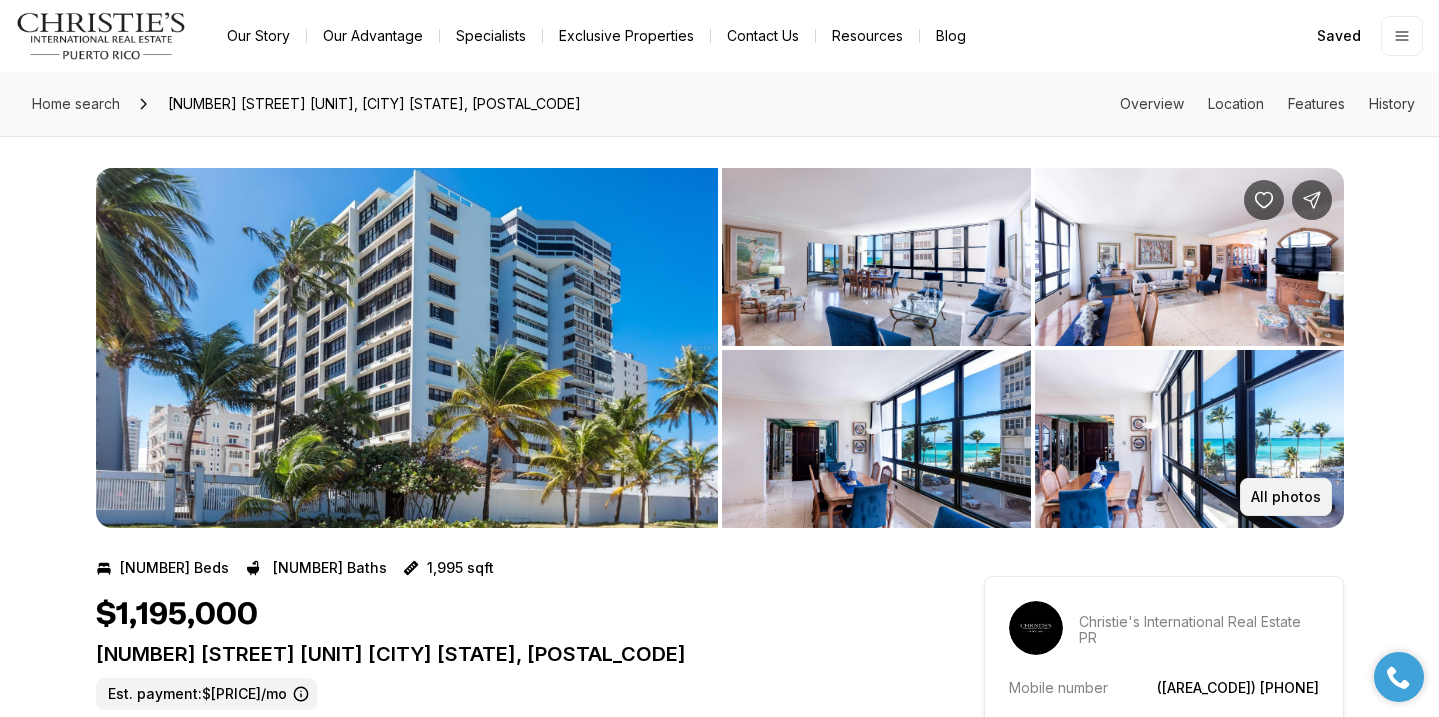 click on "All photos" at bounding box center [1286, 497] 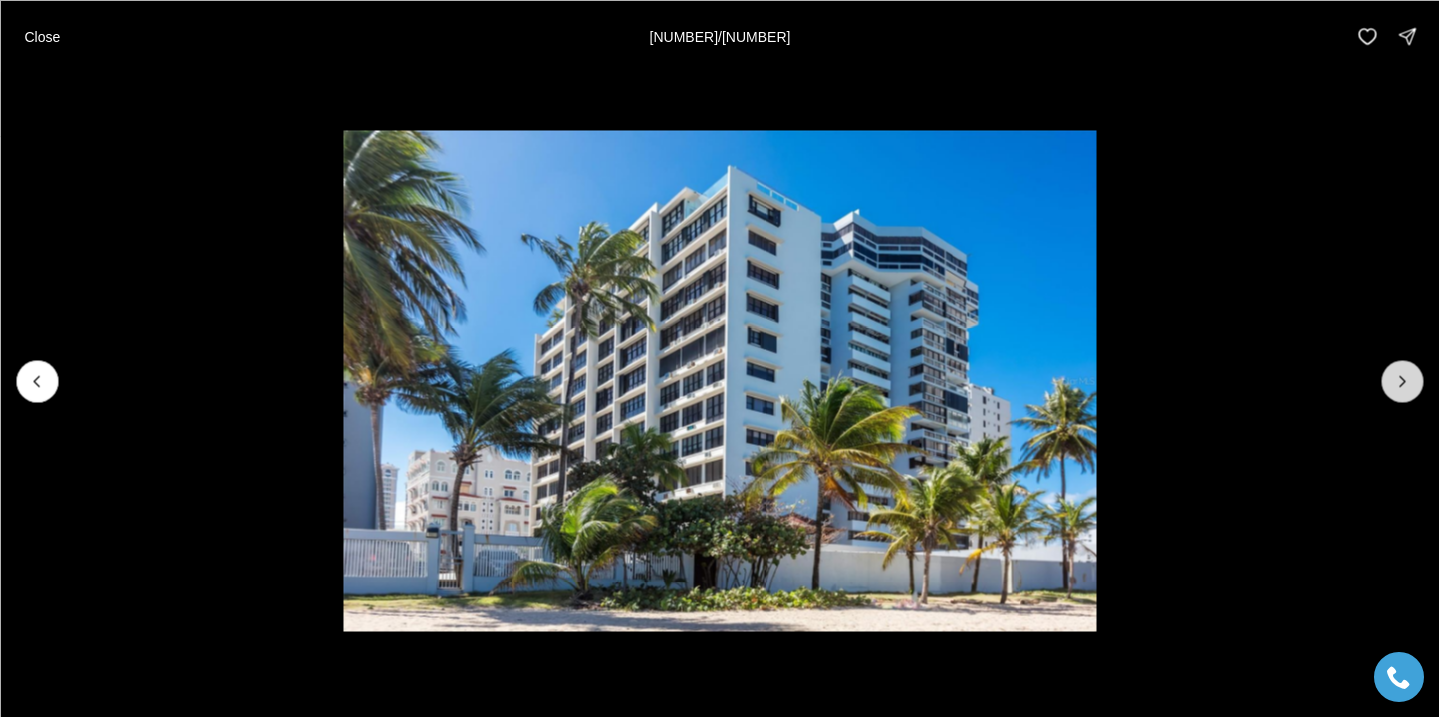 click 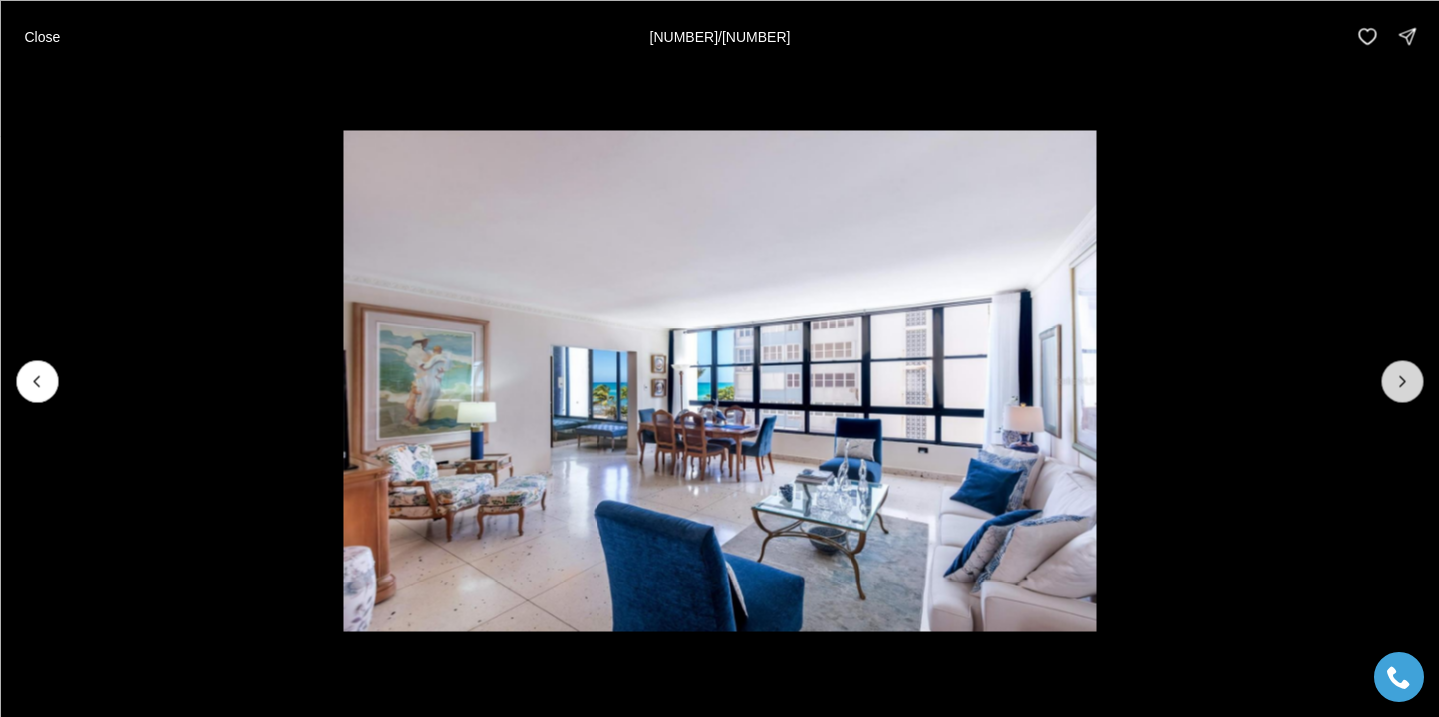 click 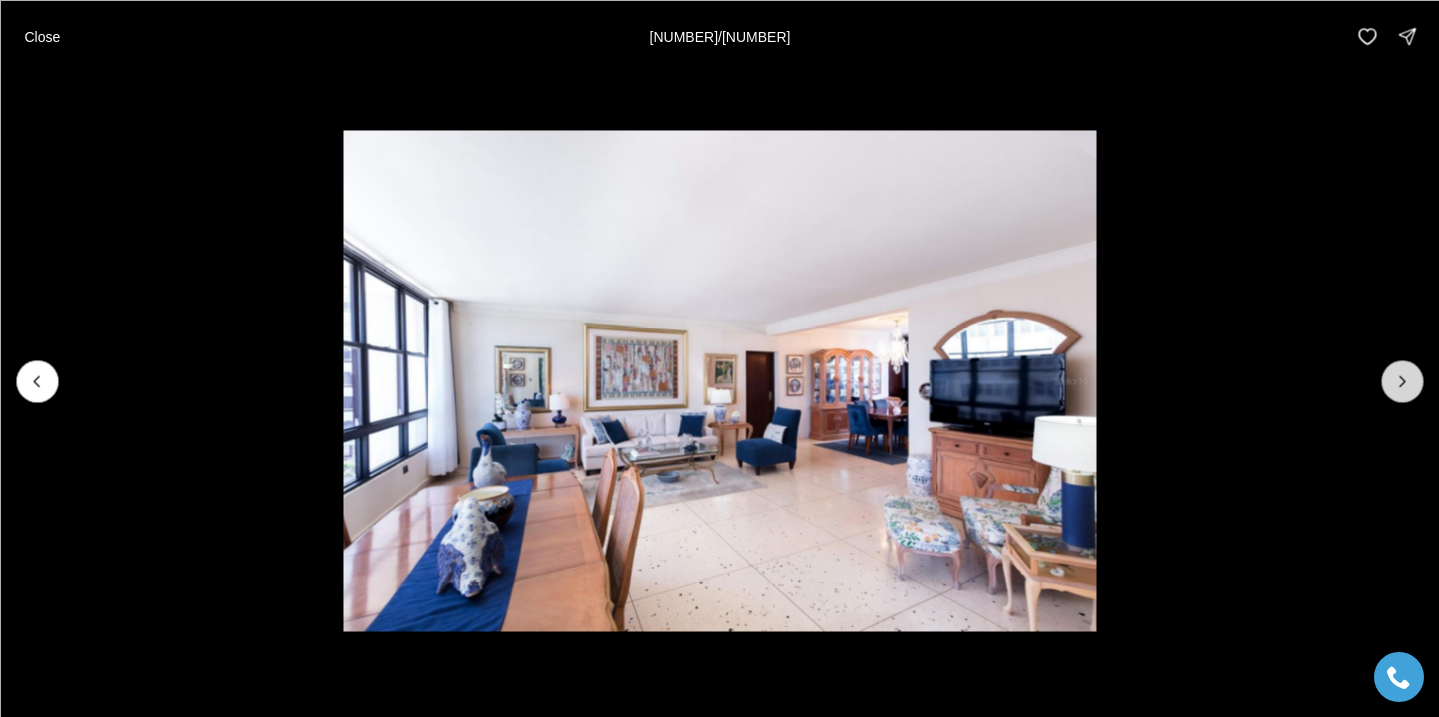 click 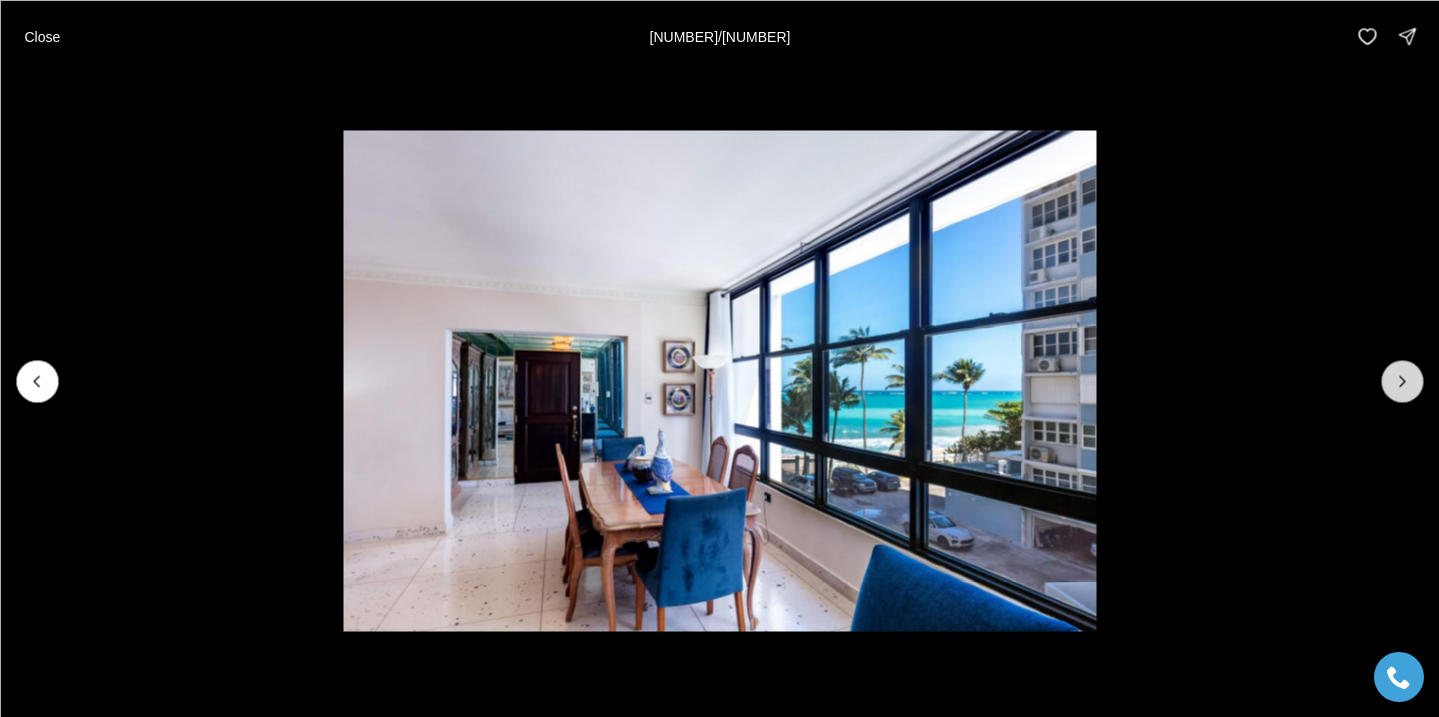 click 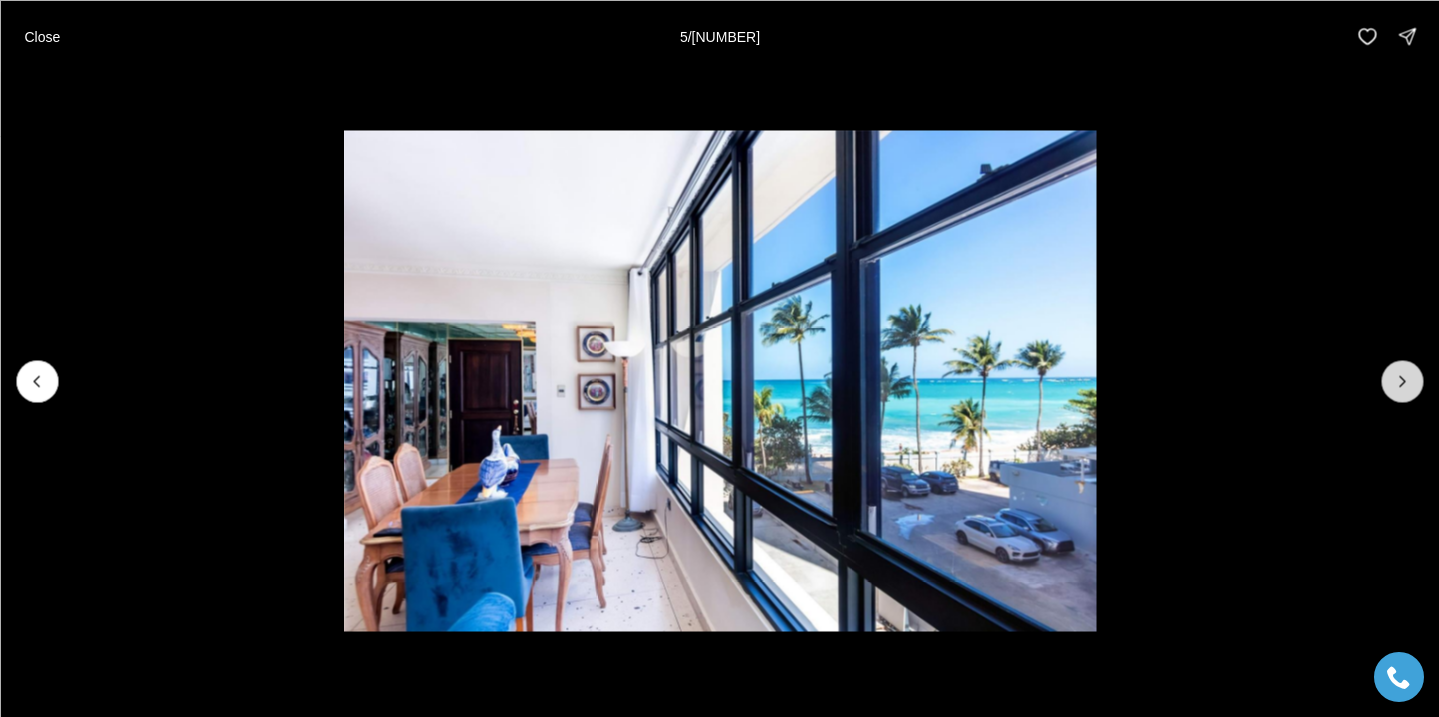 click 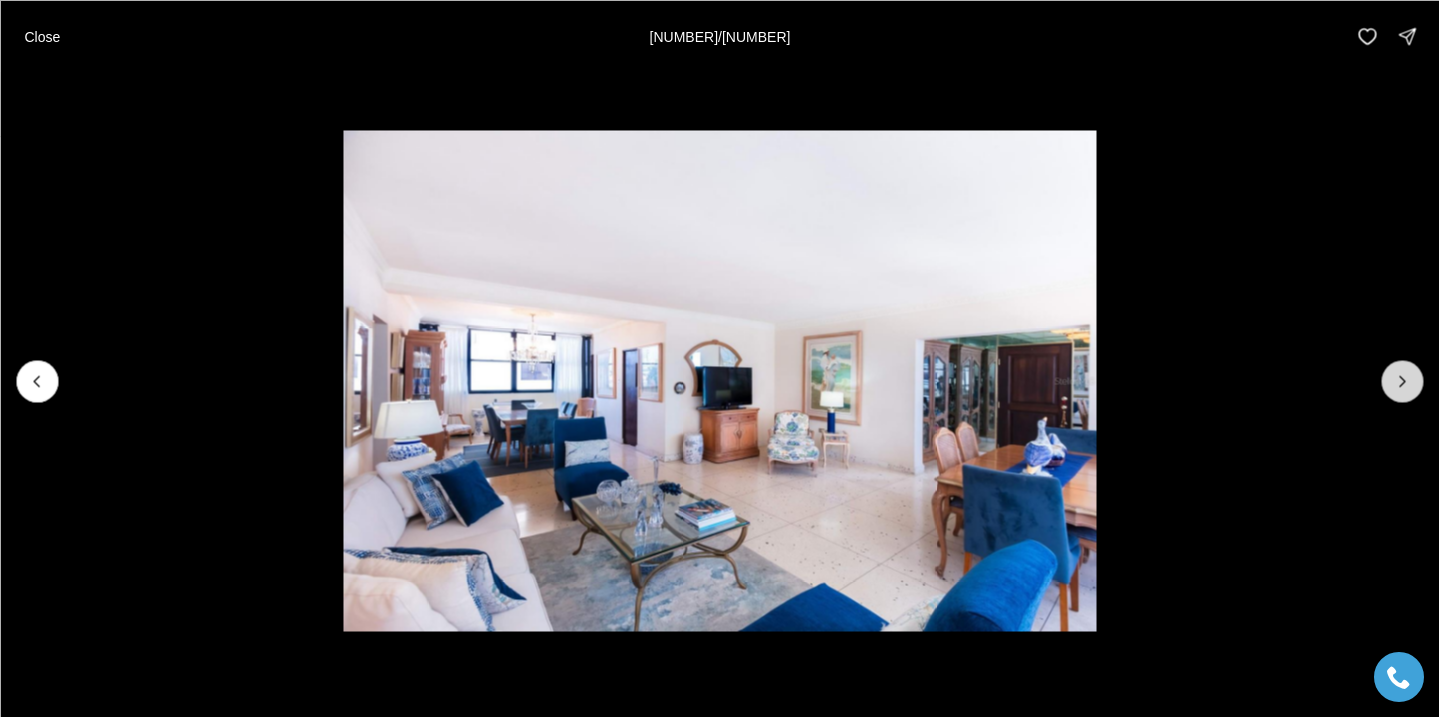 click 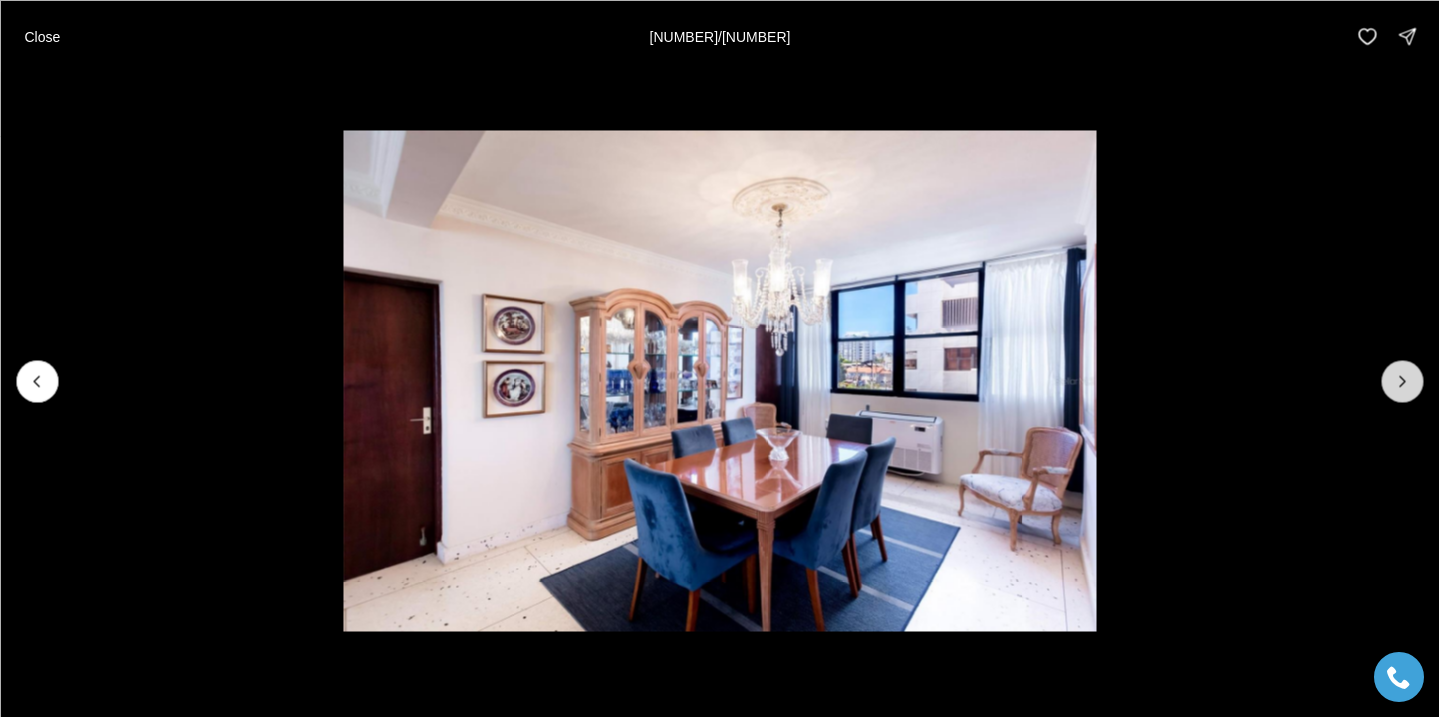 click 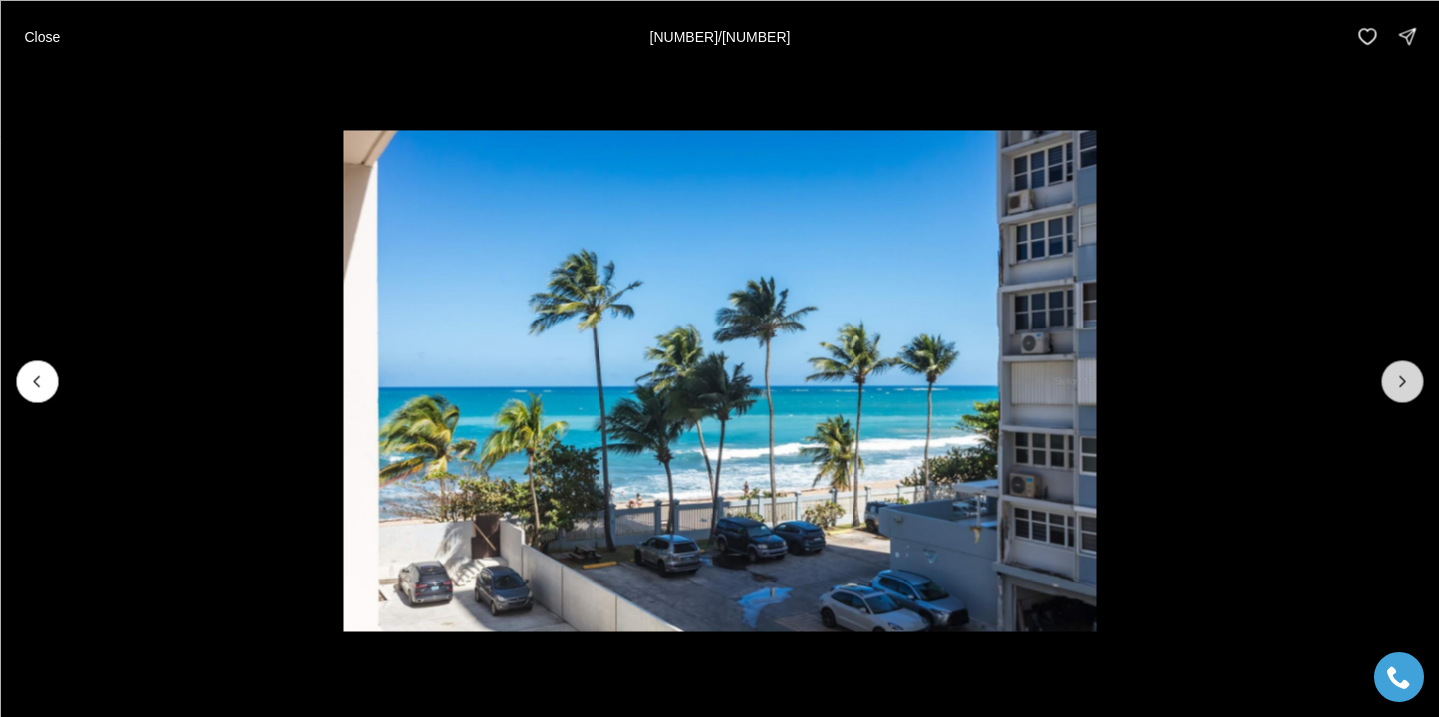 click 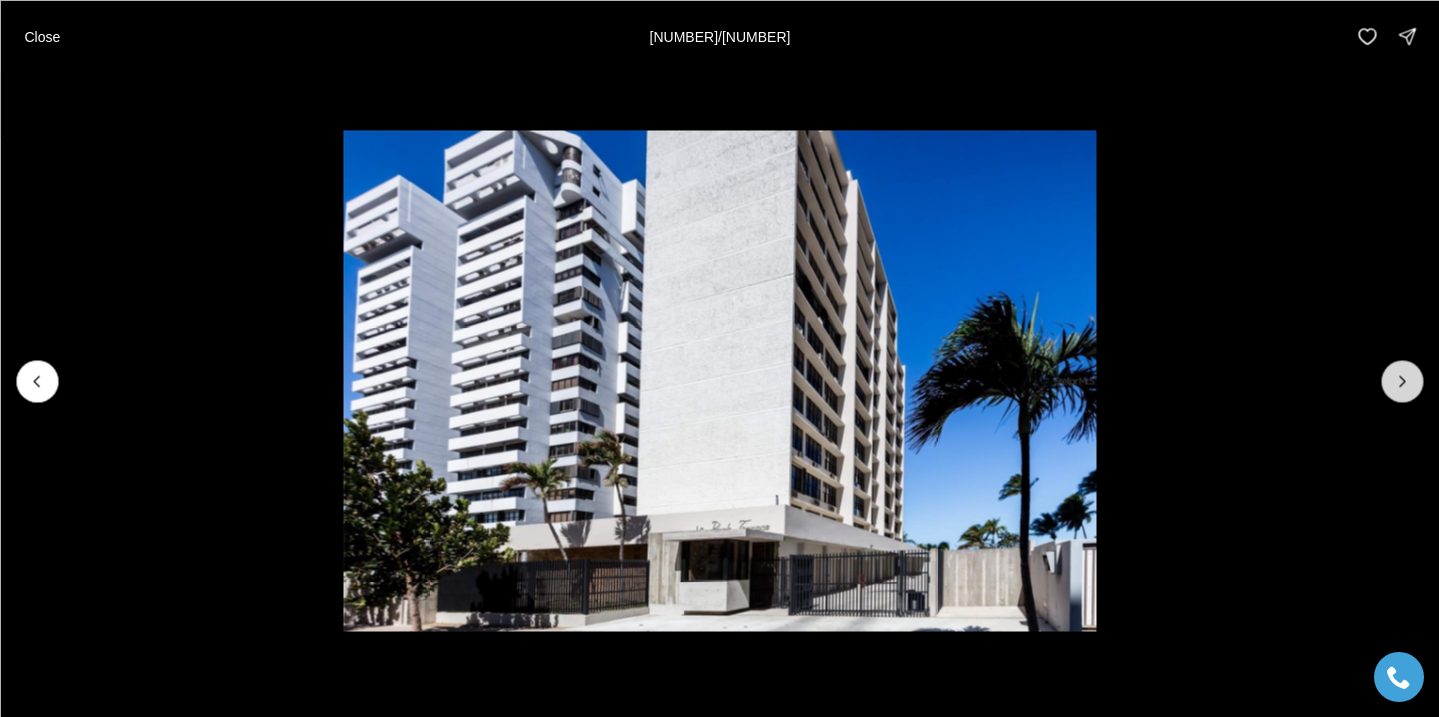 click at bounding box center [1402, 381] 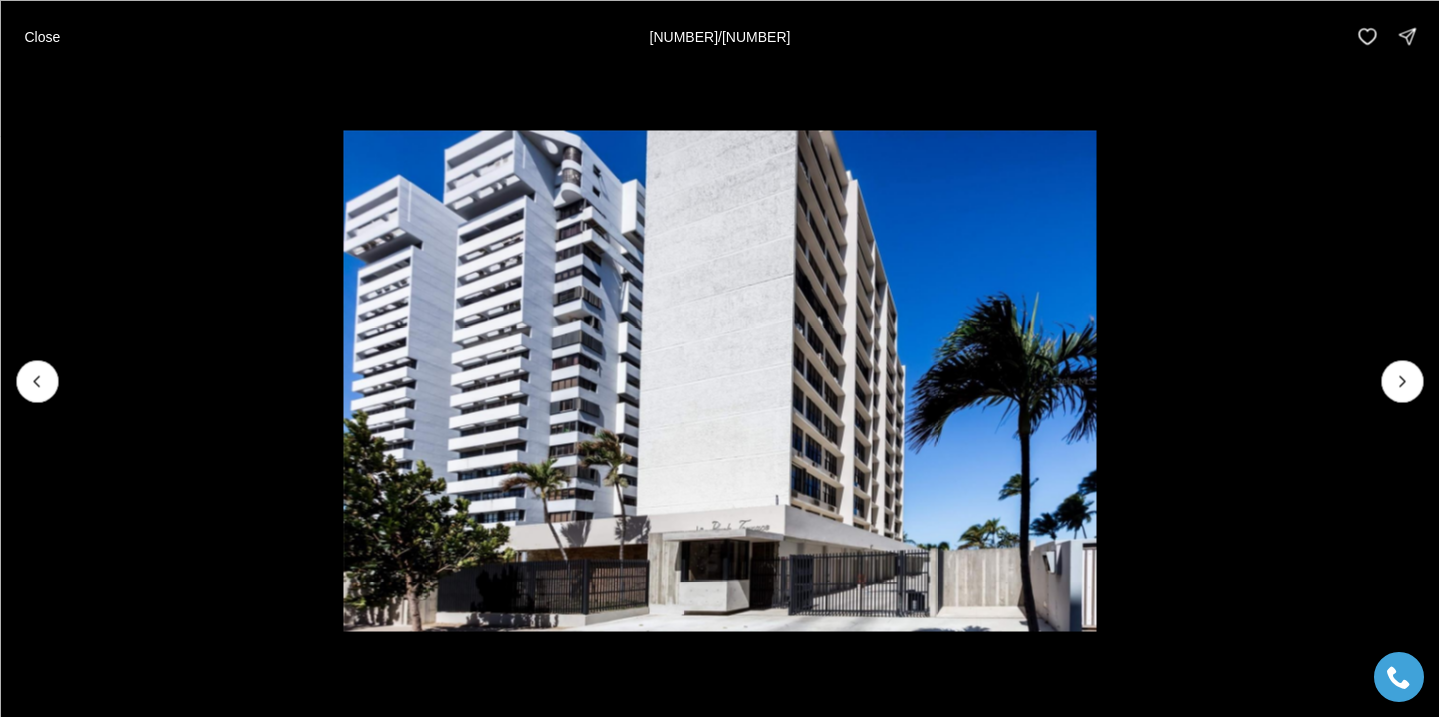 click at bounding box center [1402, 381] 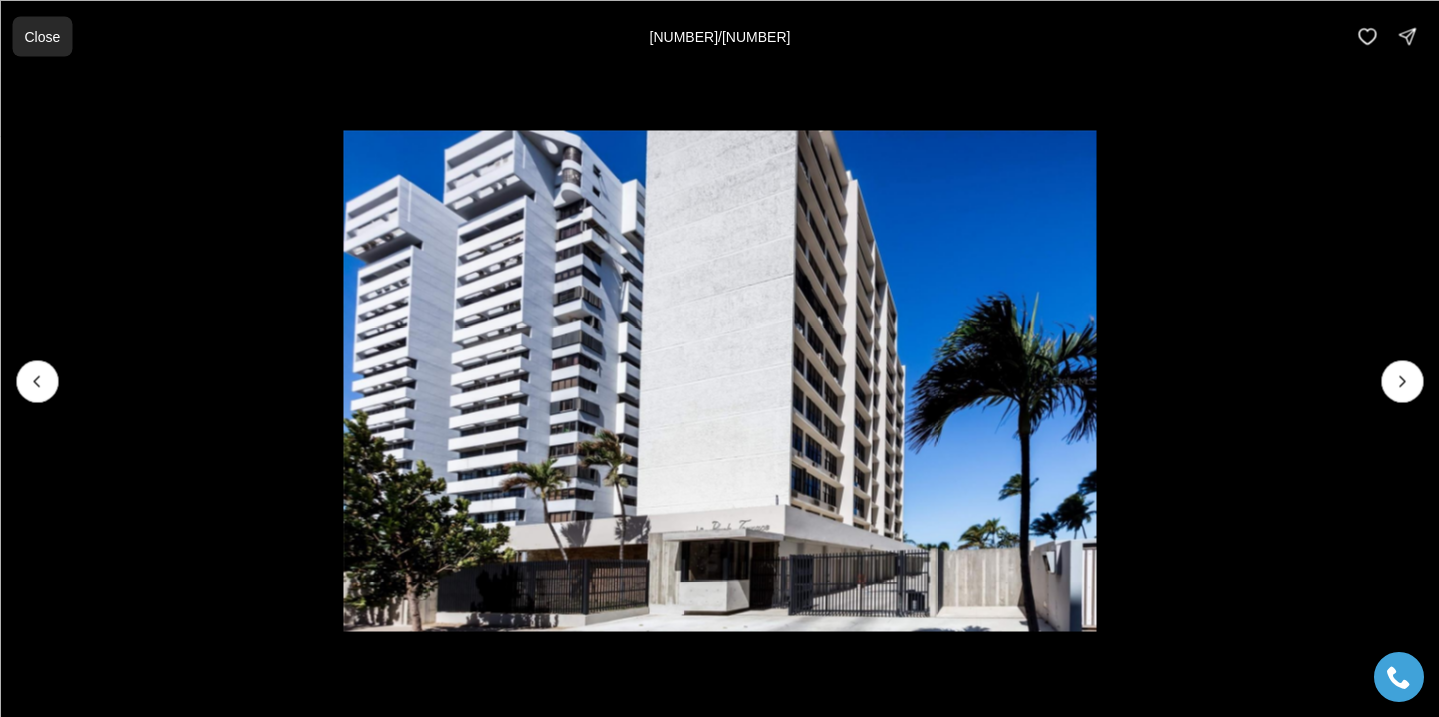 click on "Close" at bounding box center (42, 36) 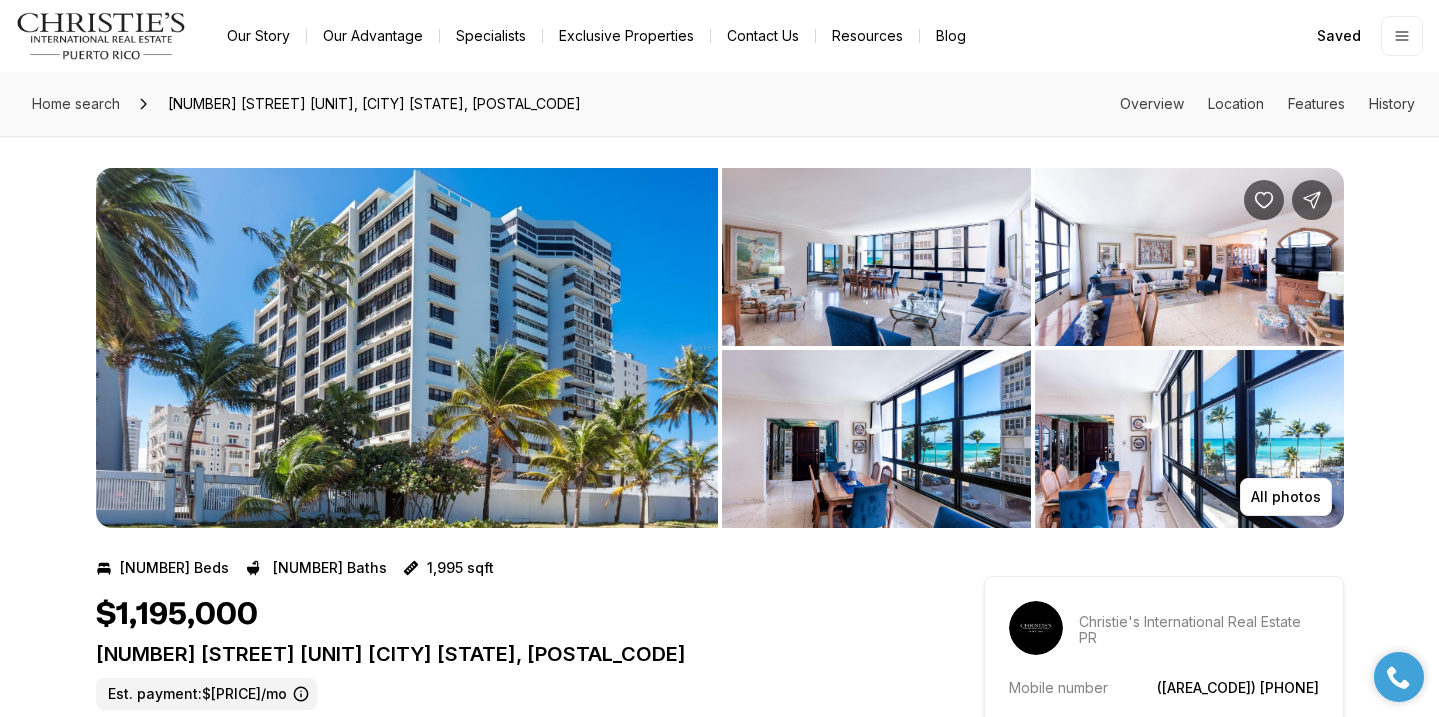 scroll, scrollTop: 0, scrollLeft: 0, axis: both 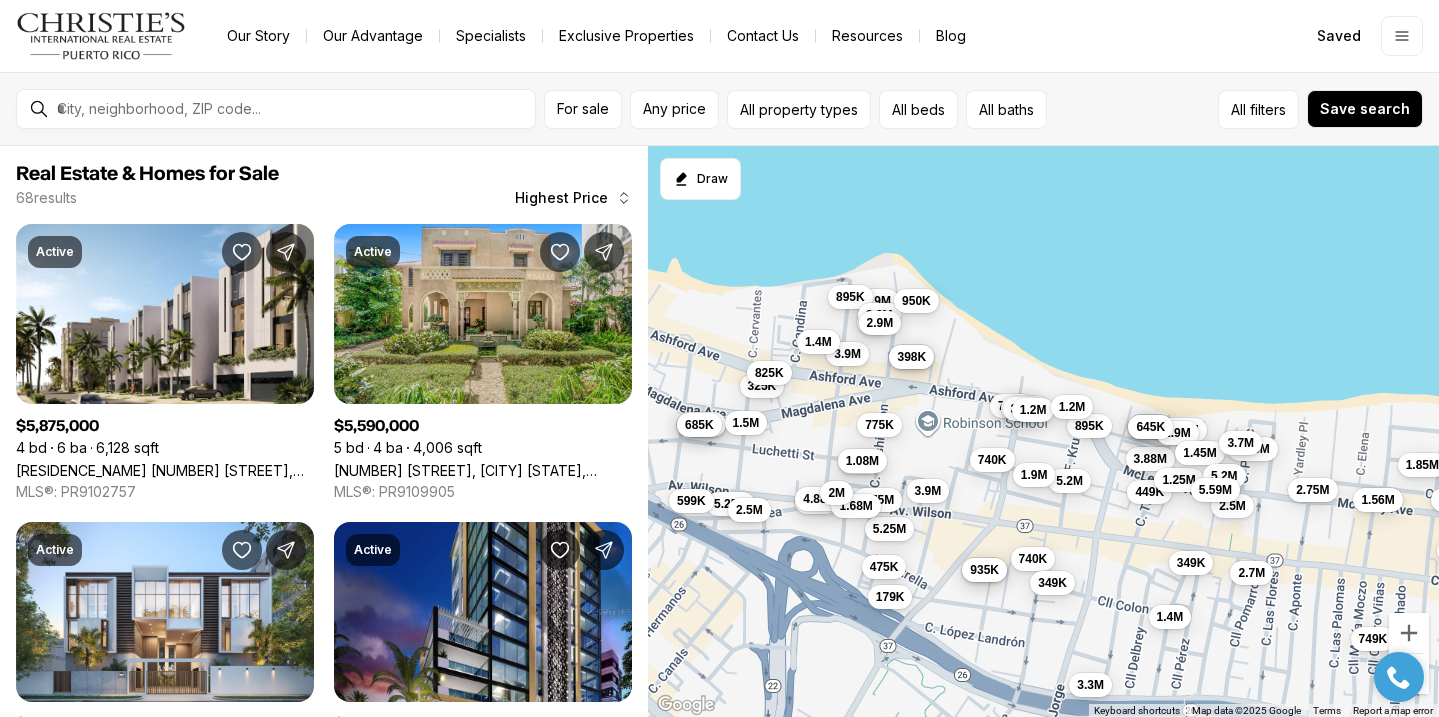 click on "3.7M" at bounding box center (1241, 443) 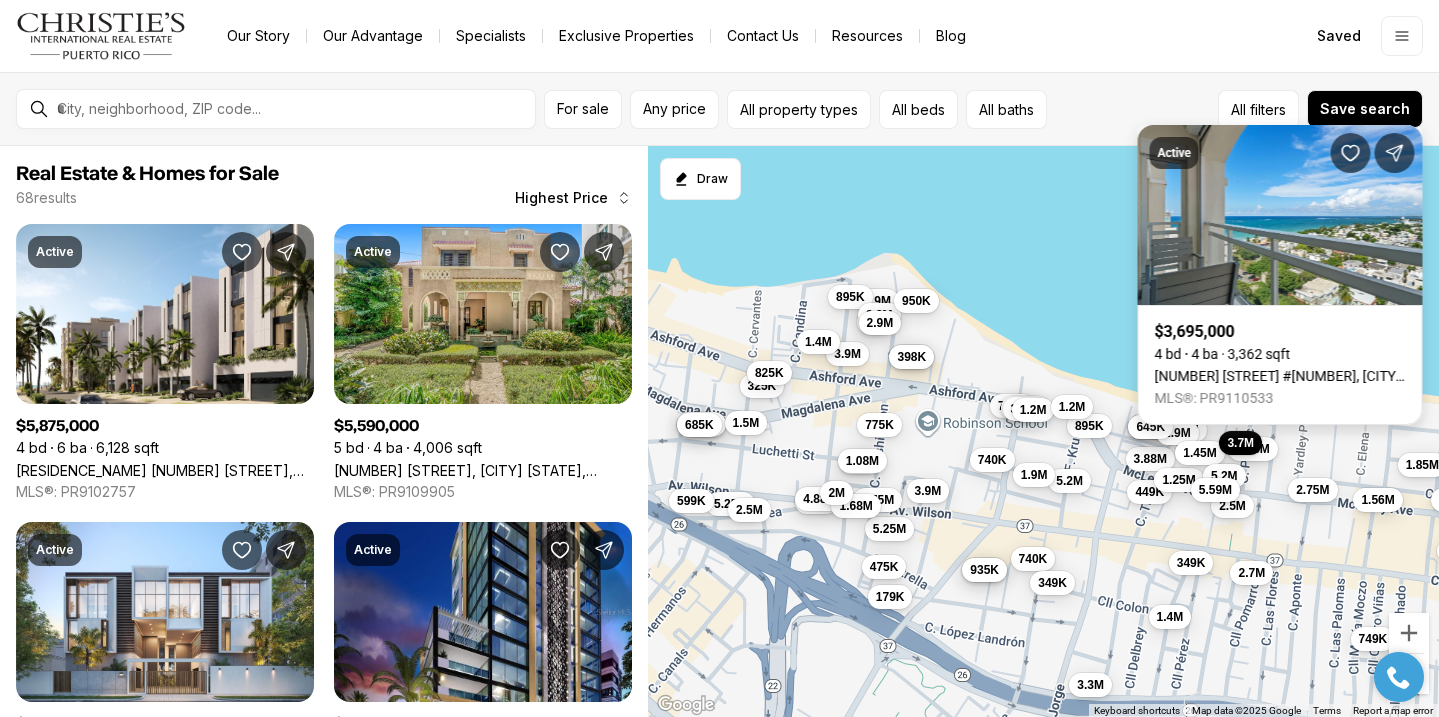 click on "[NUMBER] [STREET] #[NUMBER], [CITY] [STATE], [POSTAL_CODE]" at bounding box center (1280, 376) 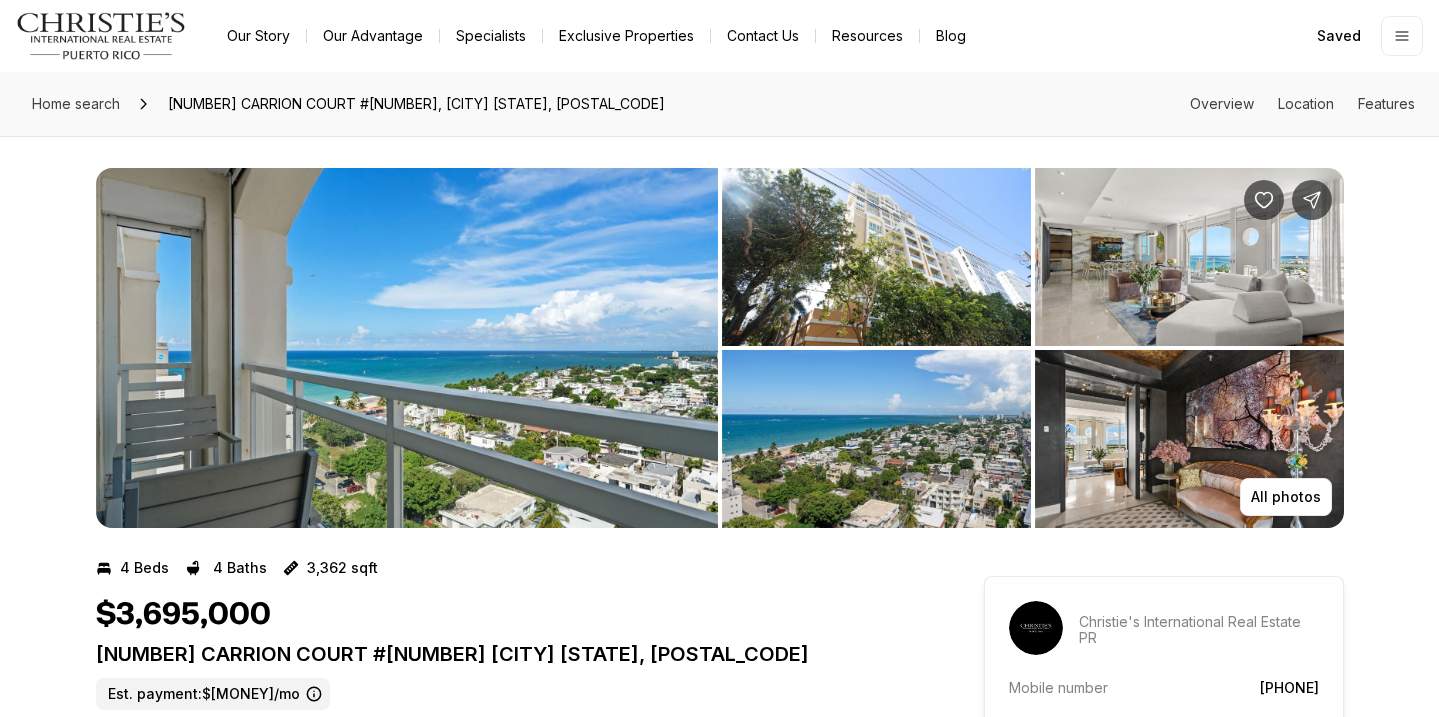 scroll, scrollTop: 0, scrollLeft: 0, axis: both 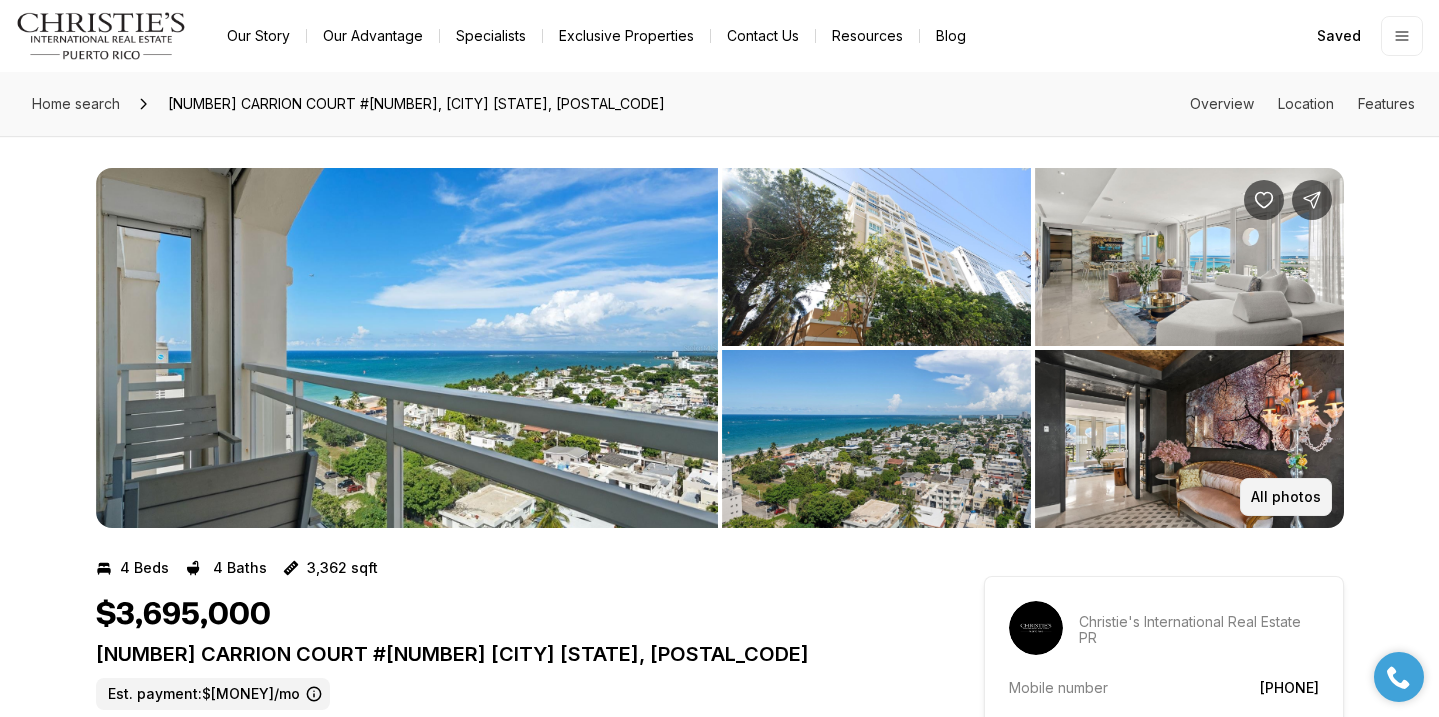 click on "All photos" at bounding box center (1286, 497) 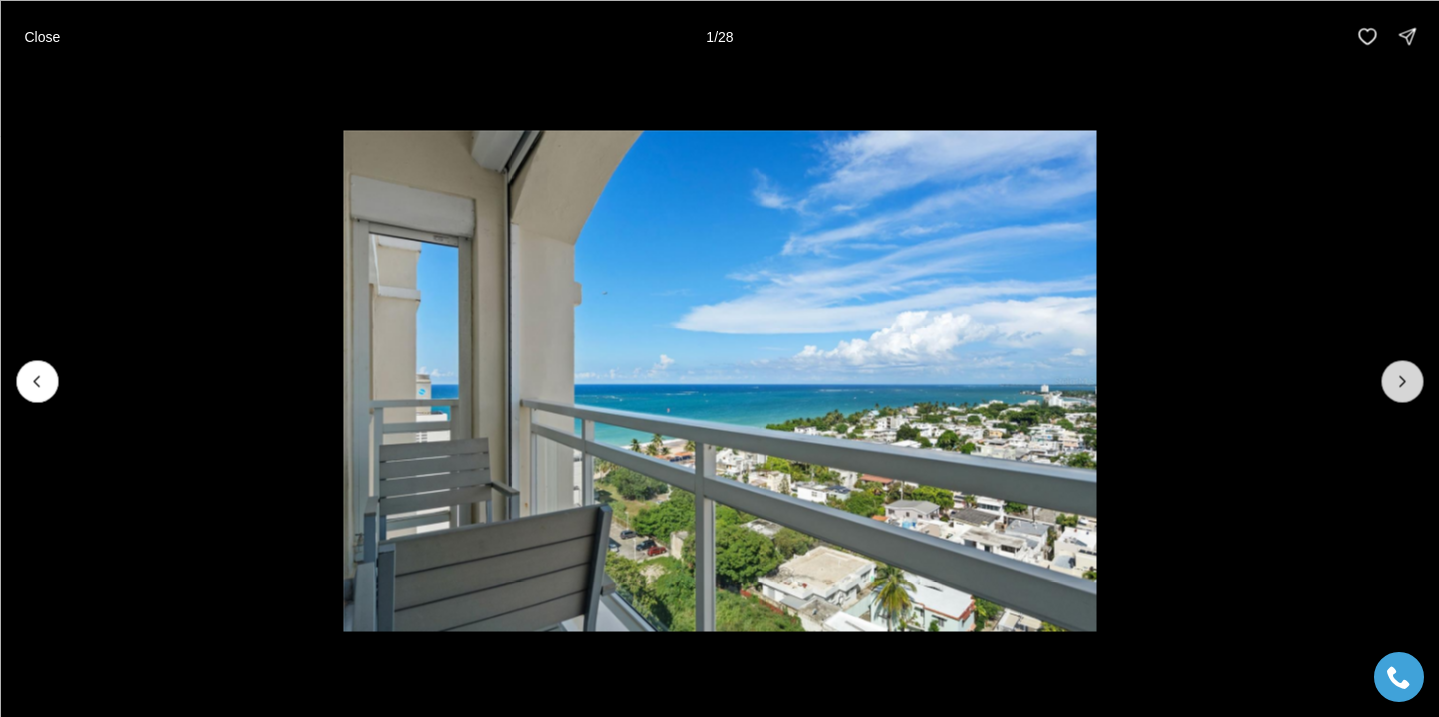 click 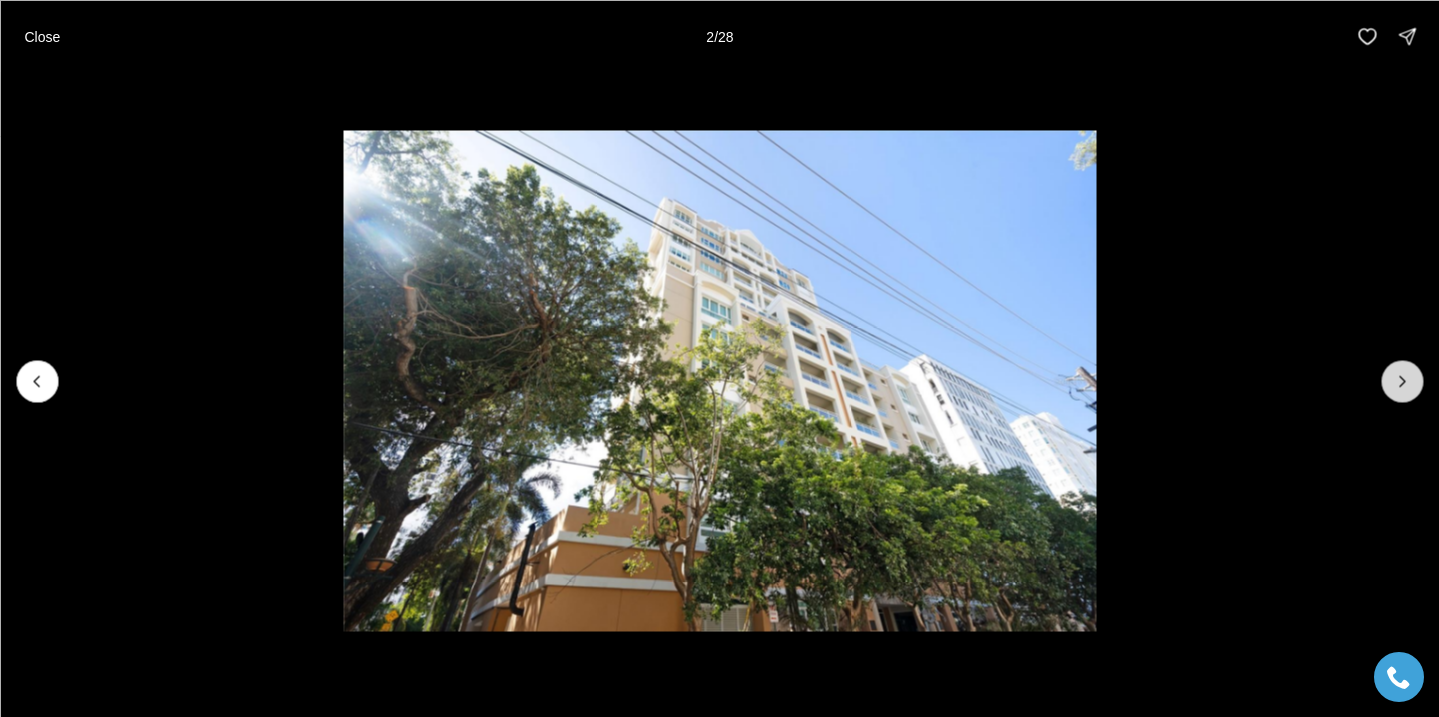 click 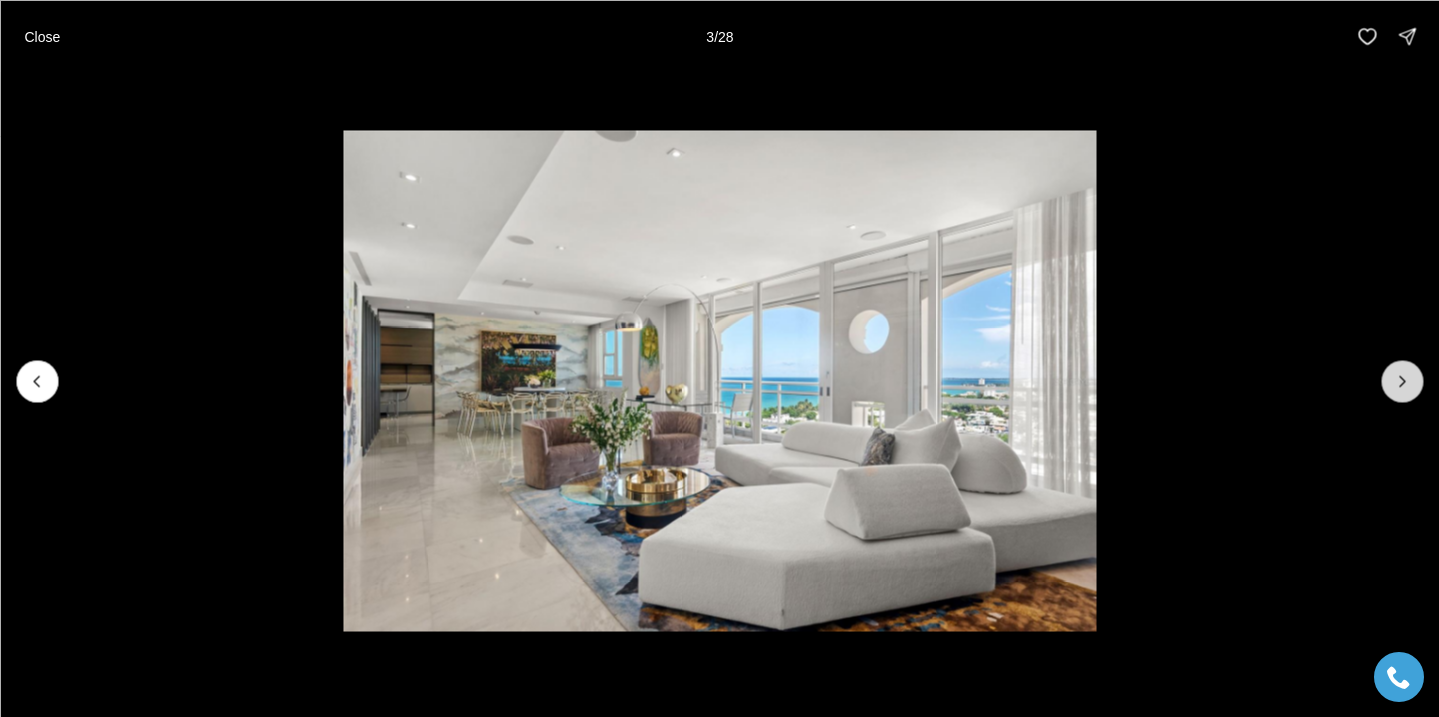 click 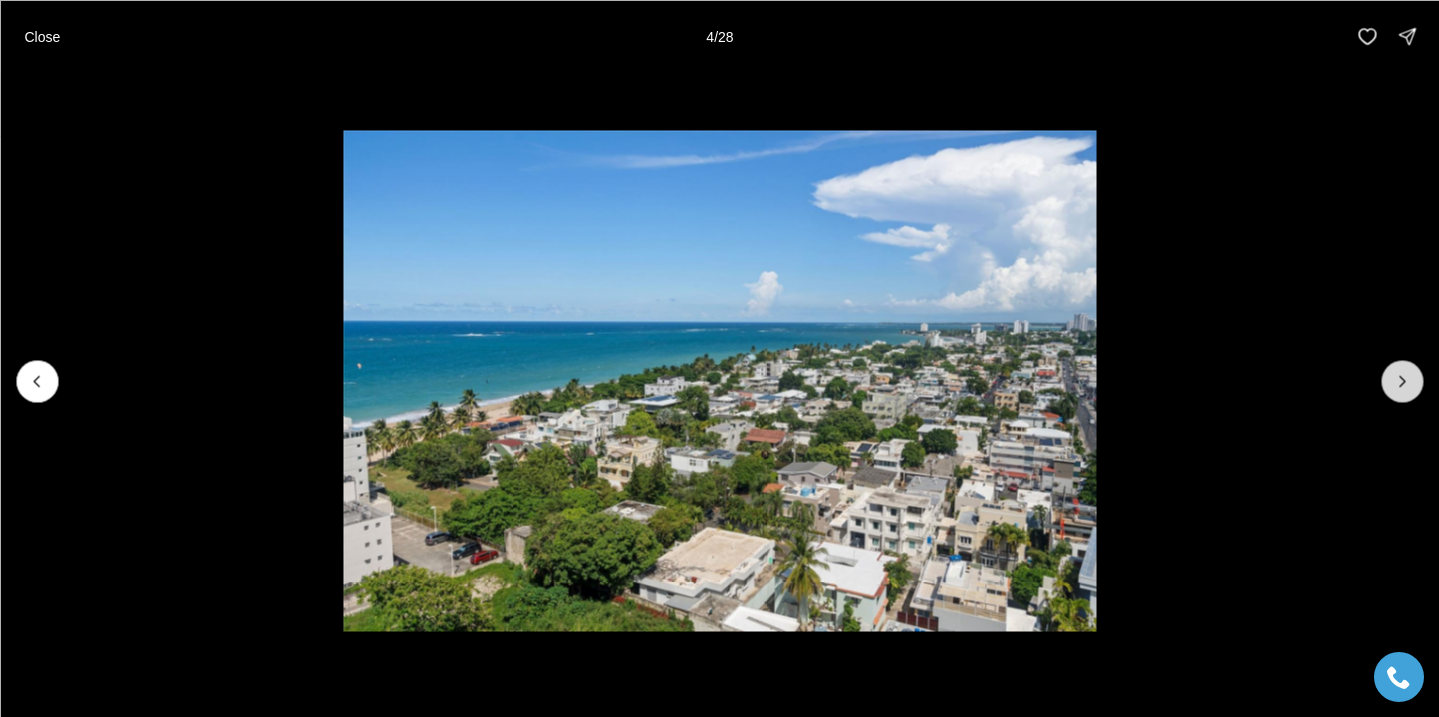 click 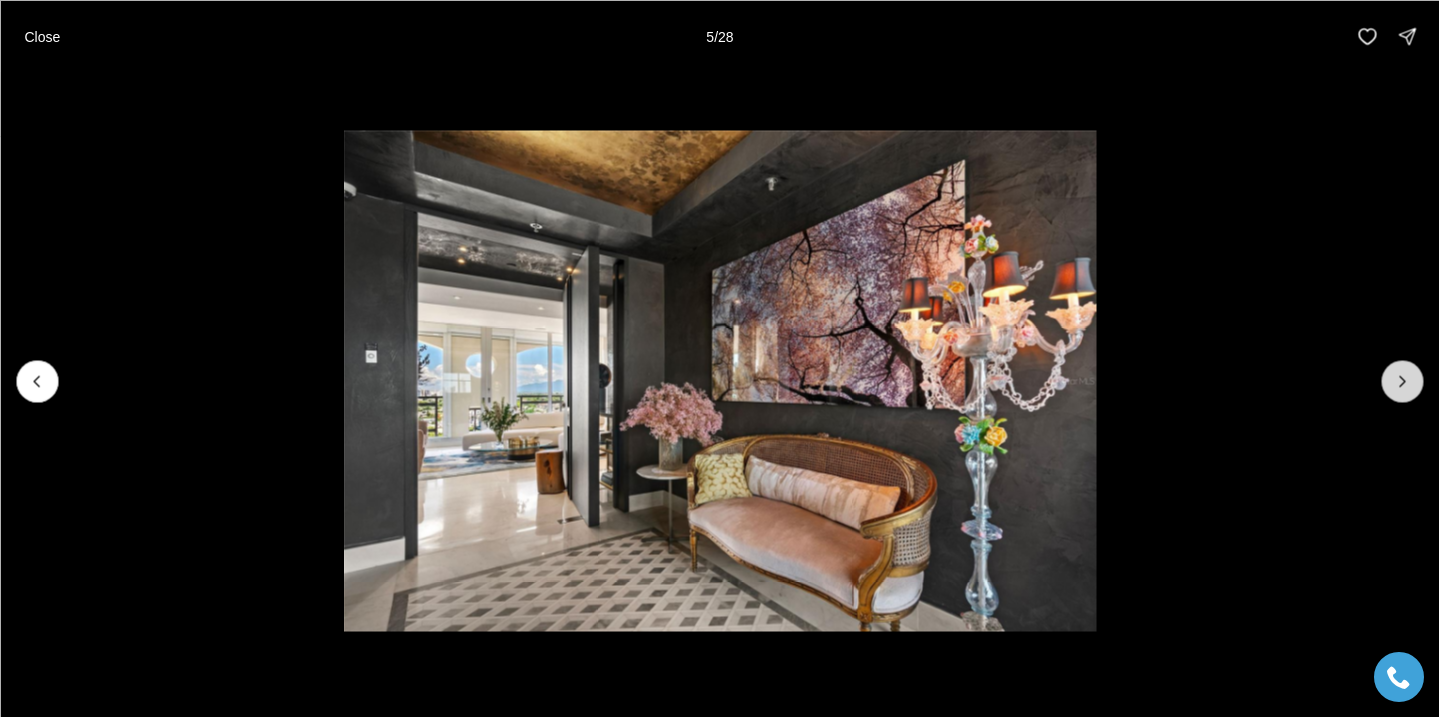 click 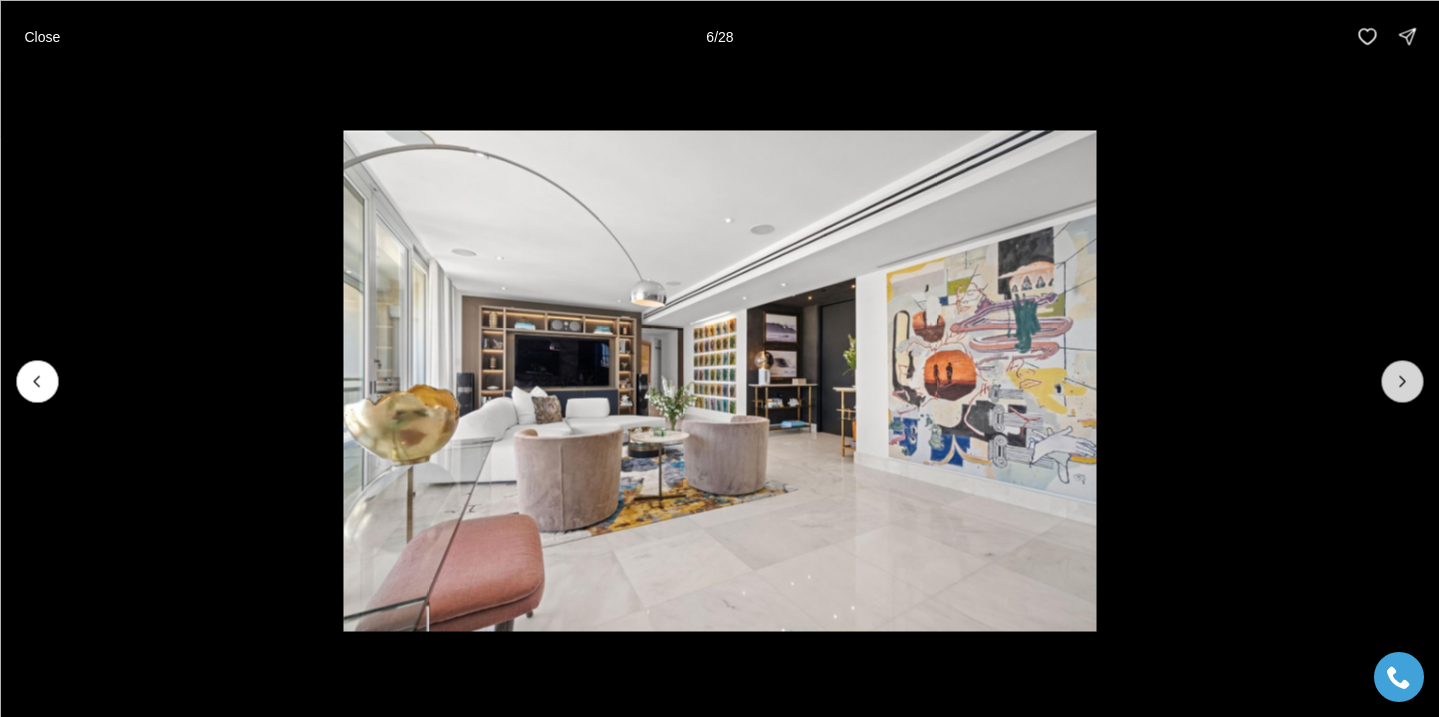click 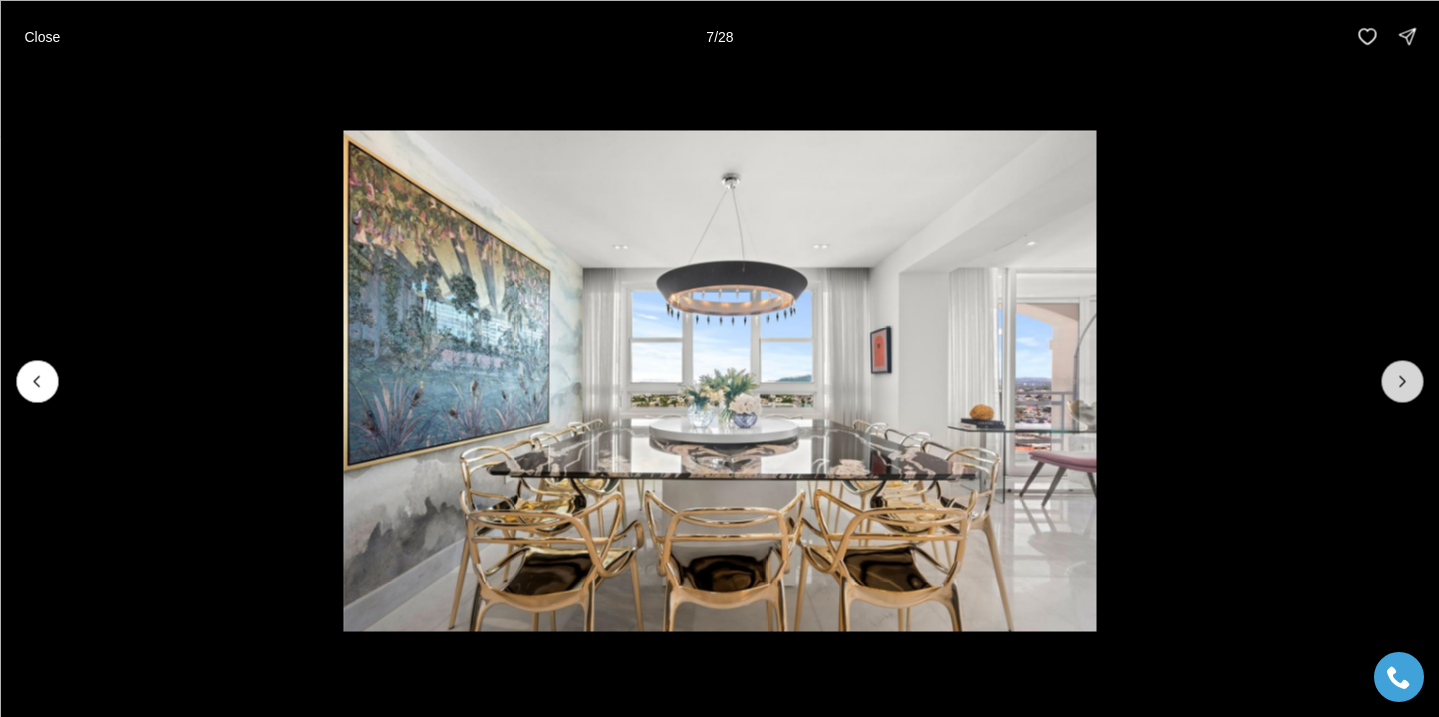 click 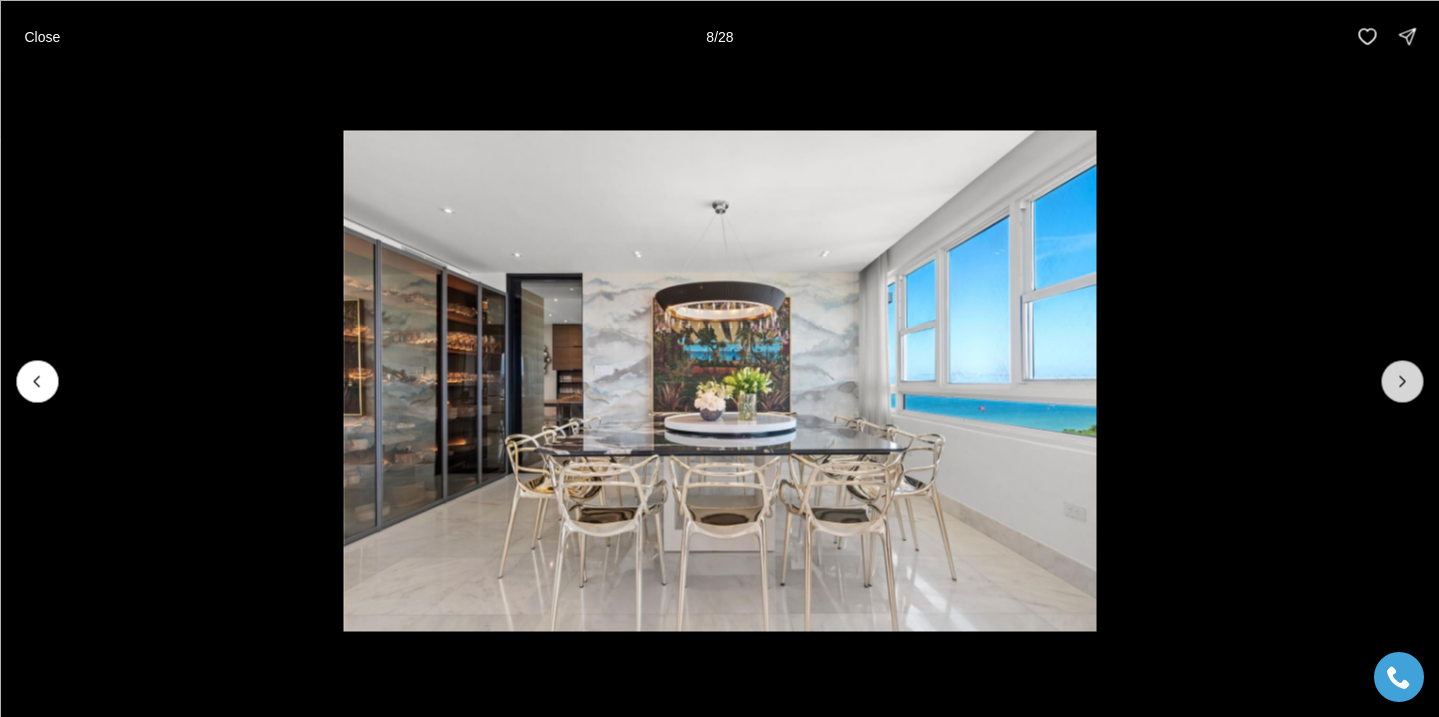 click 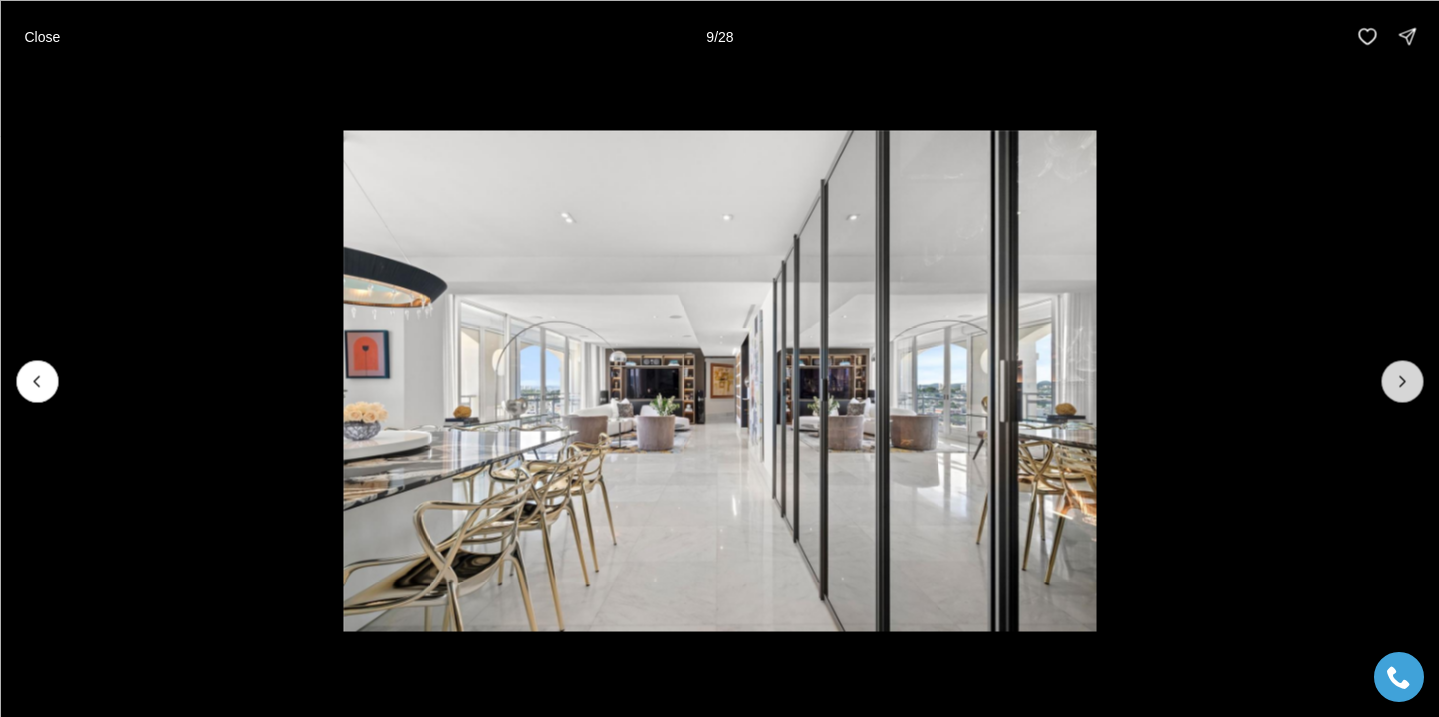 click 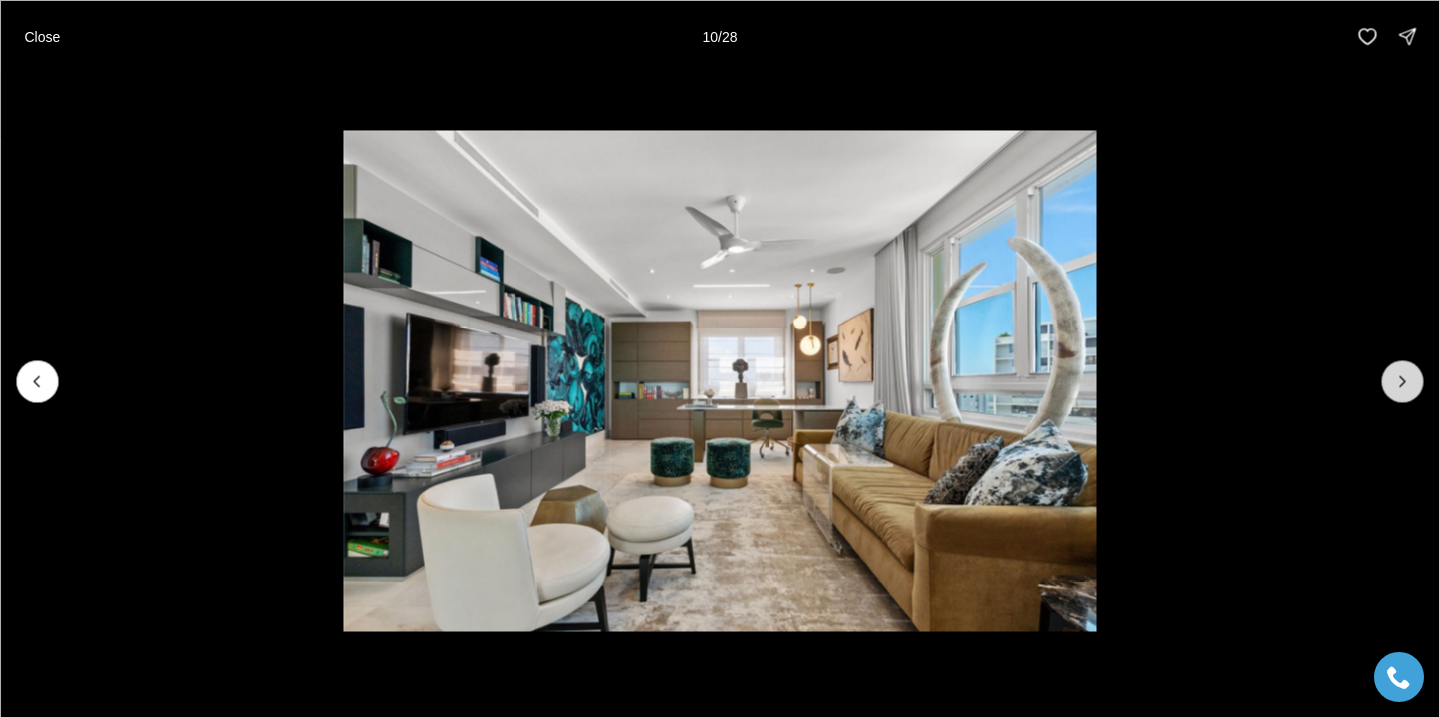 click 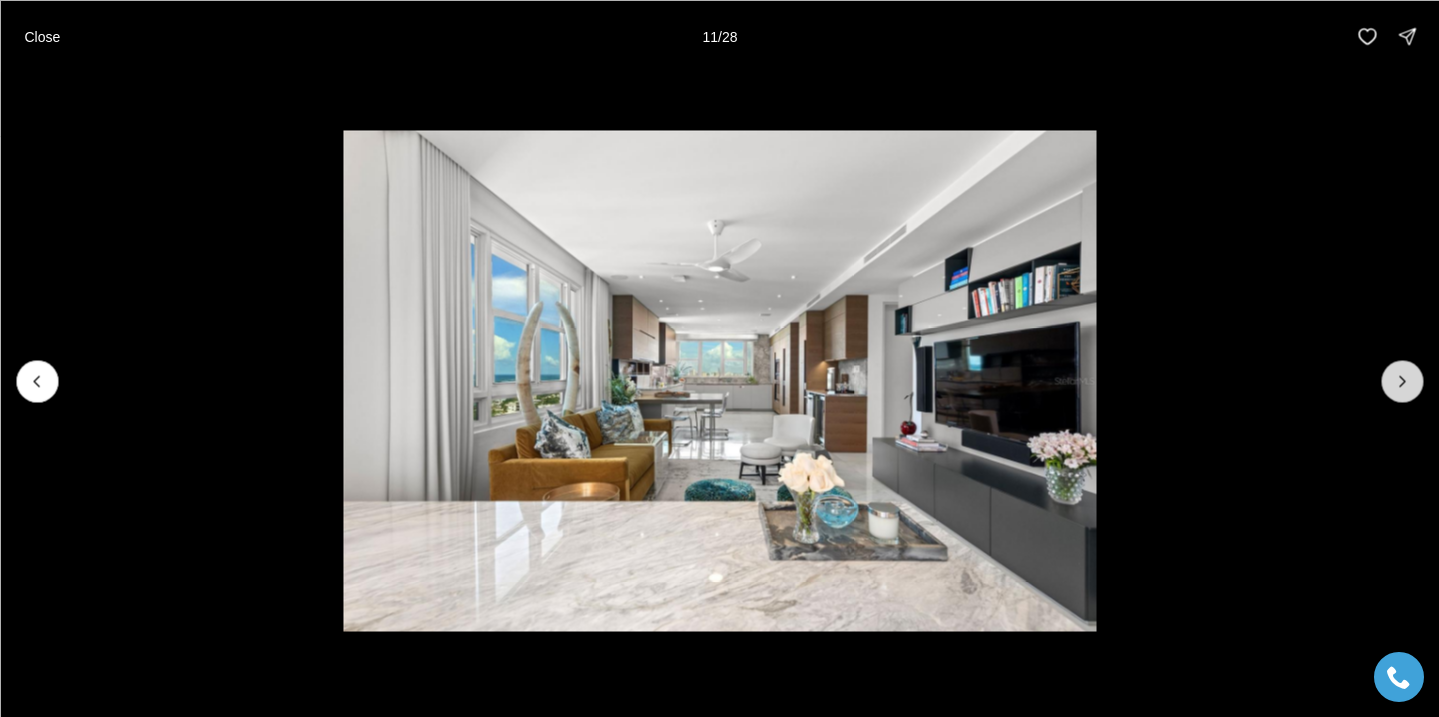 click 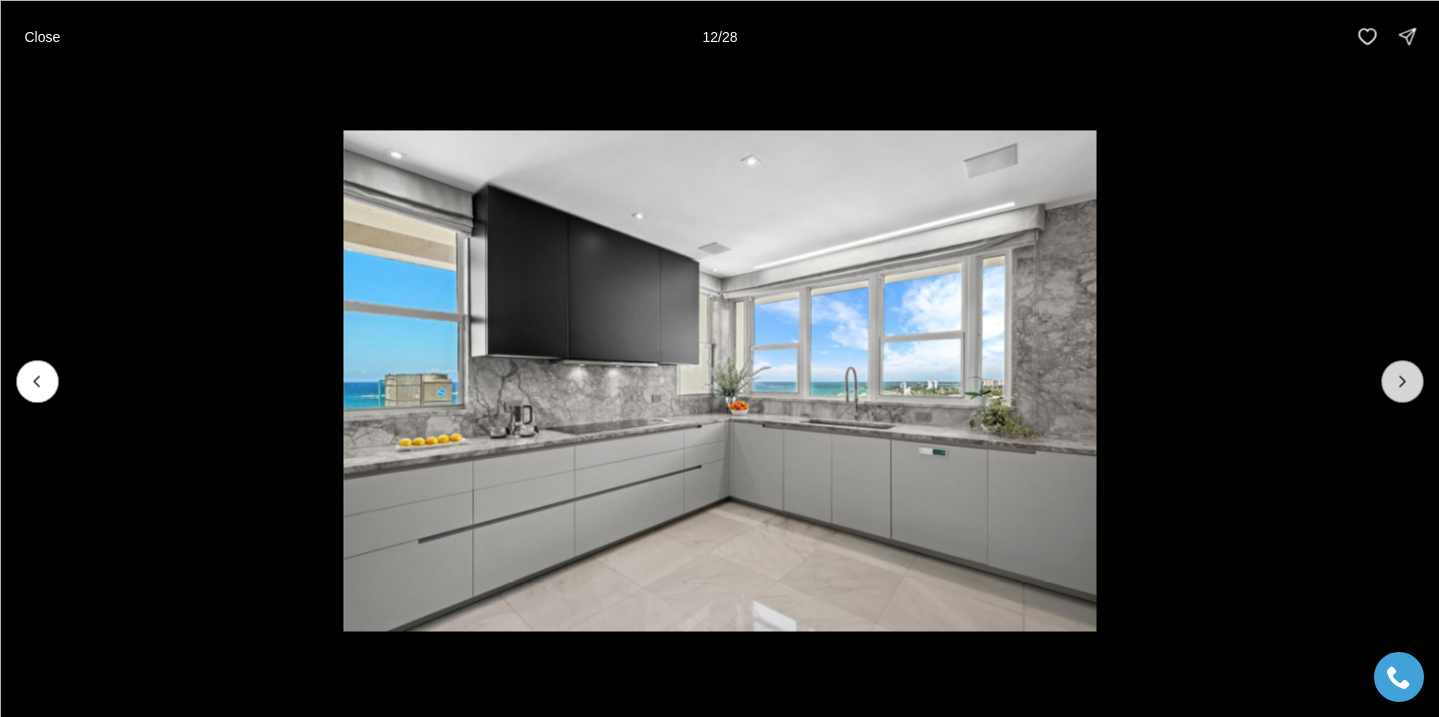 click 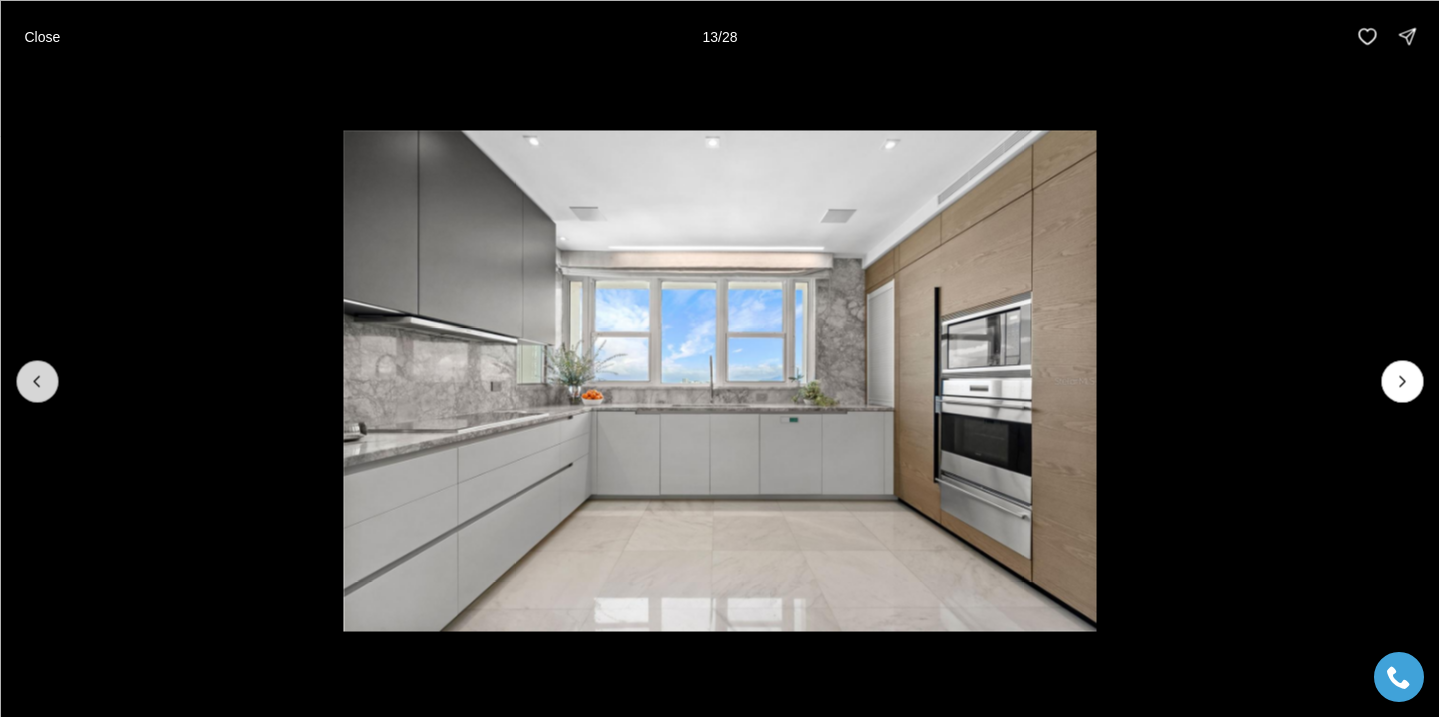 click 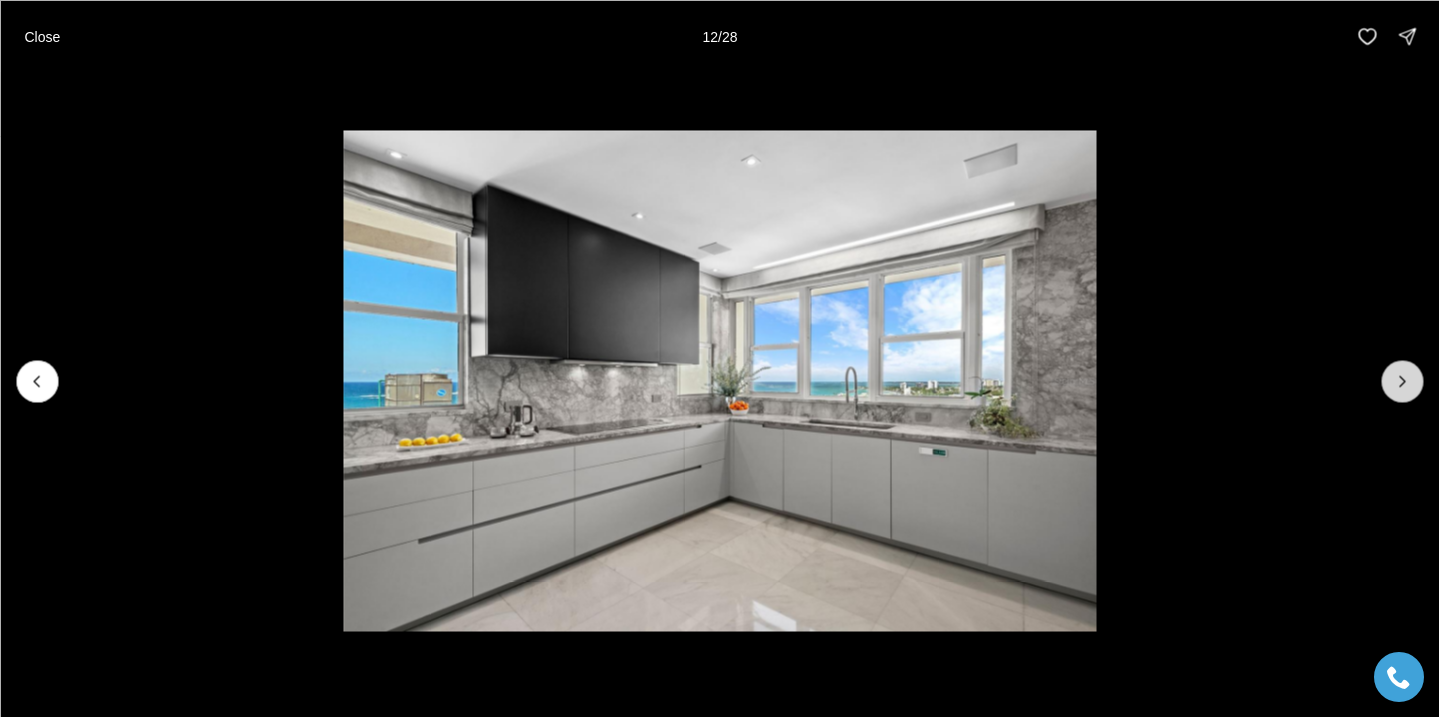 click 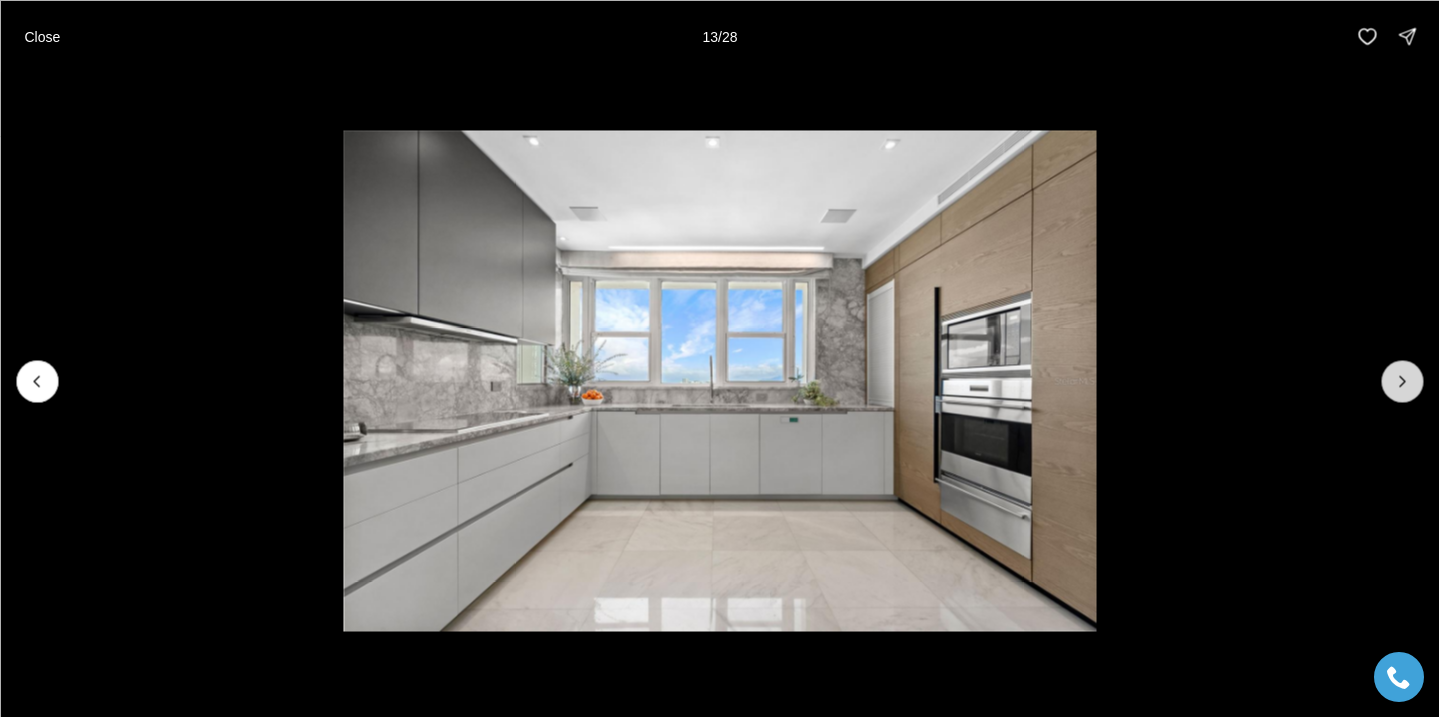 click 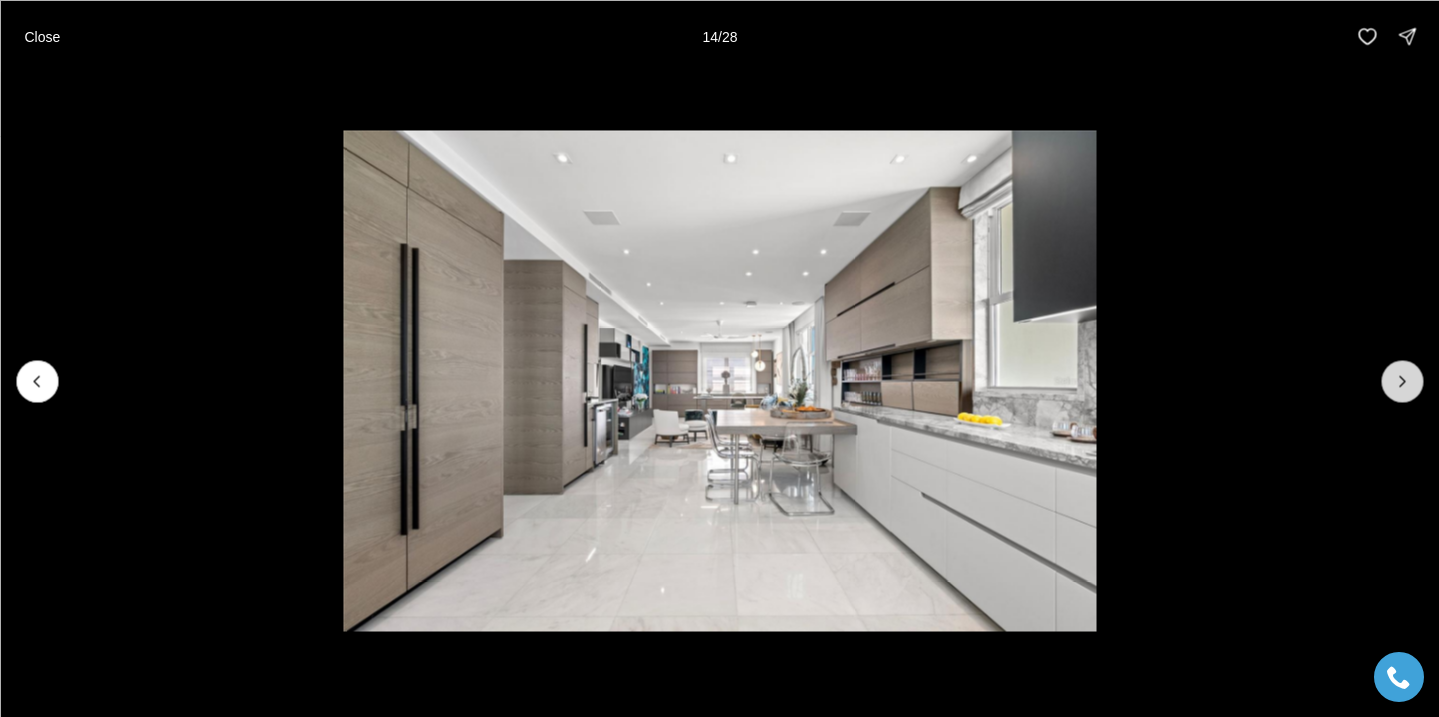 click 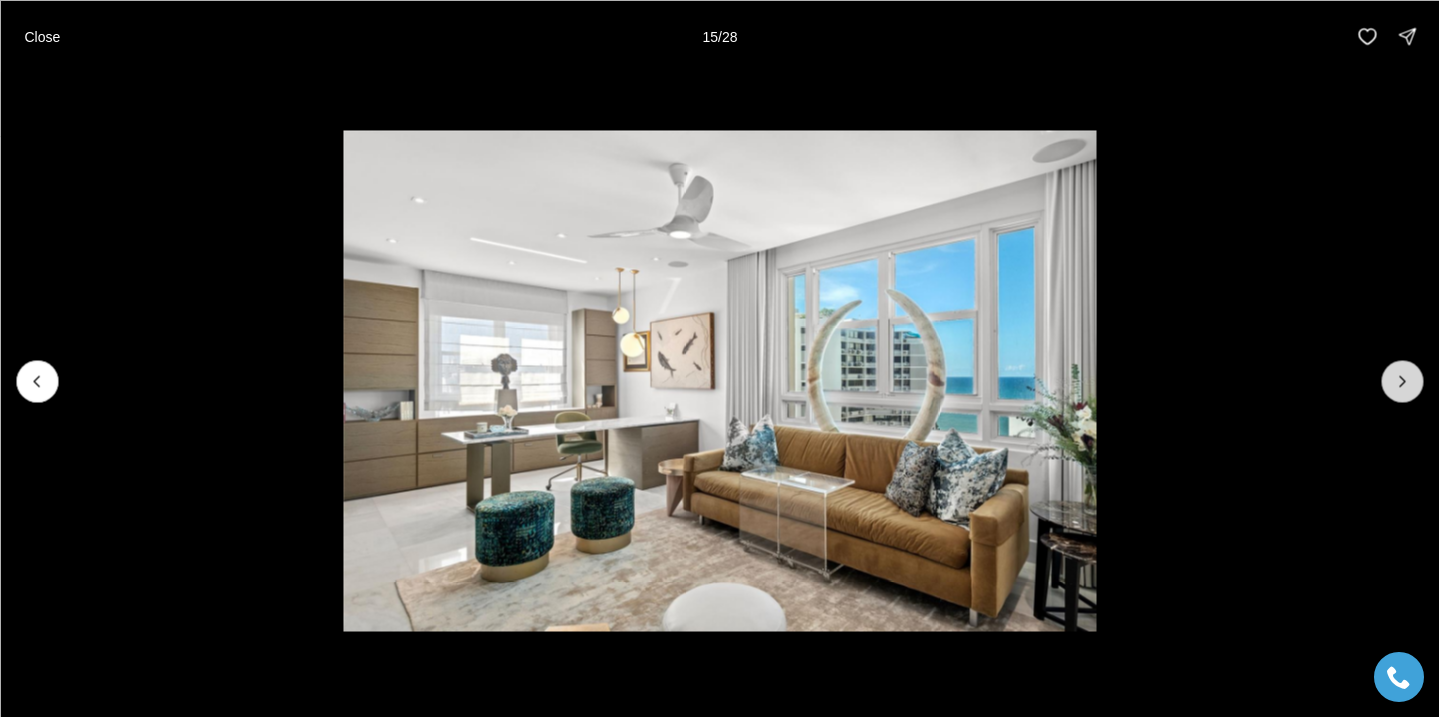 click 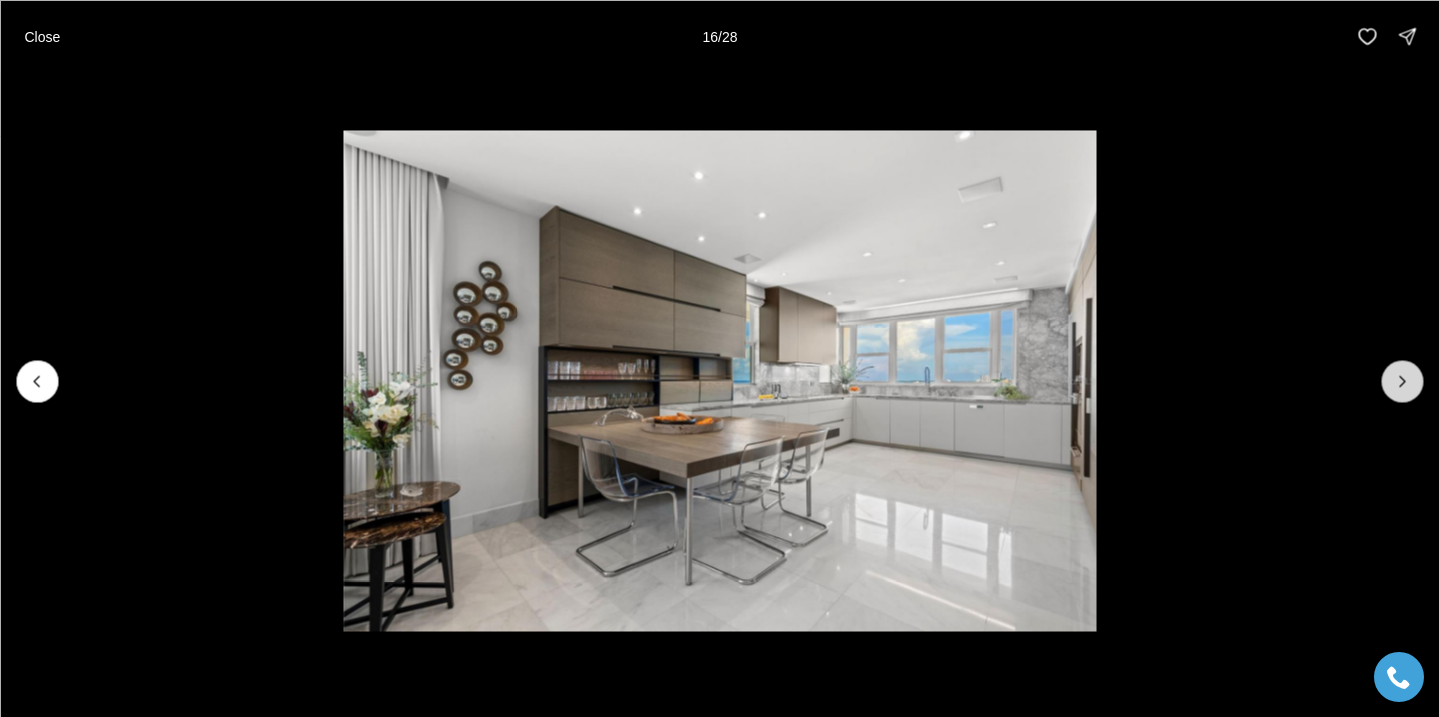 click 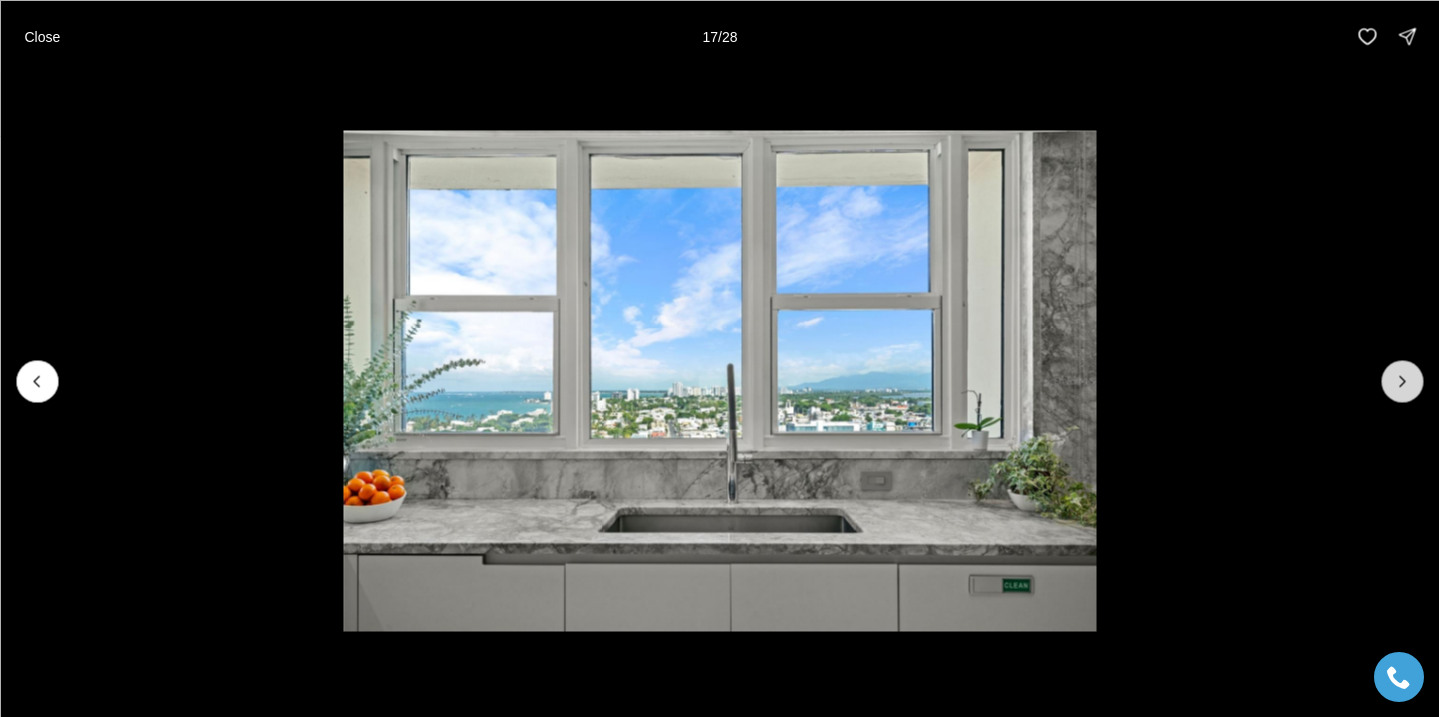click 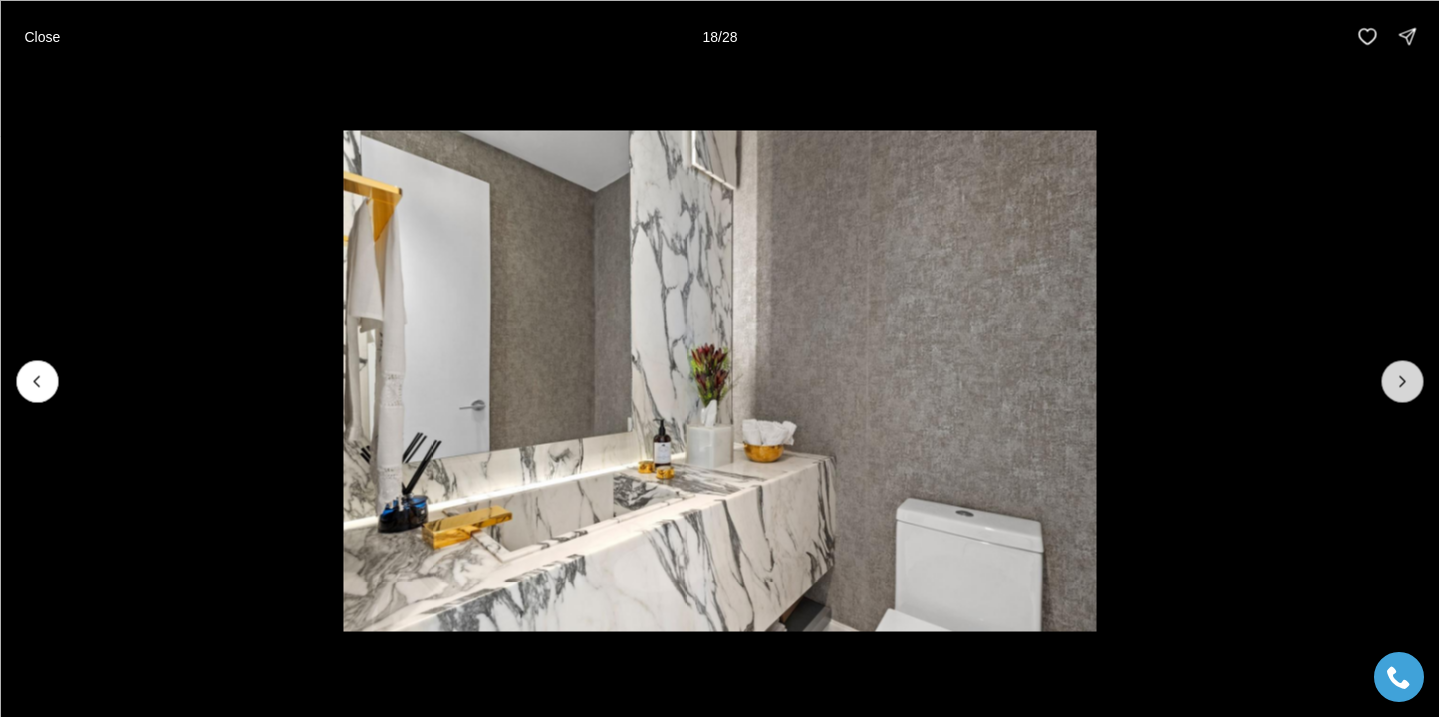 click 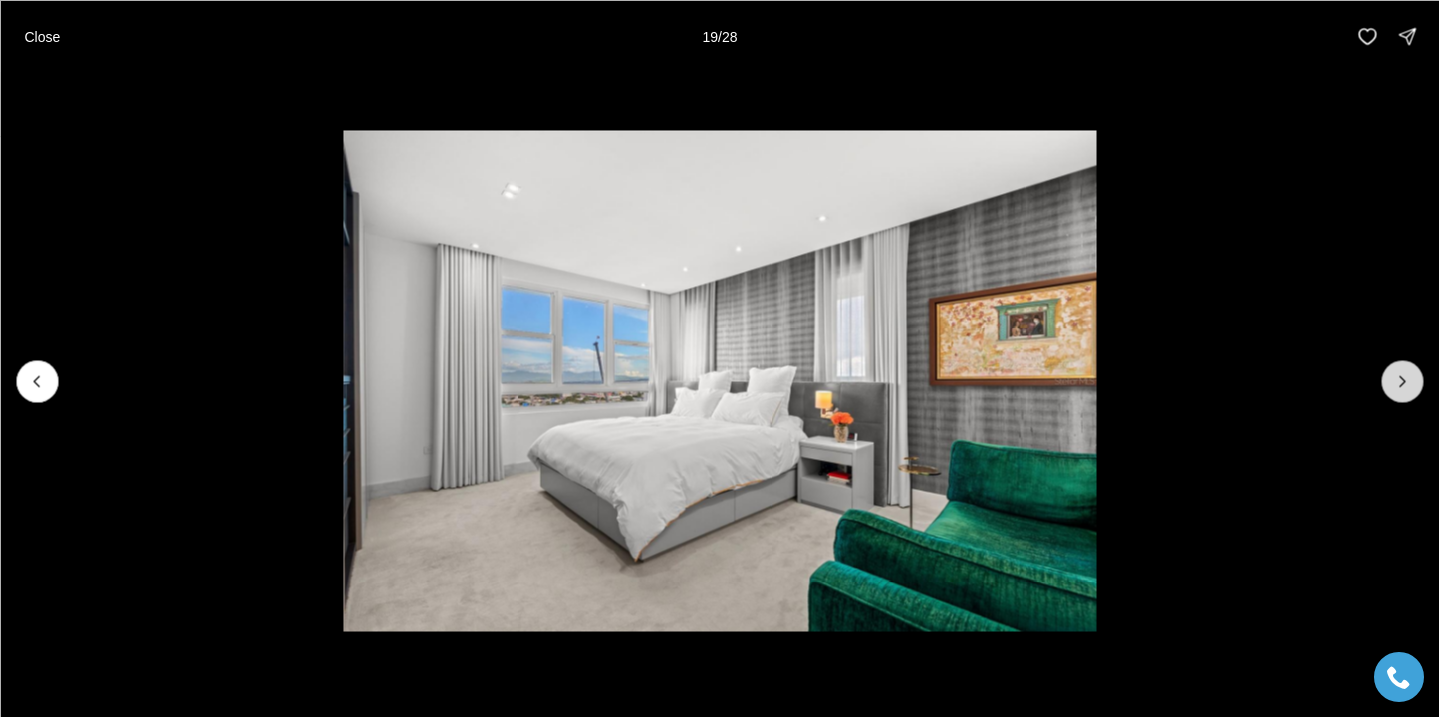 click 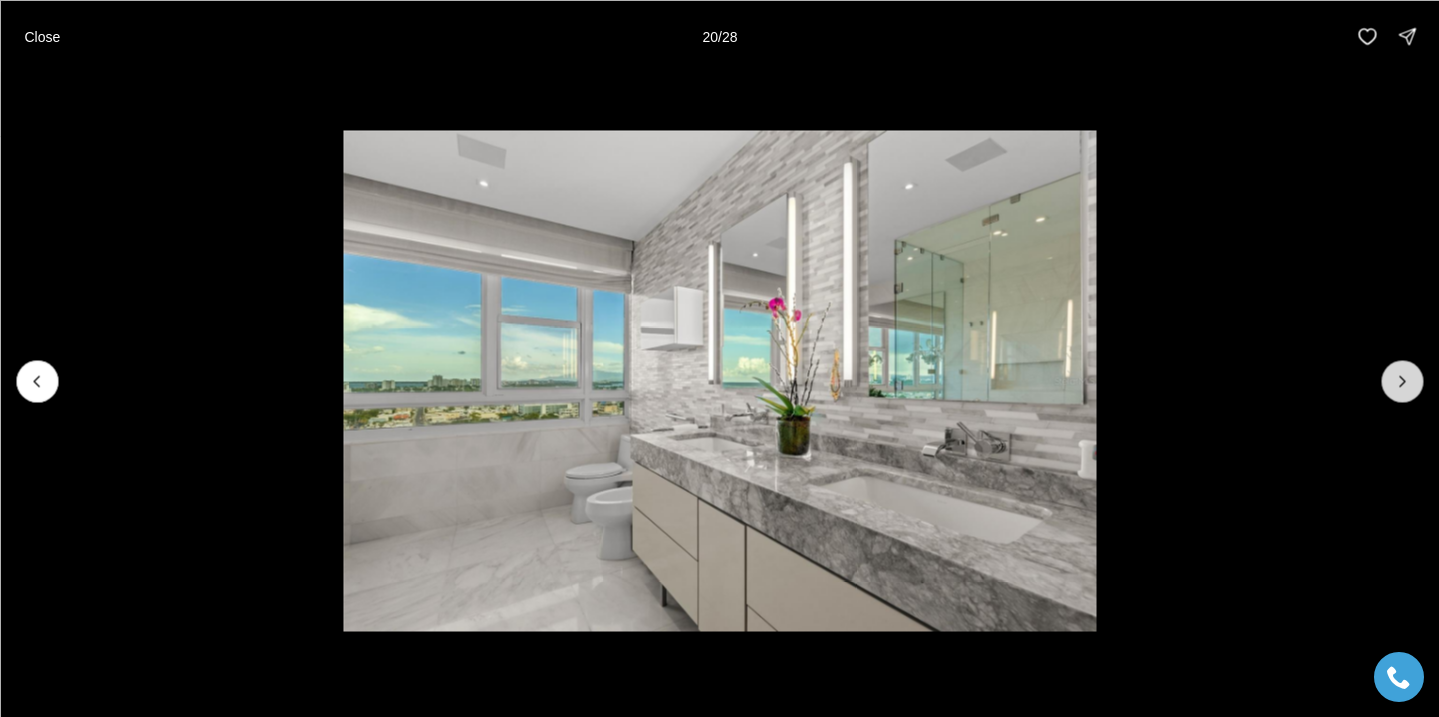 click 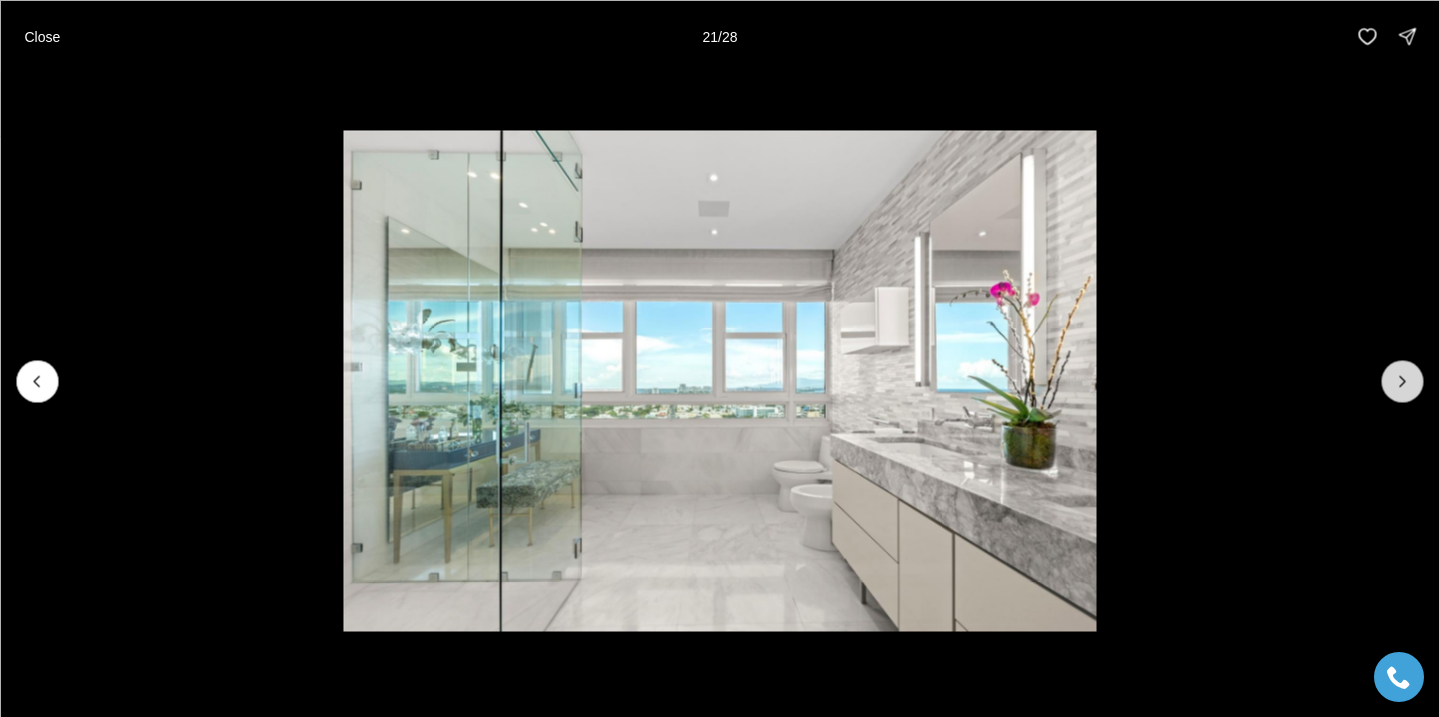 click 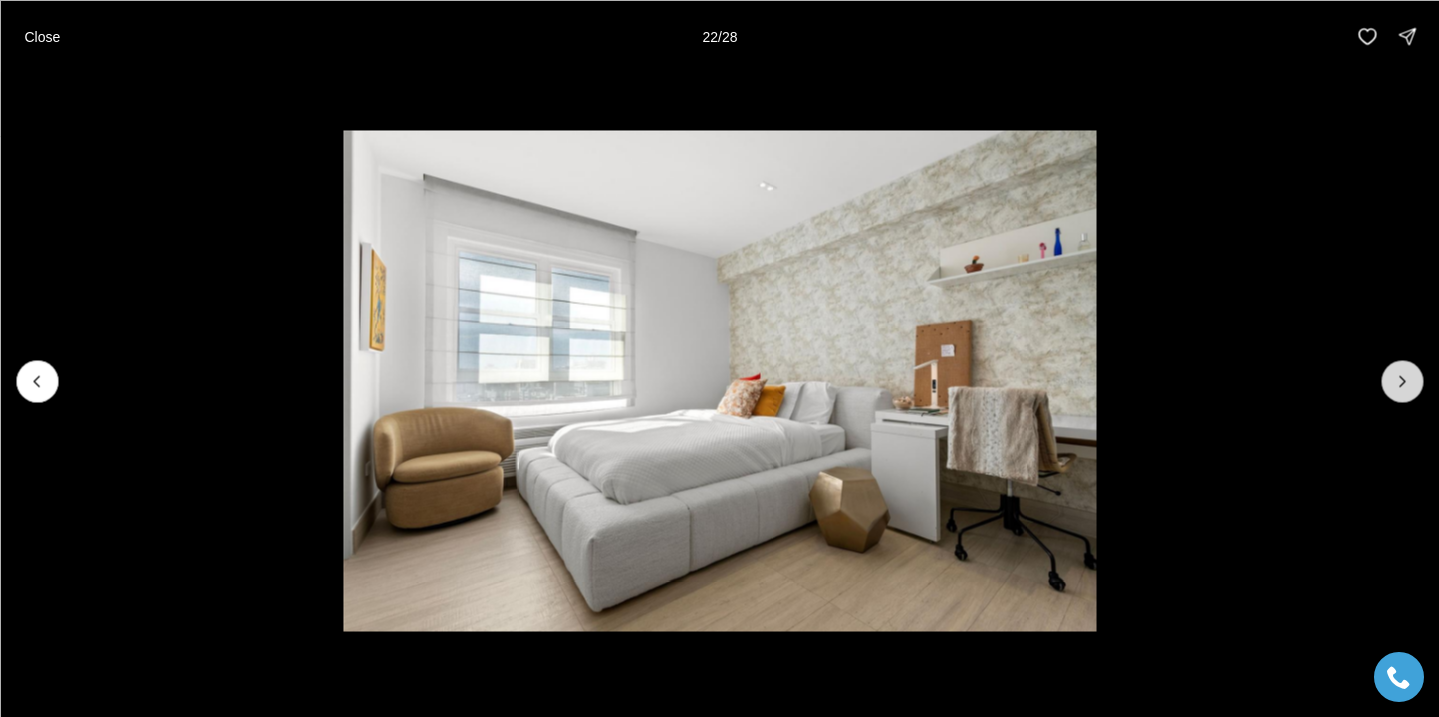 click 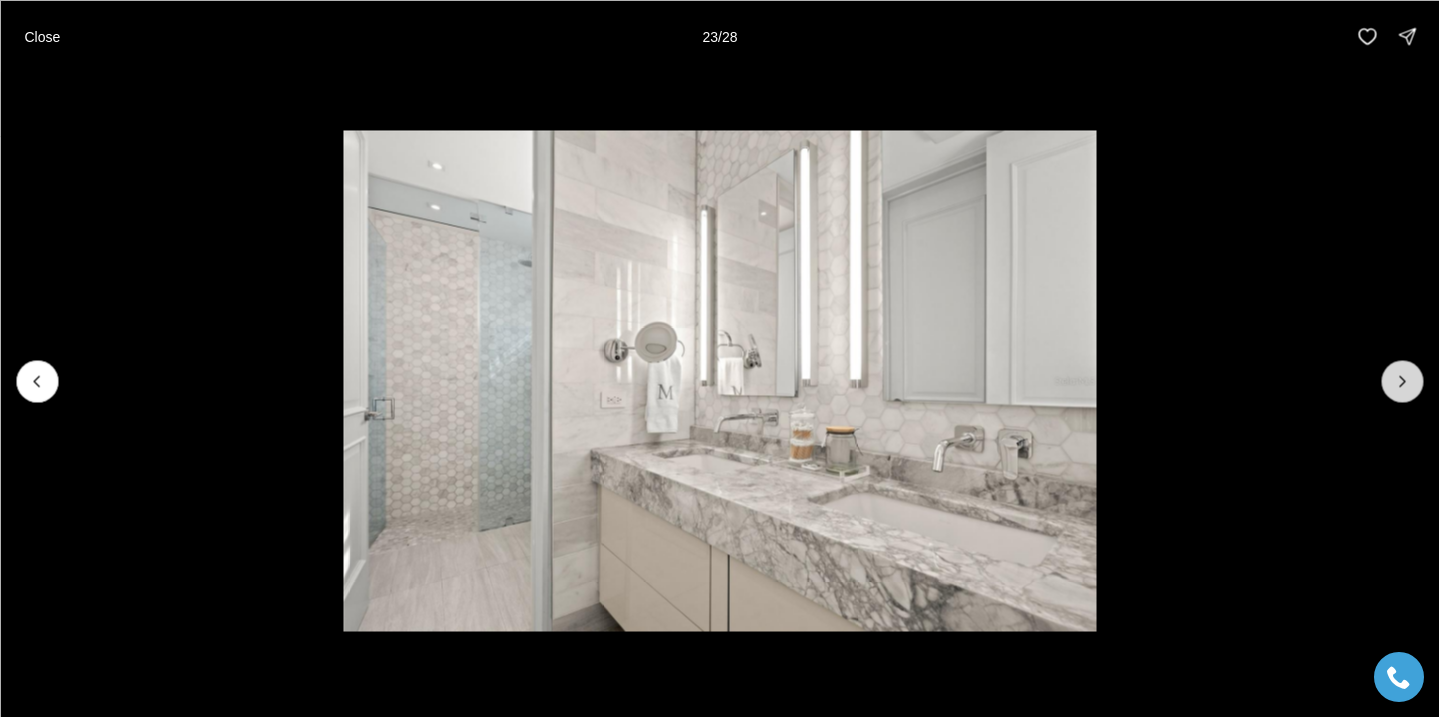click 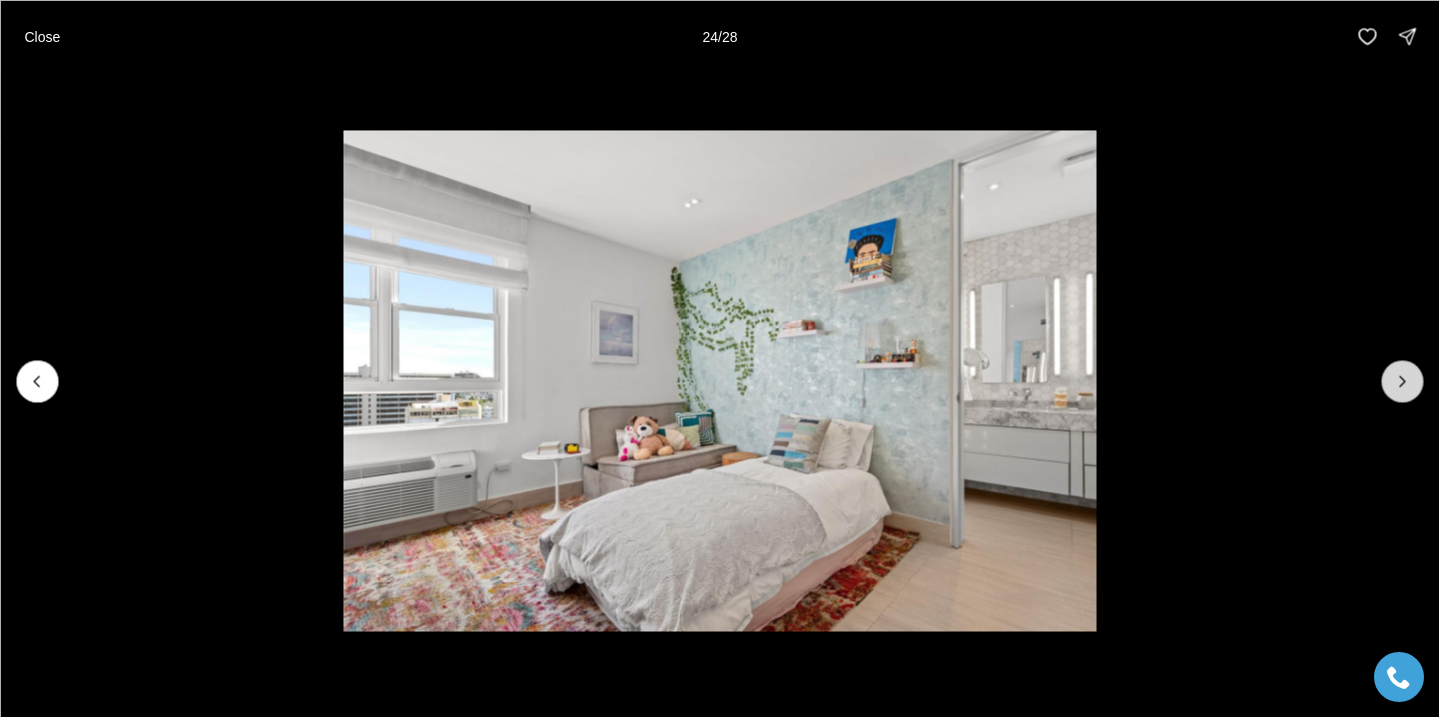 click 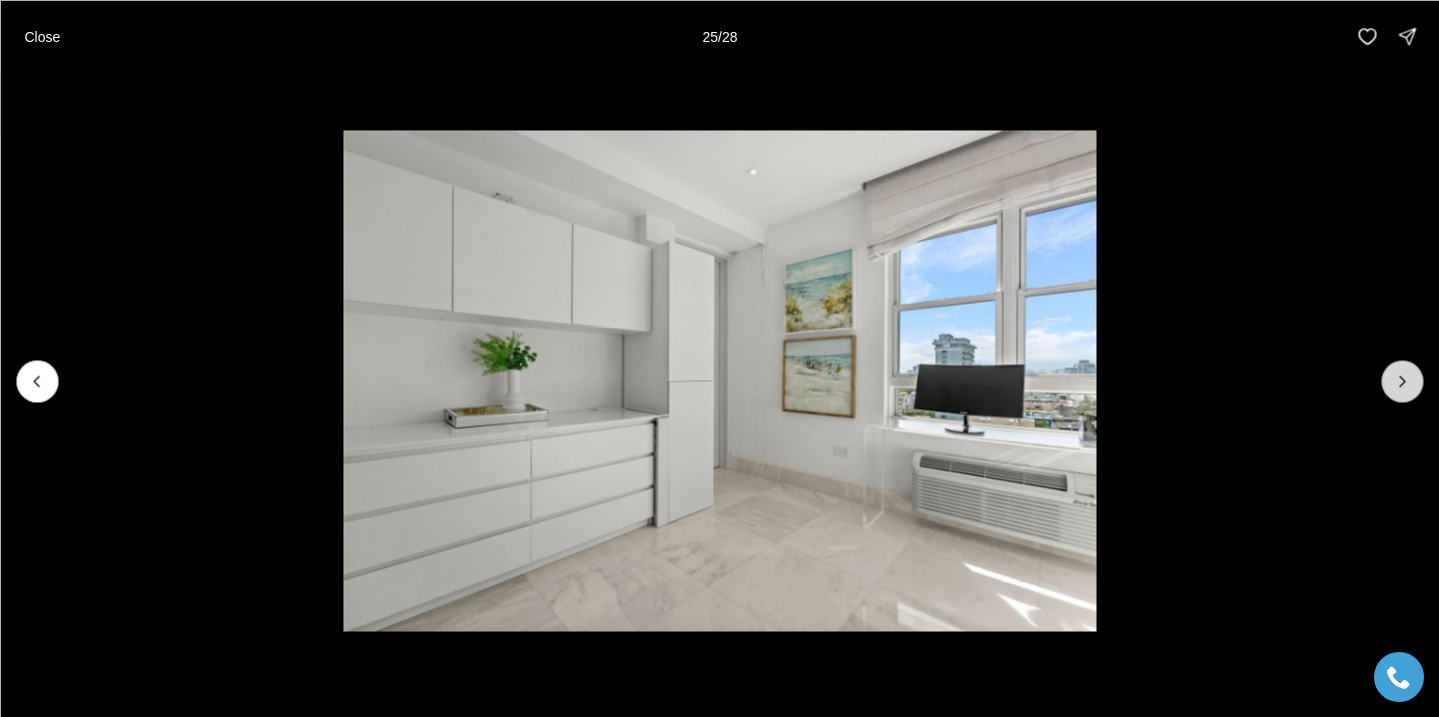 click 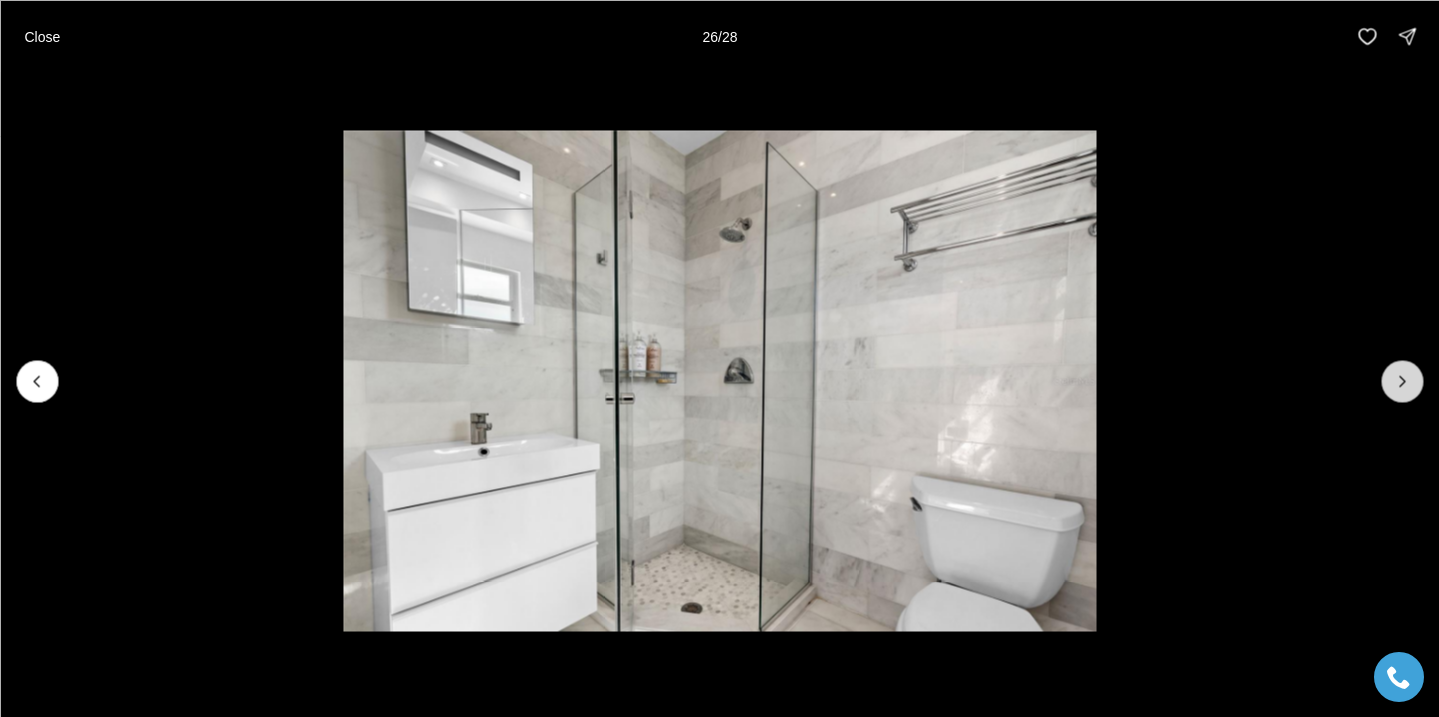 click 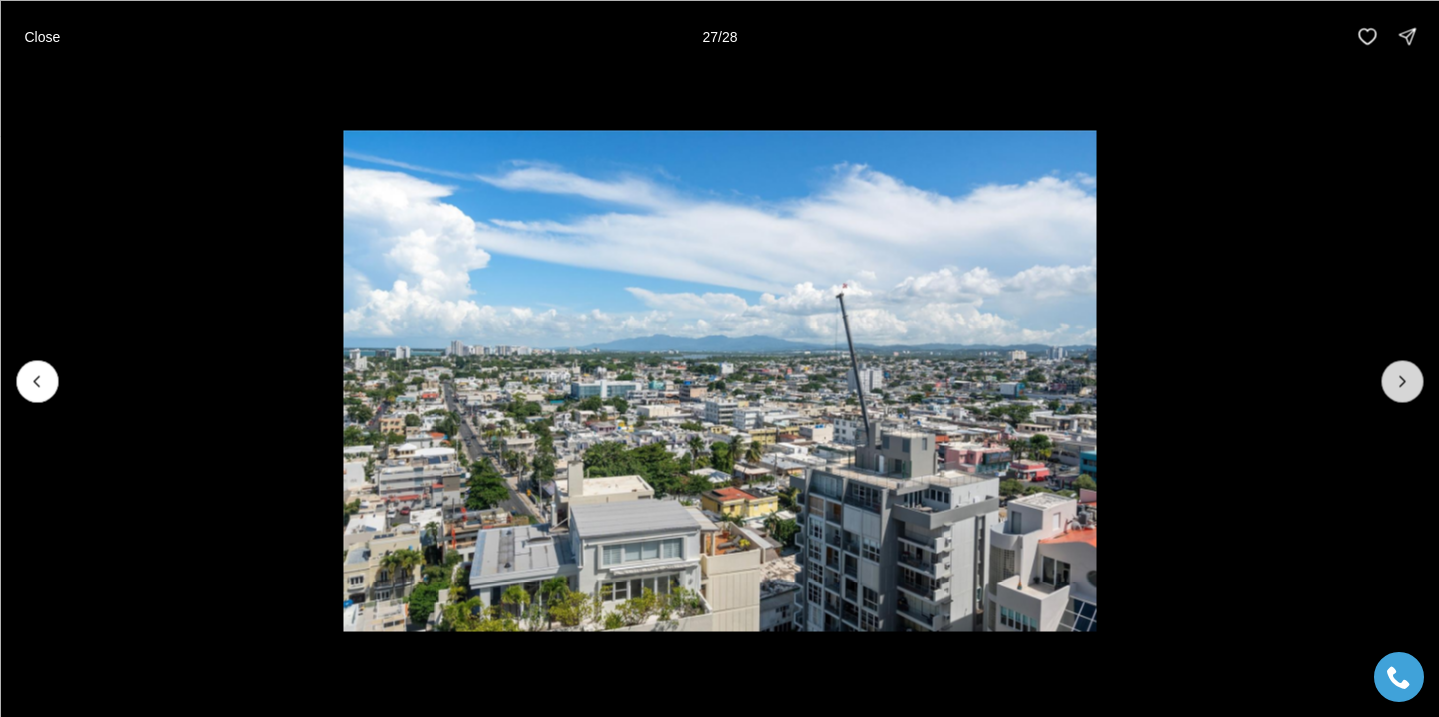 click 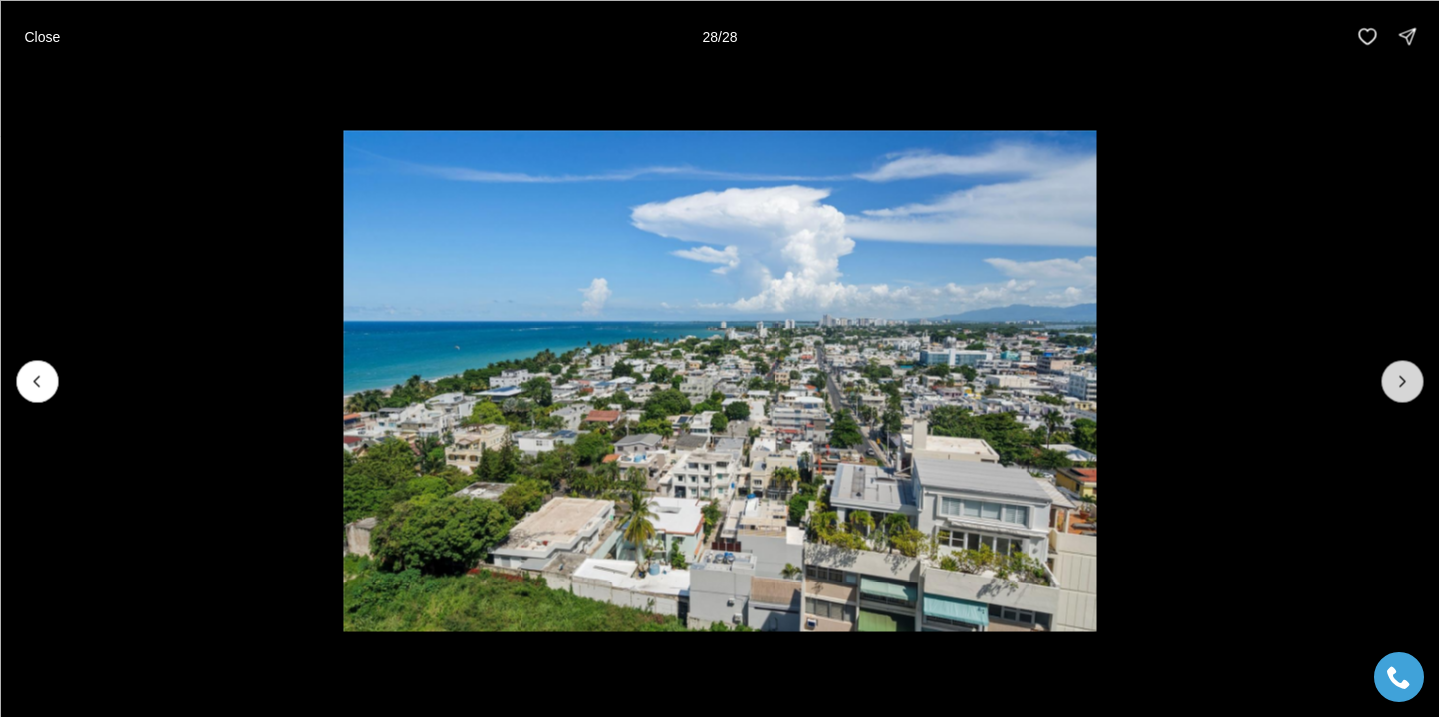 click at bounding box center (1402, 381) 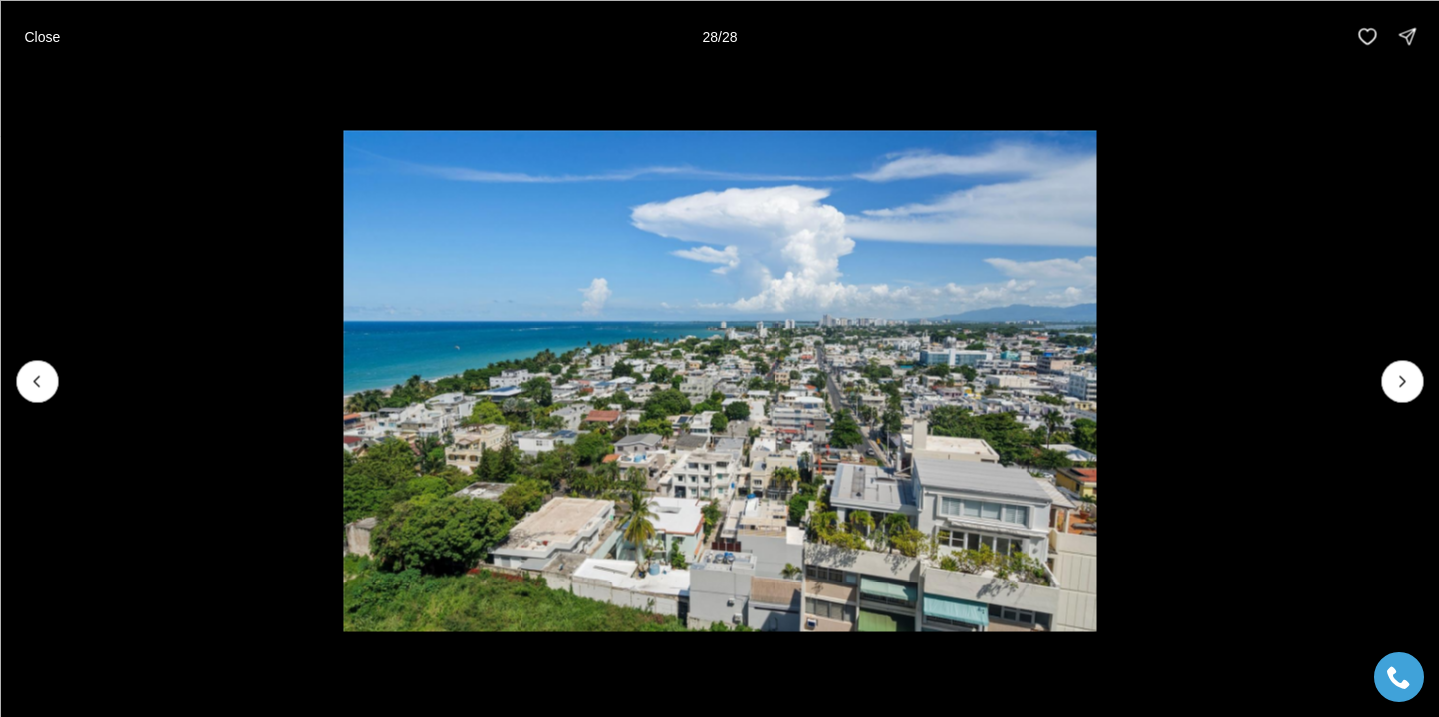 click at bounding box center [1402, 381] 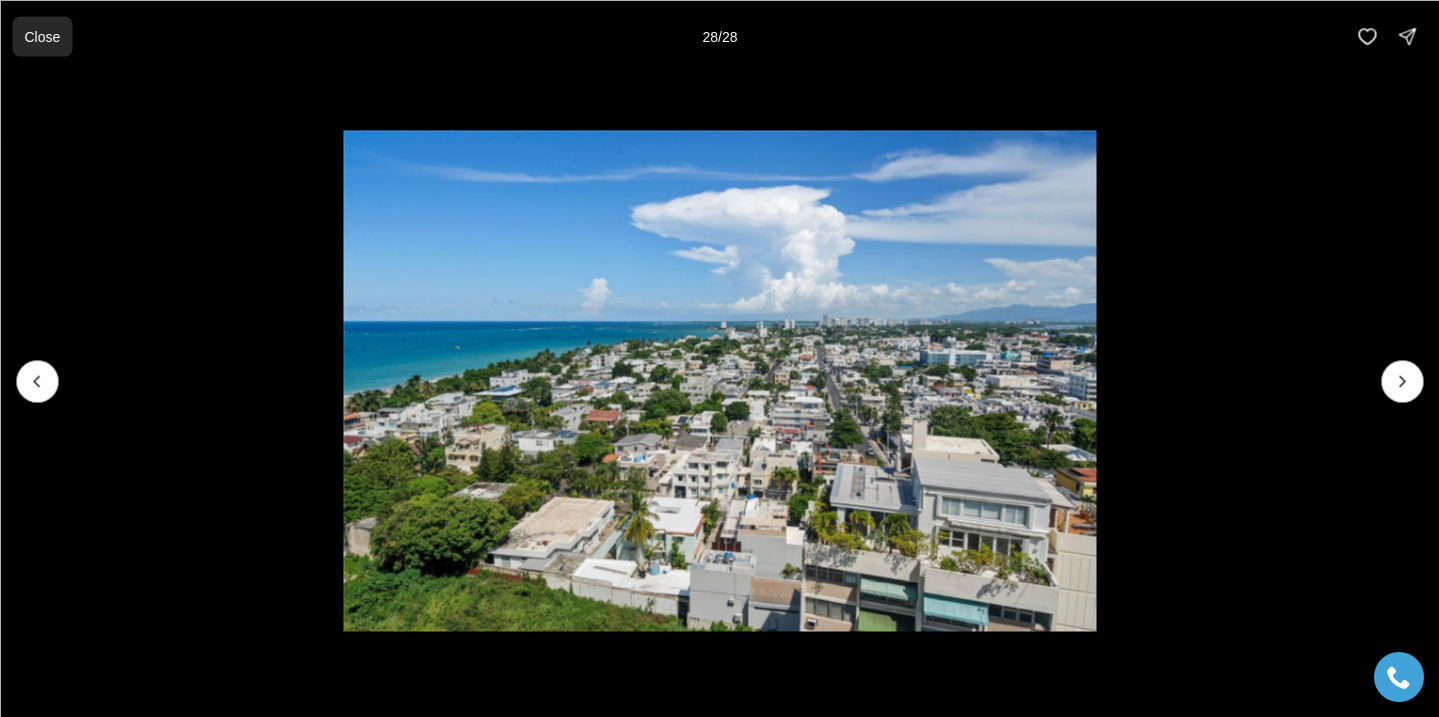 click on "Close" at bounding box center [42, 36] 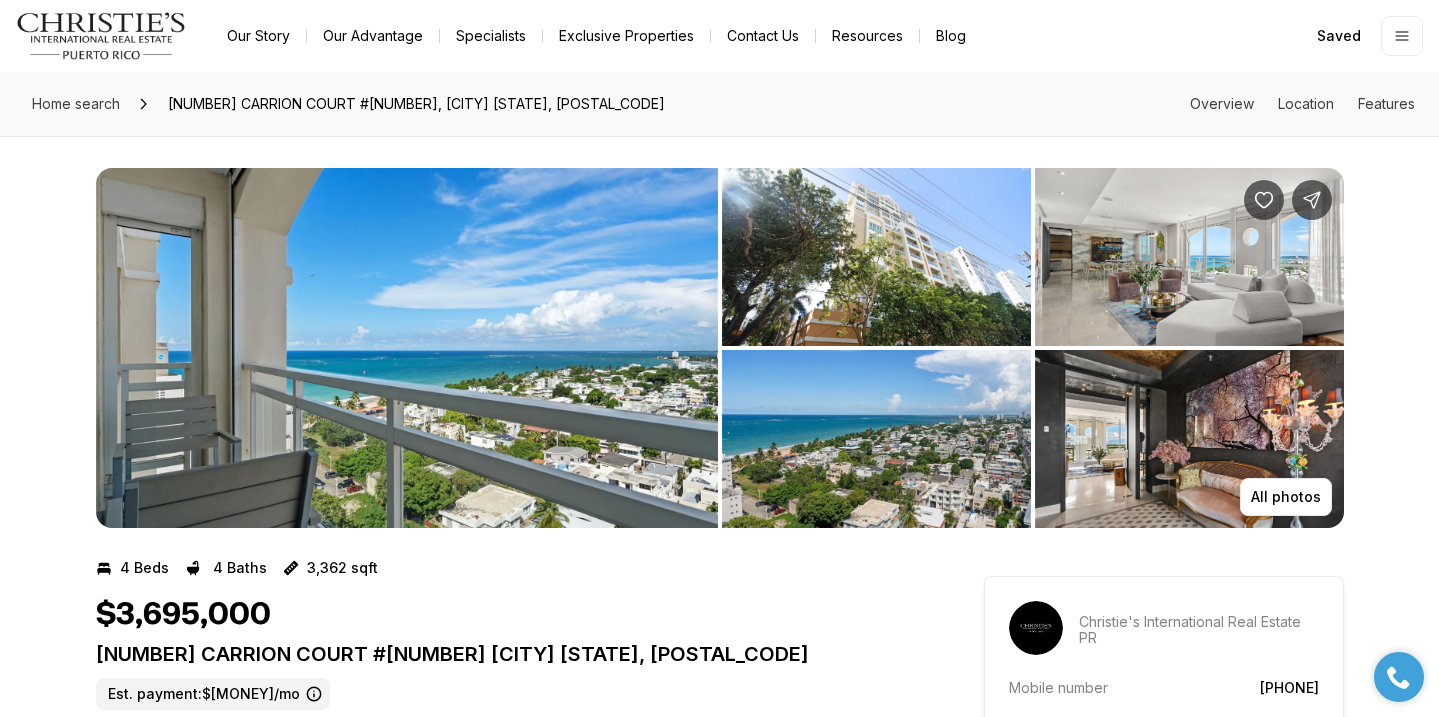scroll, scrollTop: 1, scrollLeft: 0, axis: vertical 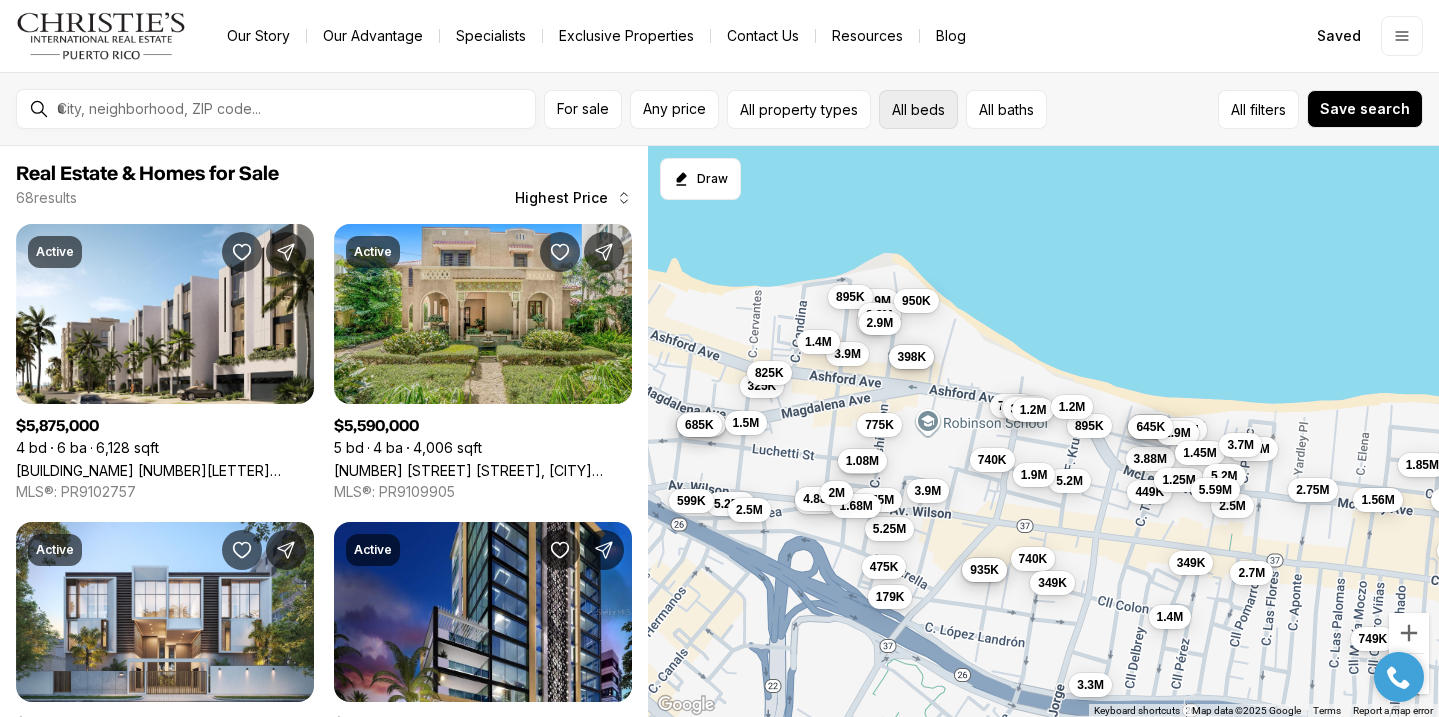 click on "All beds" at bounding box center [918, 109] 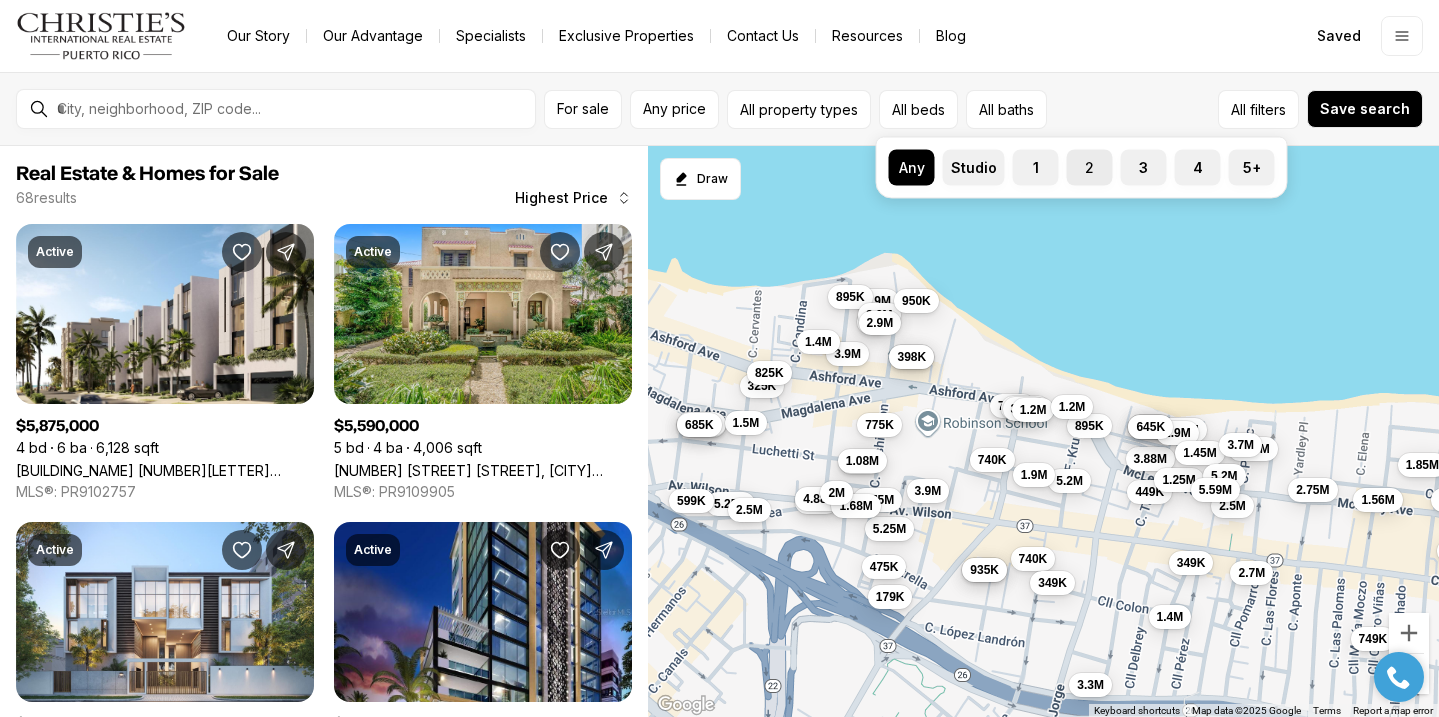 click on "2" at bounding box center [1090, 168] 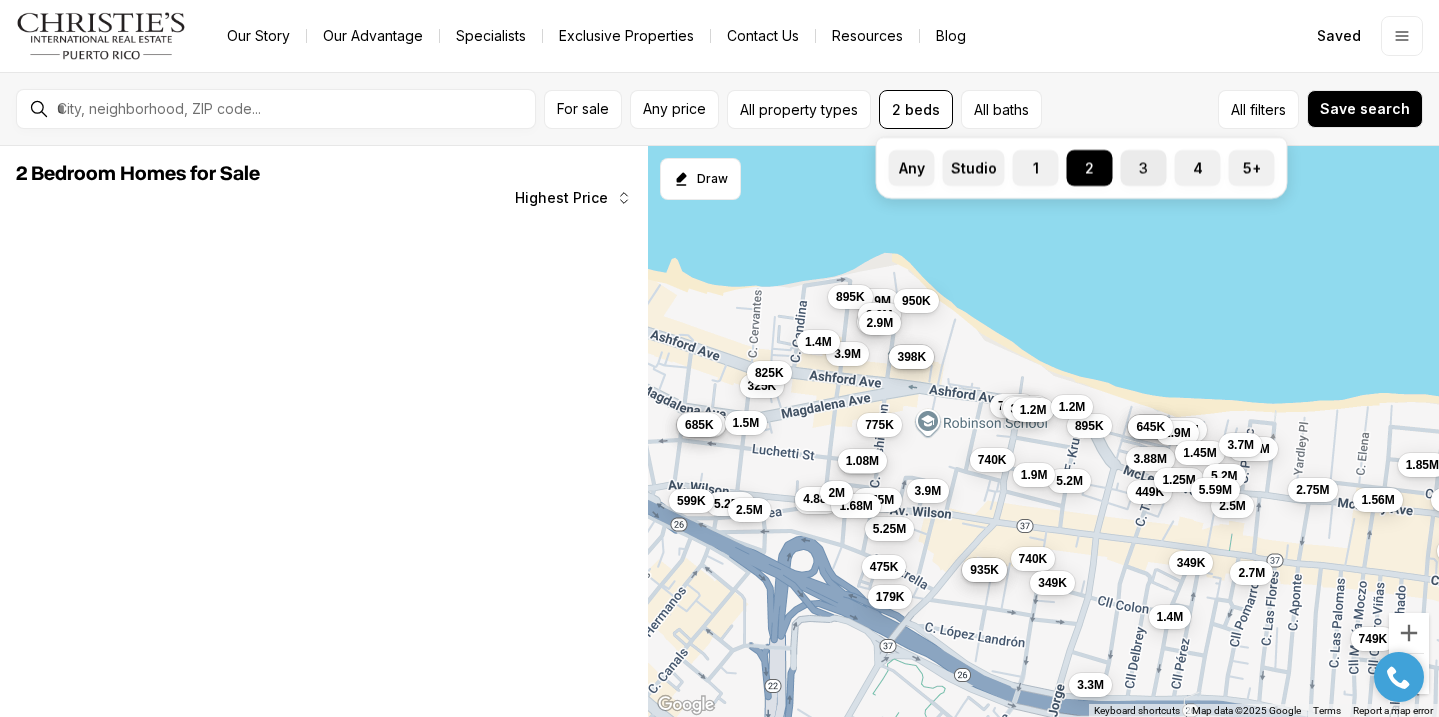 click on "3" at bounding box center [1131, 160] 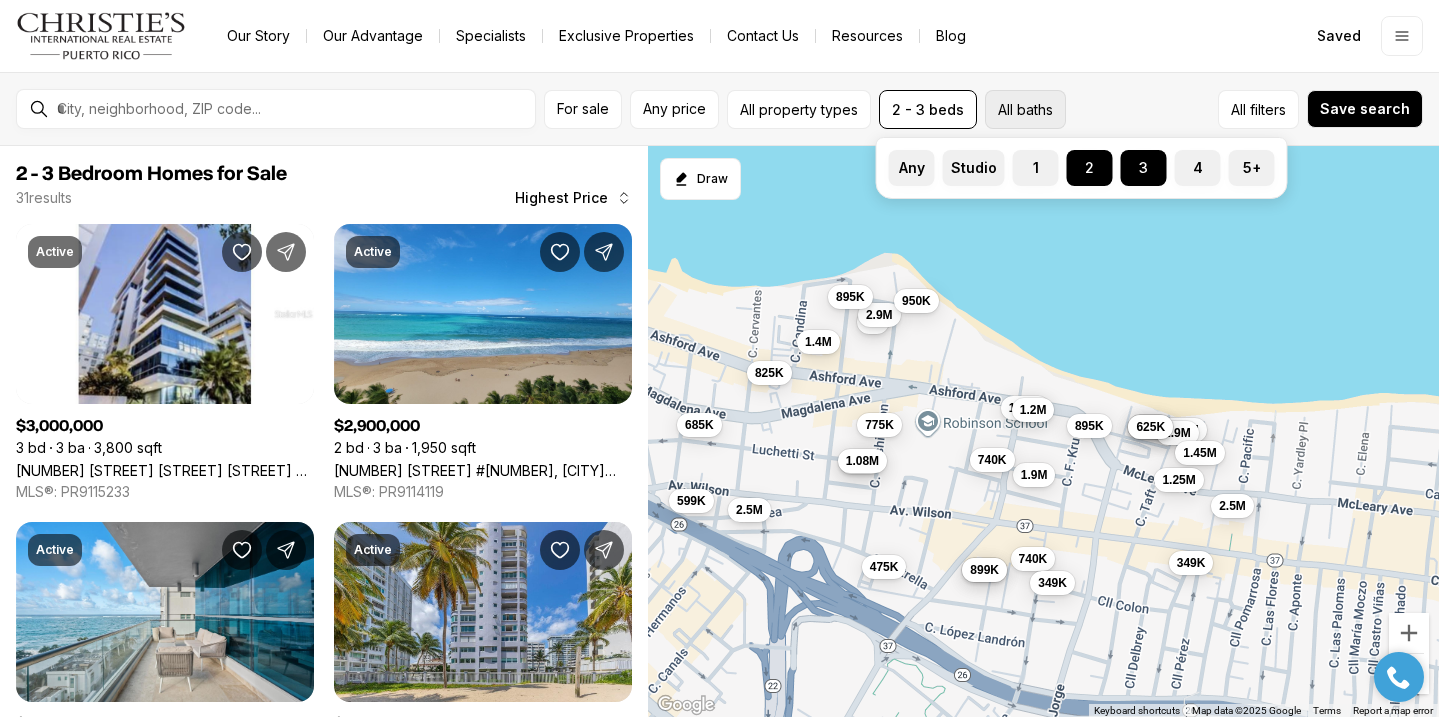 click on "All baths" at bounding box center (1025, 109) 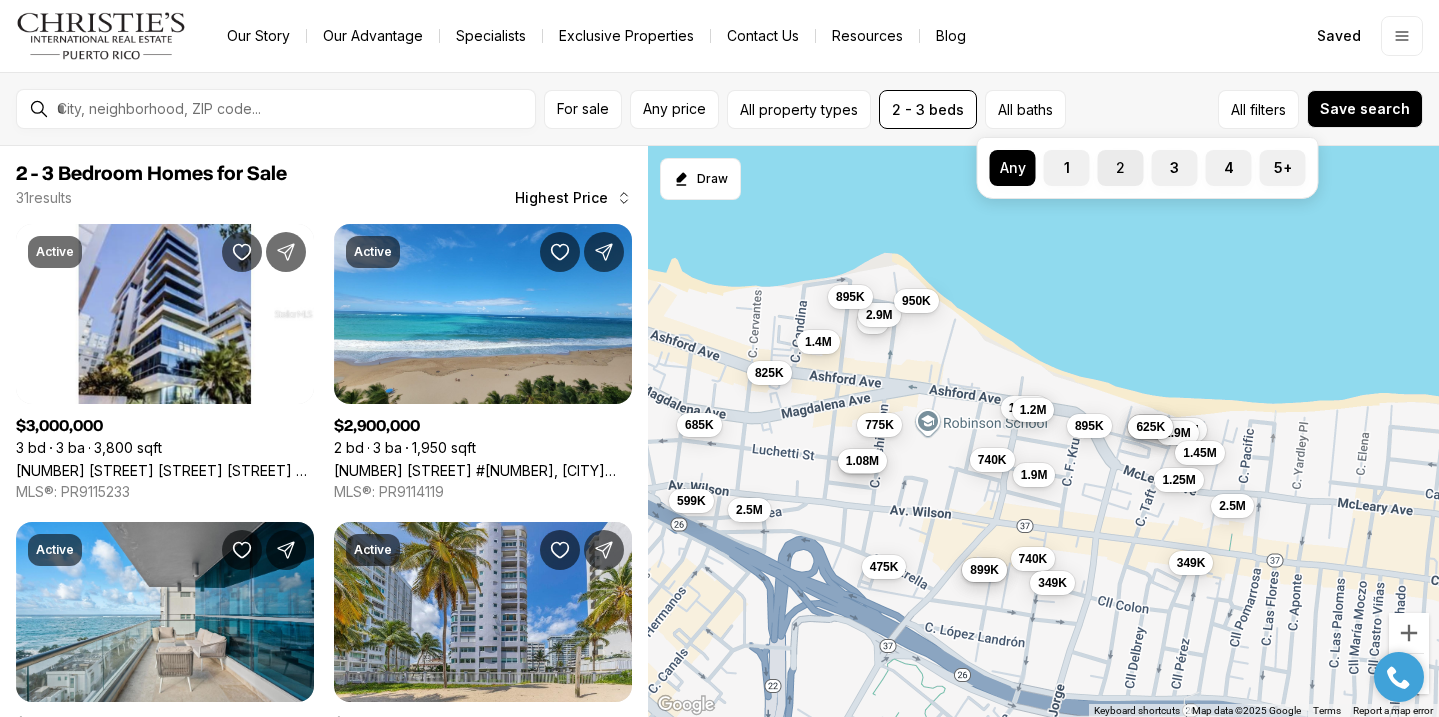 click on "2" at bounding box center [1108, 160] 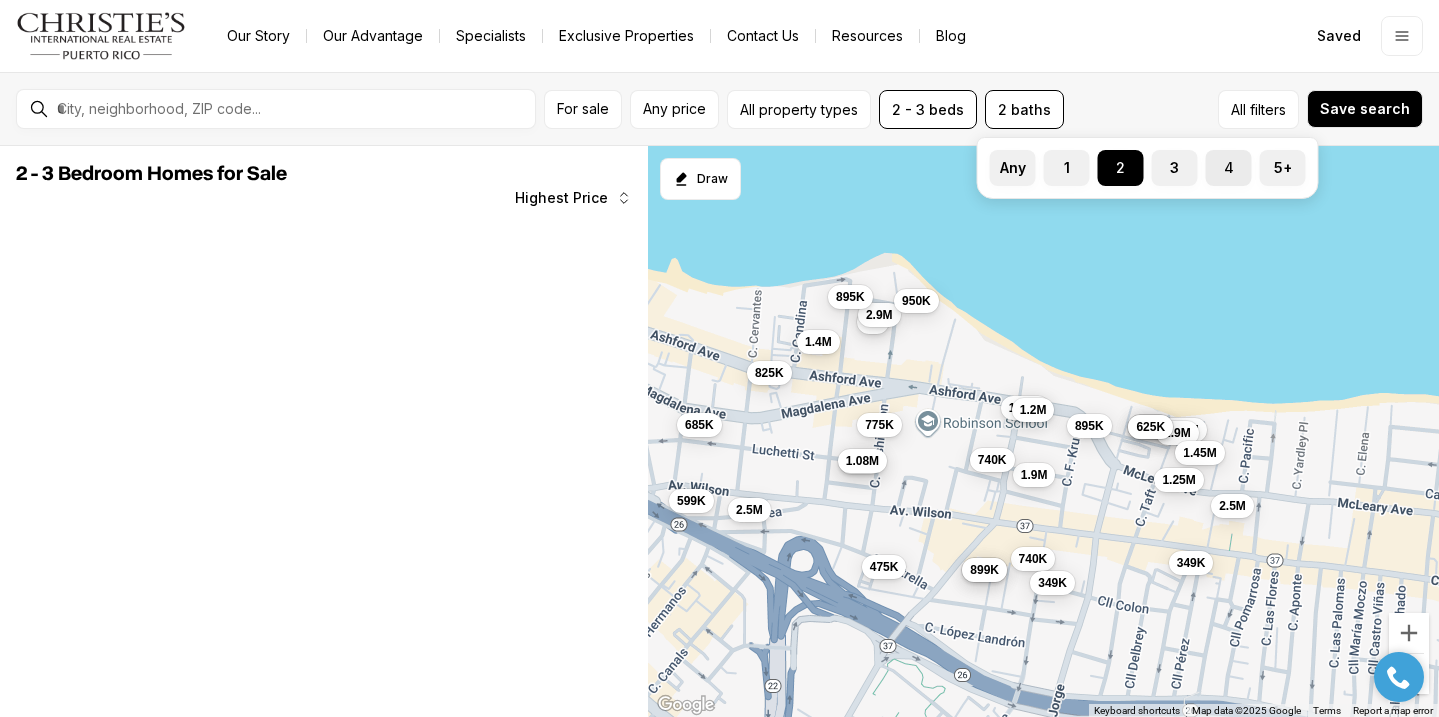 click on "4" at bounding box center [1229, 168] 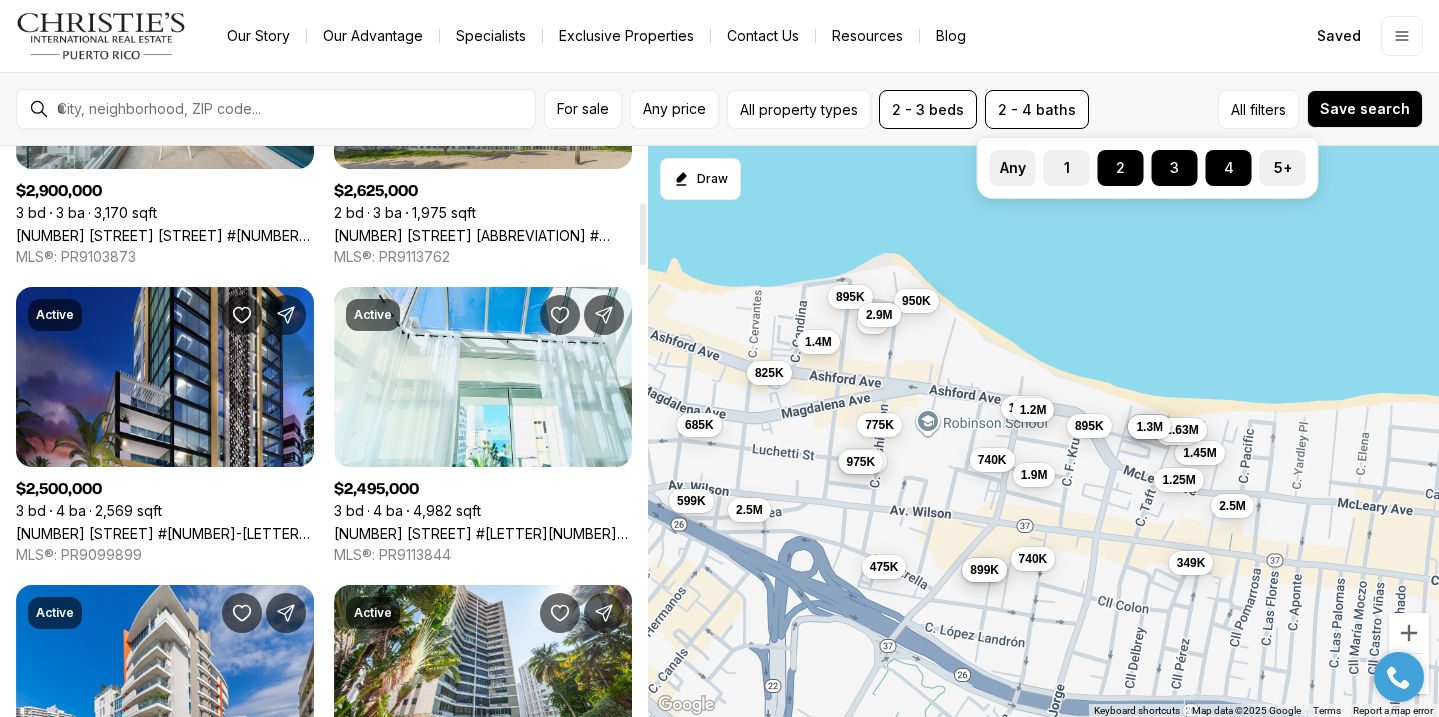 scroll, scrollTop: 539, scrollLeft: 0, axis: vertical 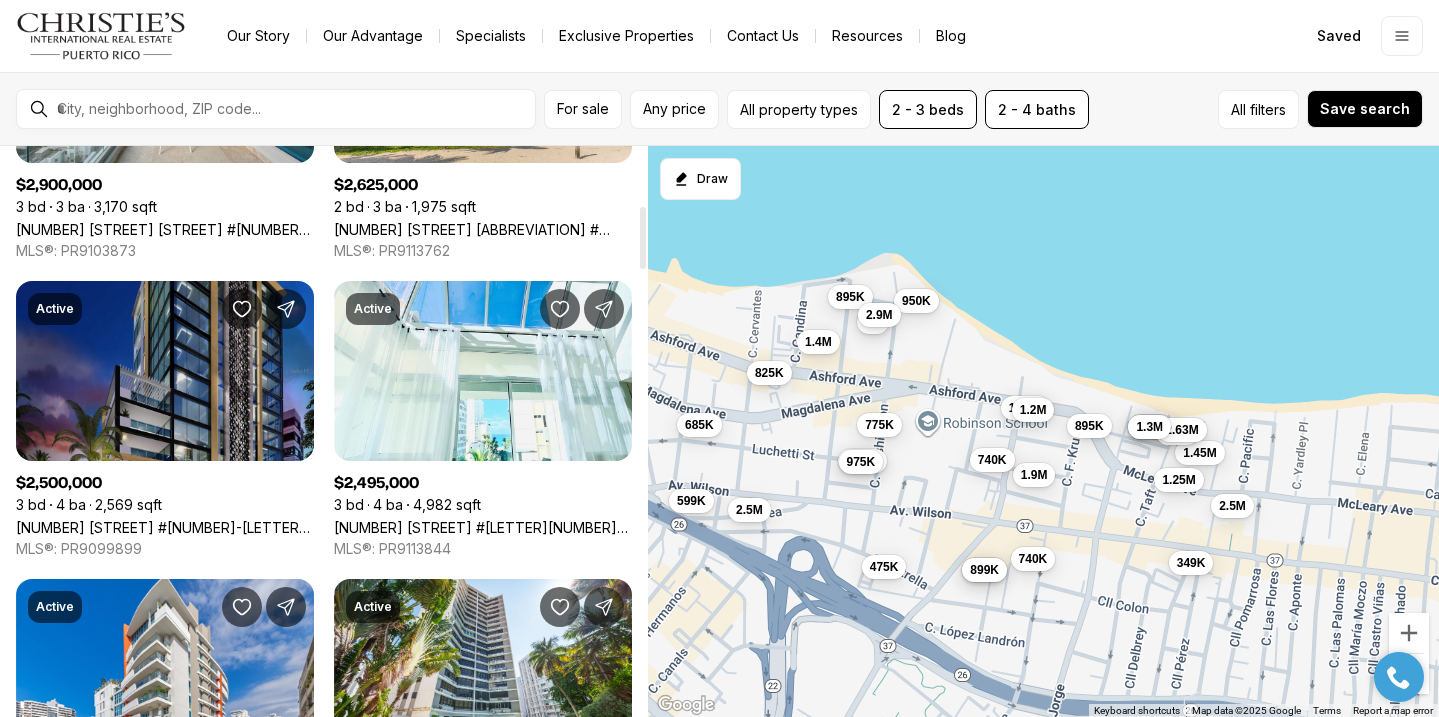 click on "[NUMBER] [STREET], [CITY] [STATE], [POSTAL_CODE]" at bounding box center [165, 527] 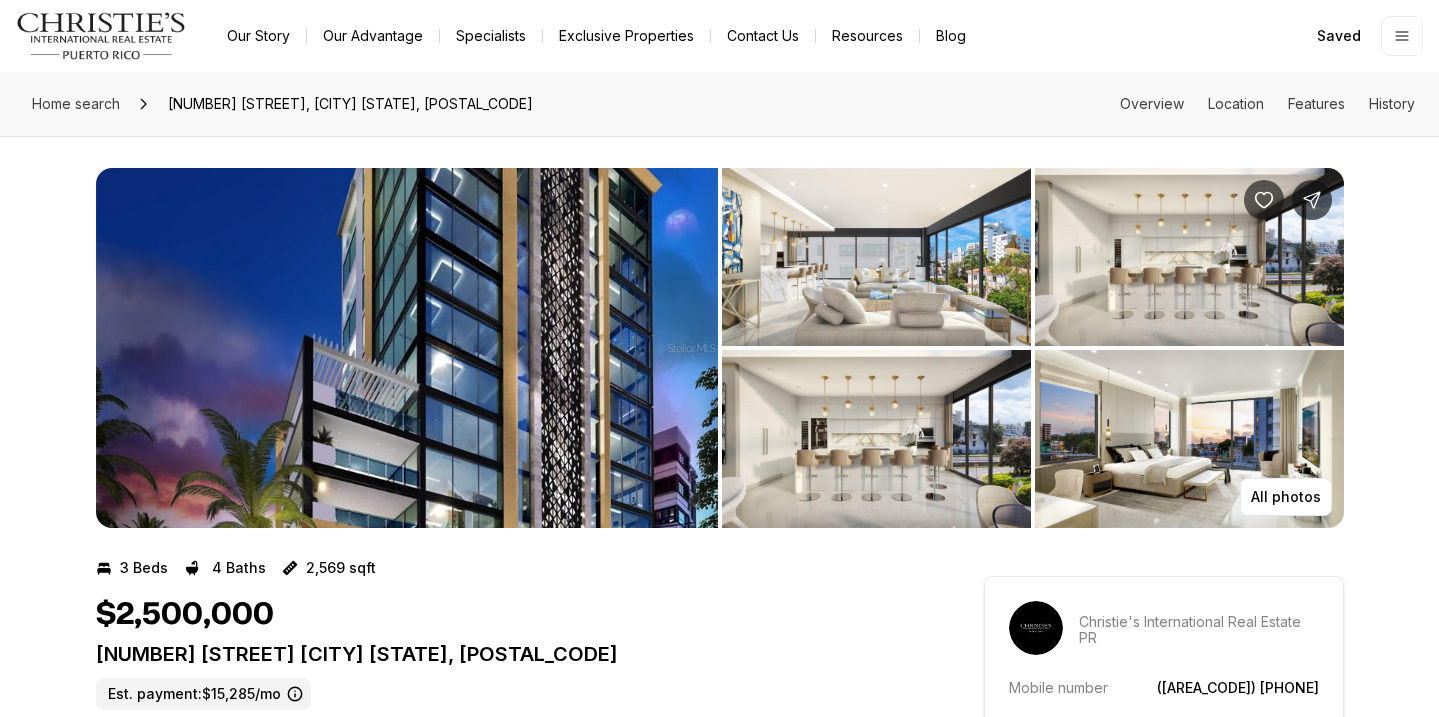 scroll, scrollTop: 0, scrollLeft: 0, axis: both 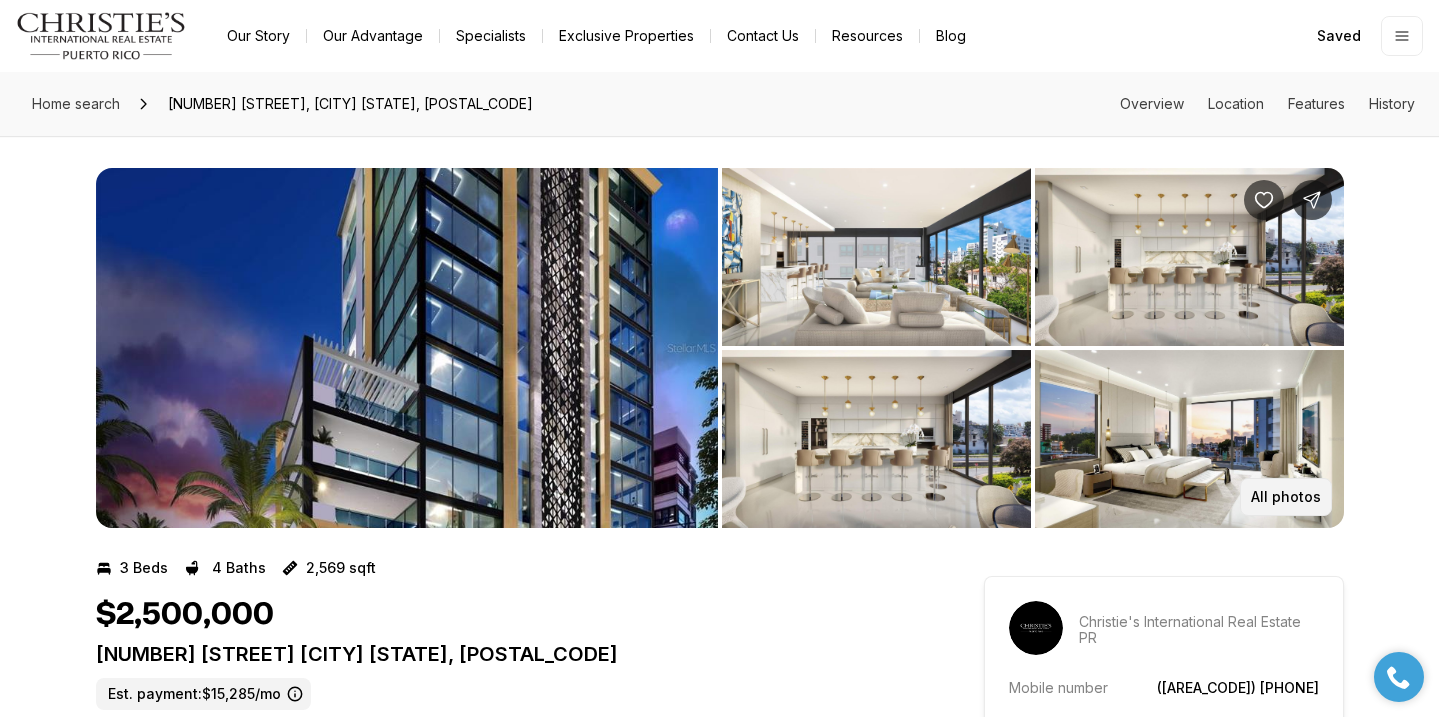 click on "All photos" at bounding box center (1286, 497) 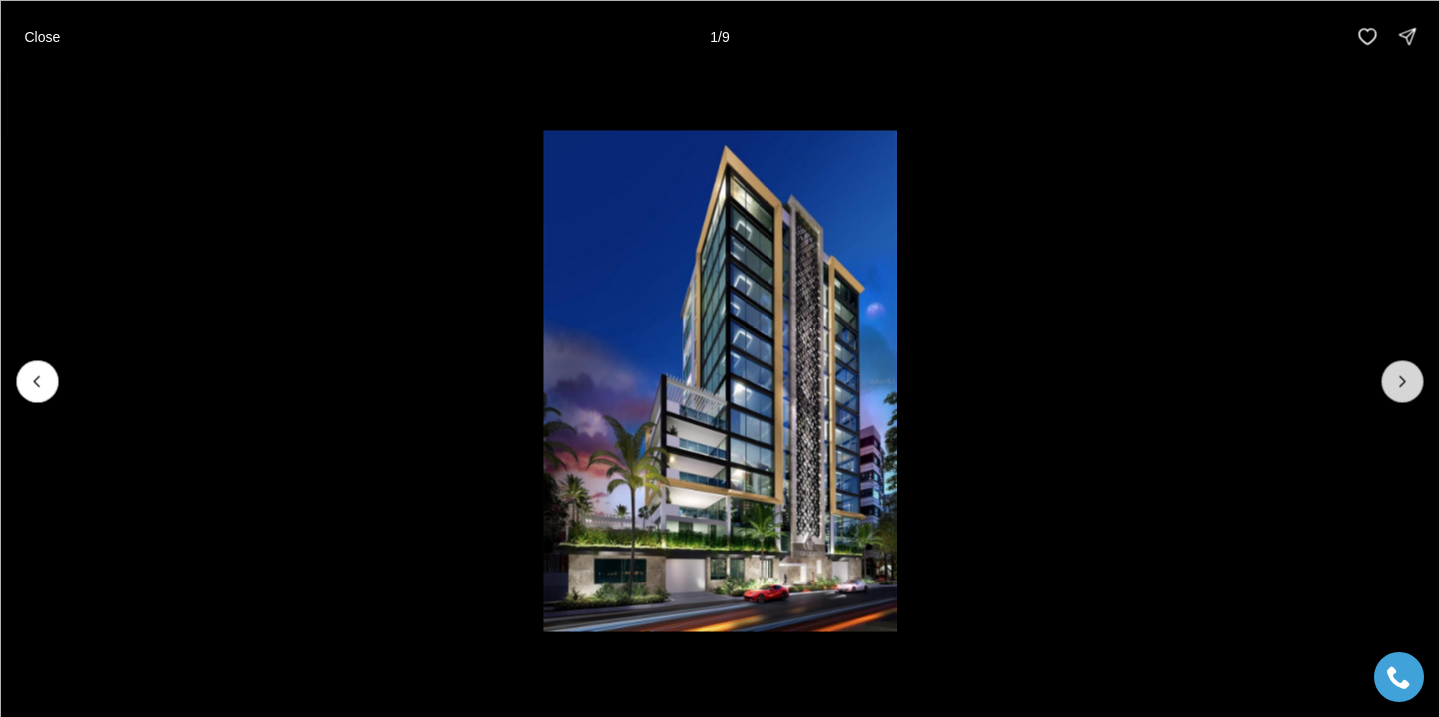 click 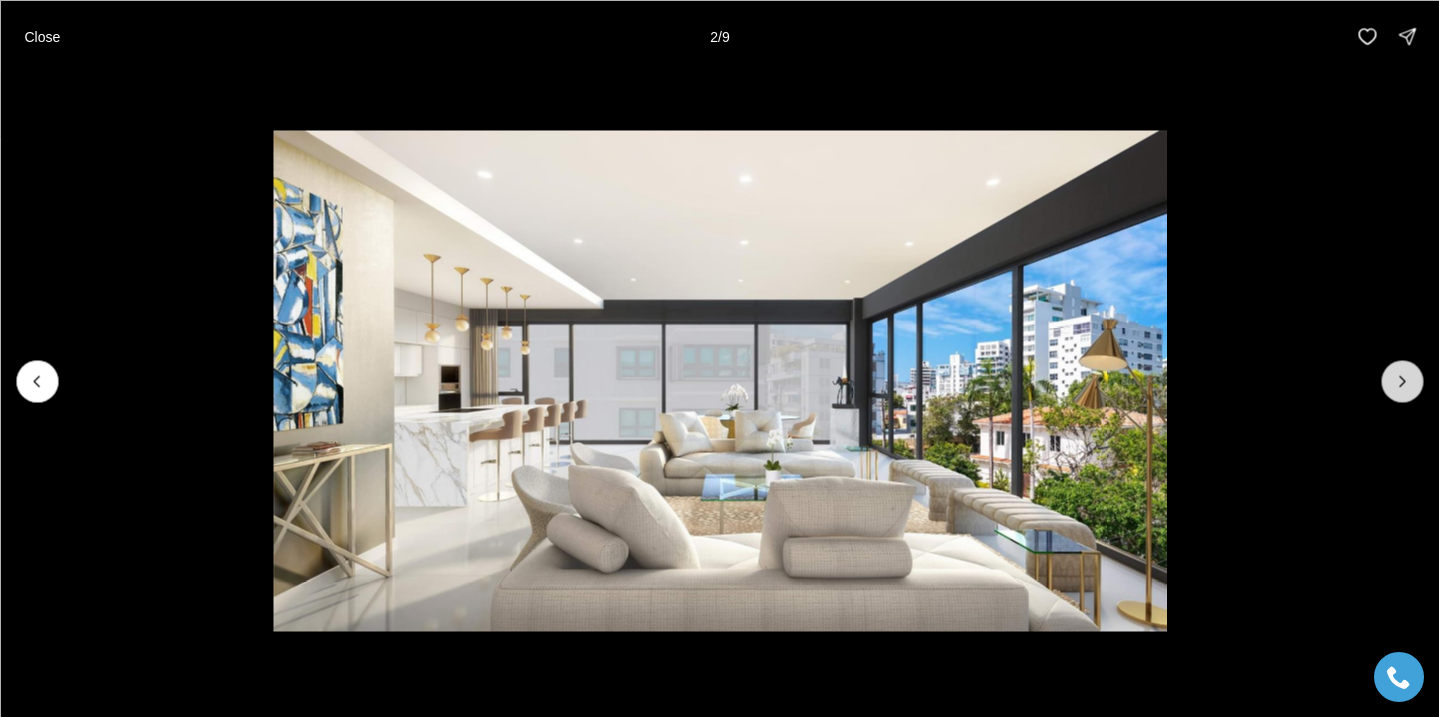 click 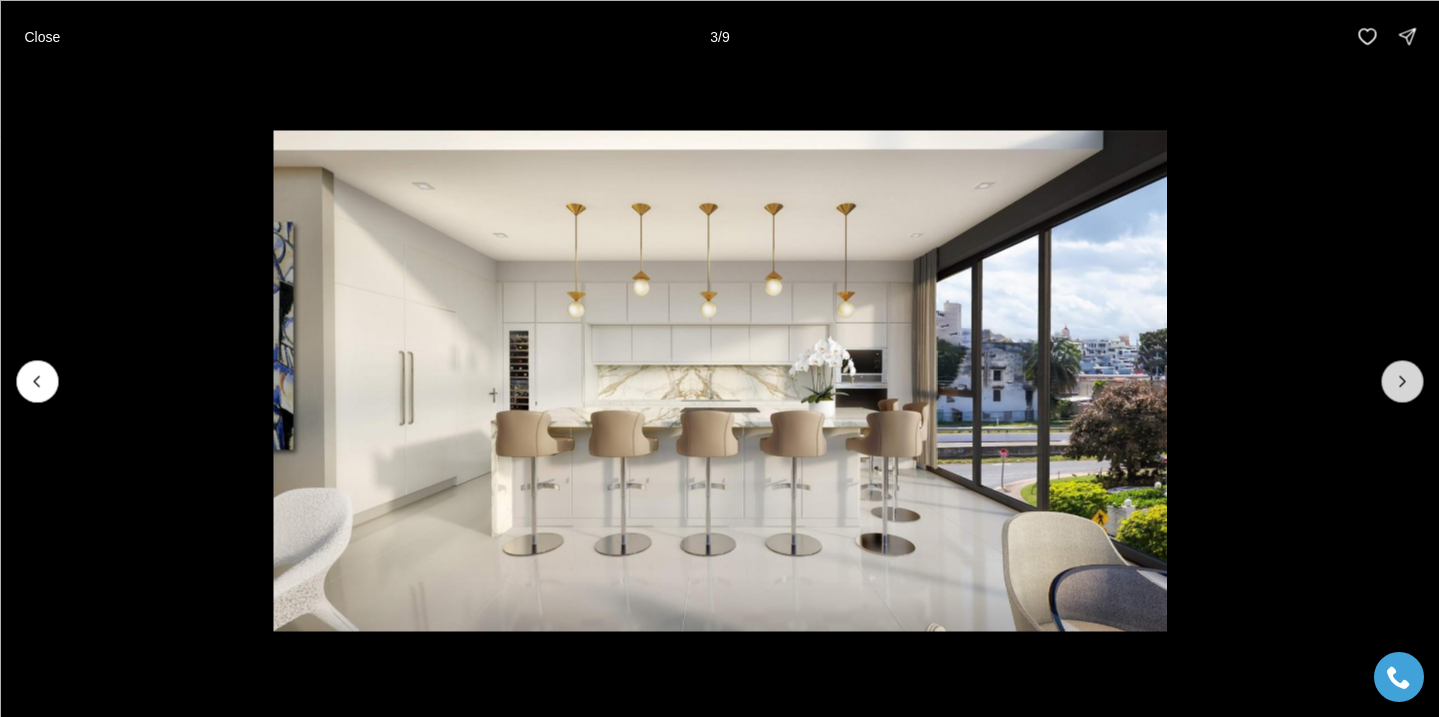 click 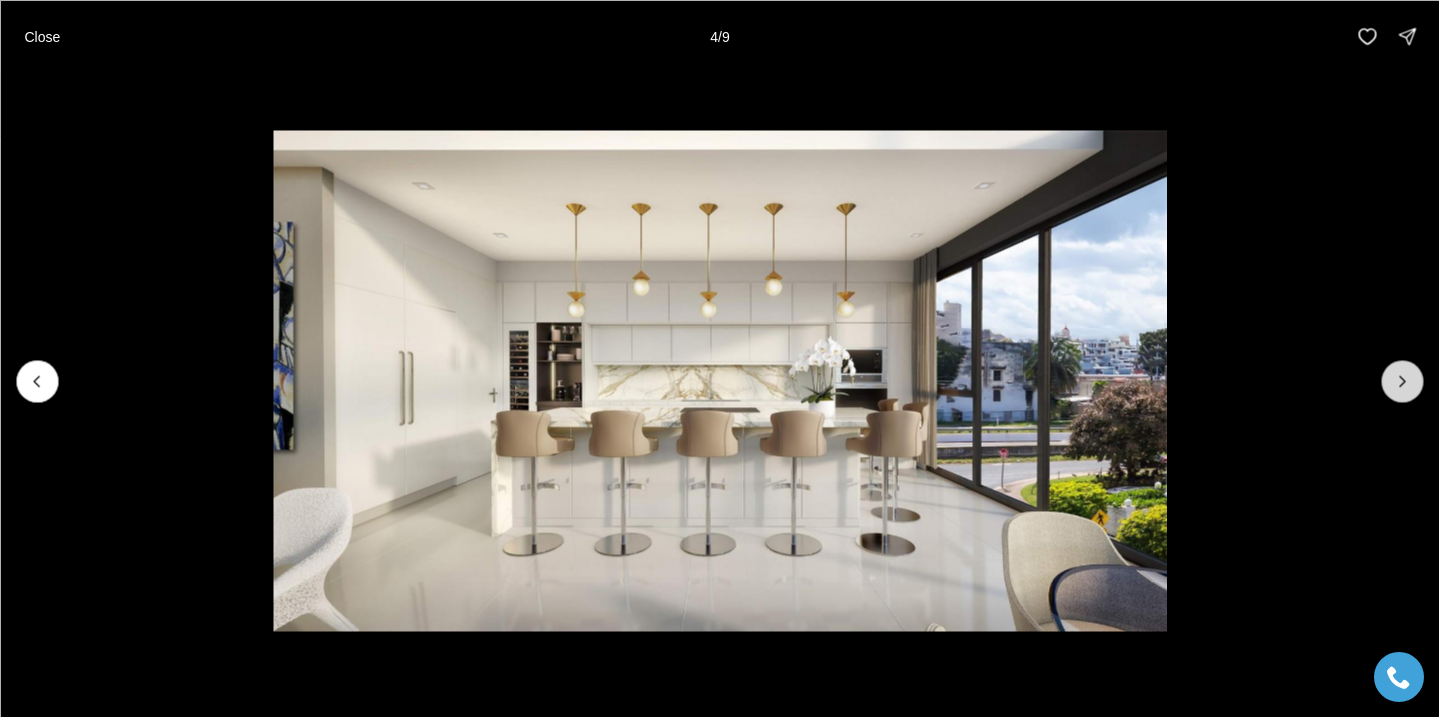click 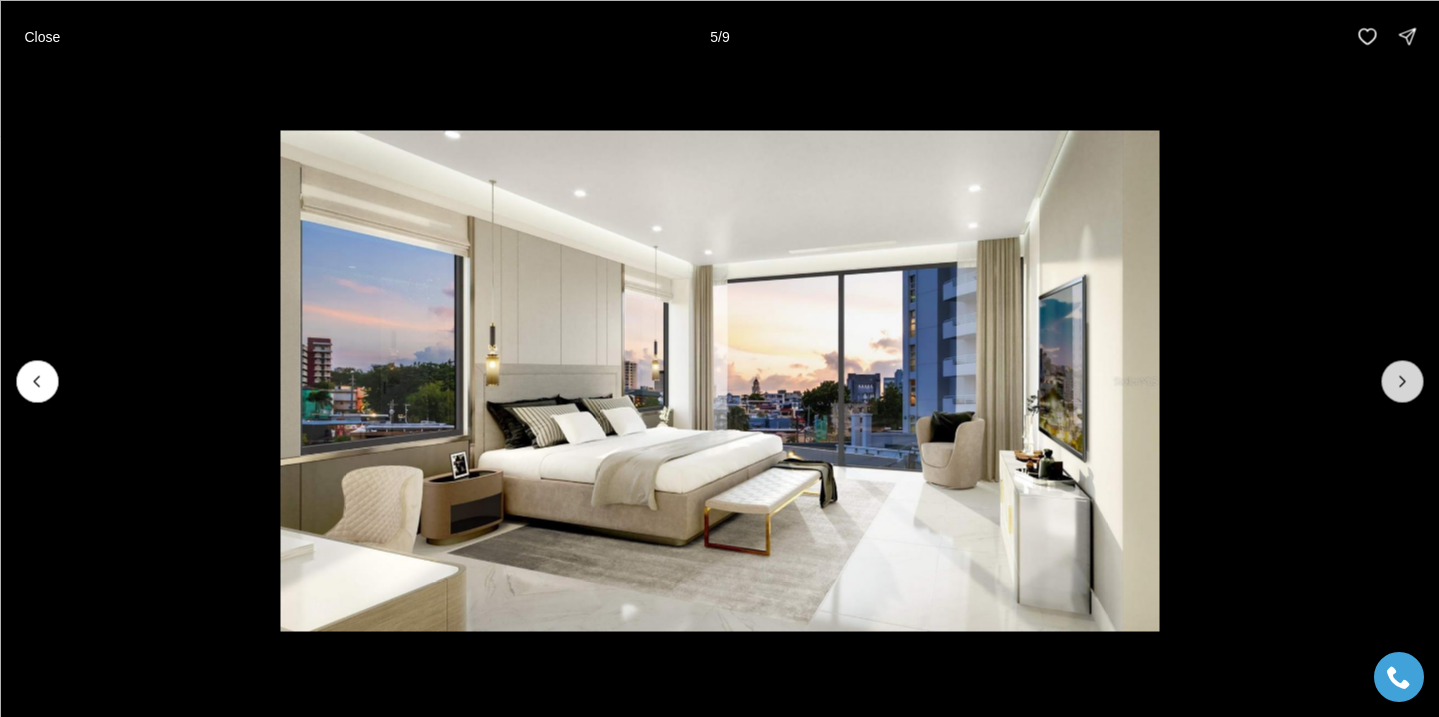 click 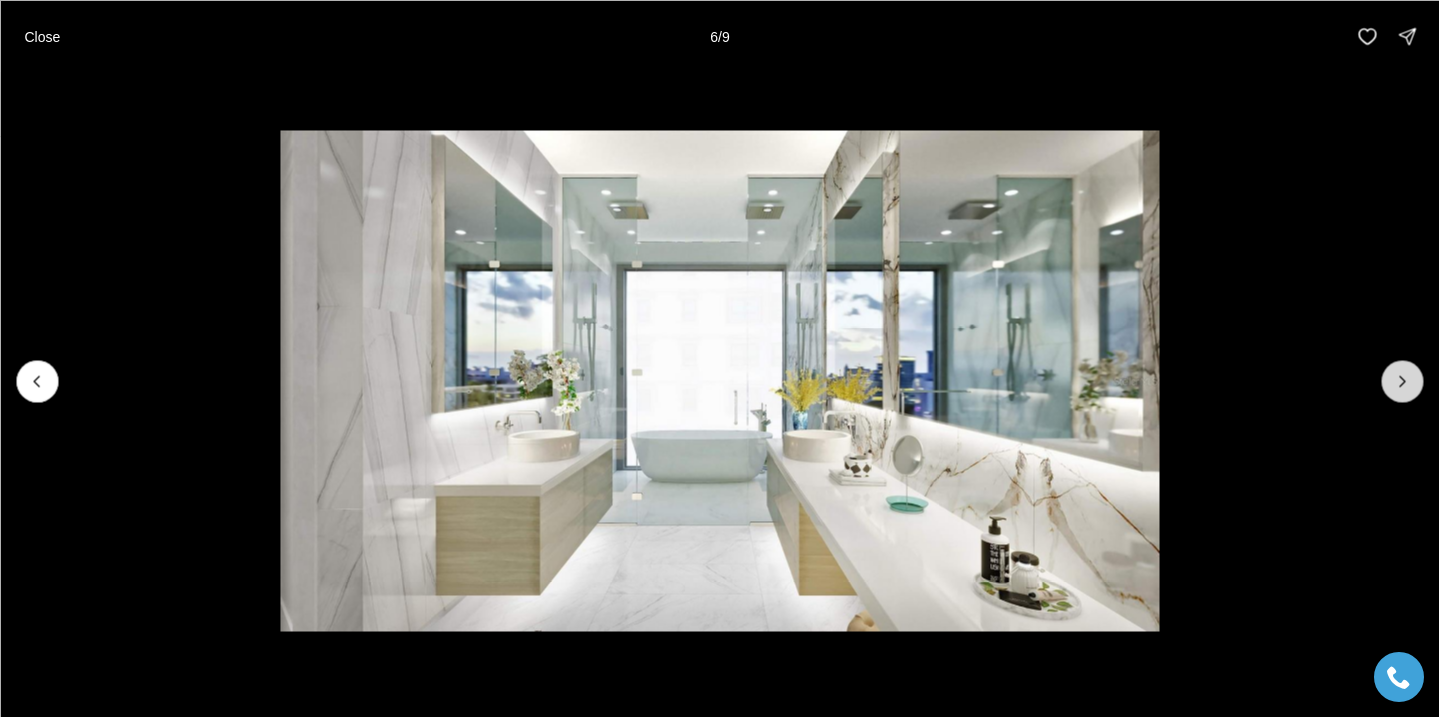 click 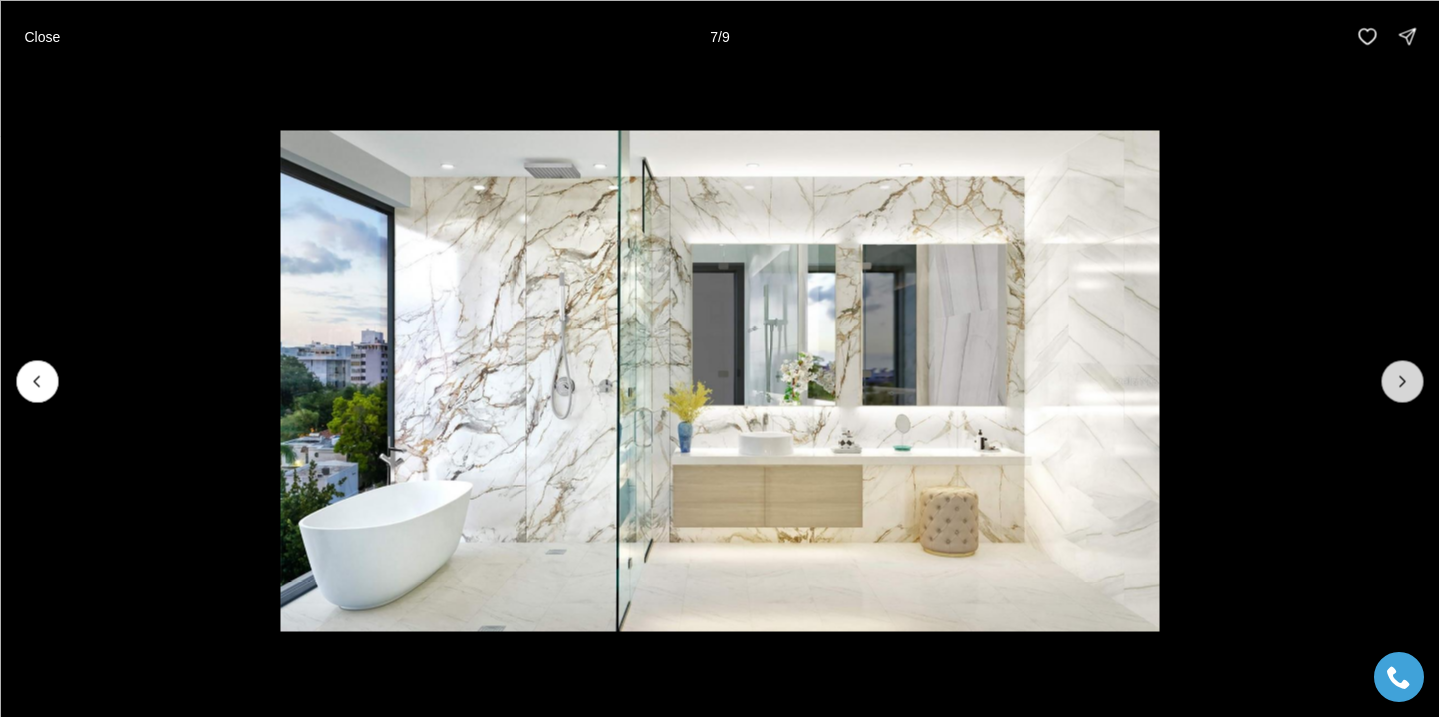click 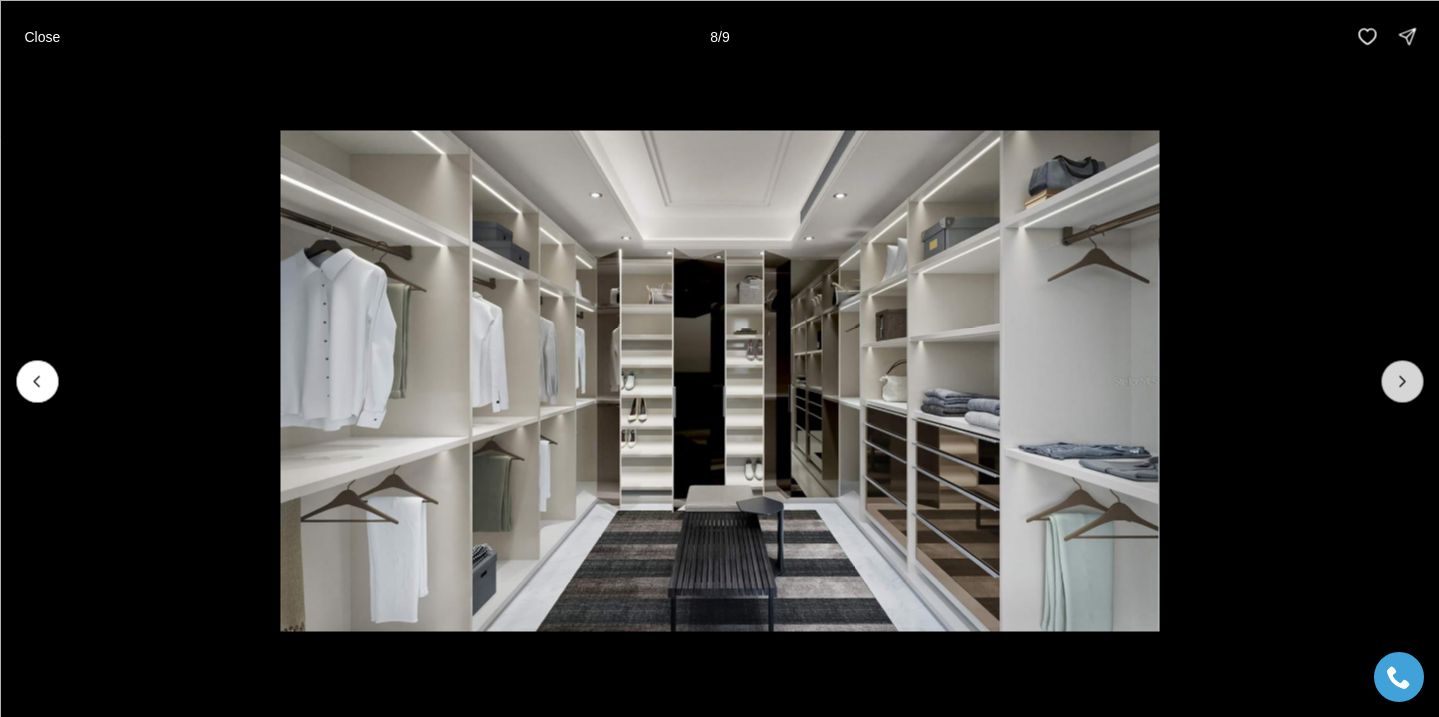 click 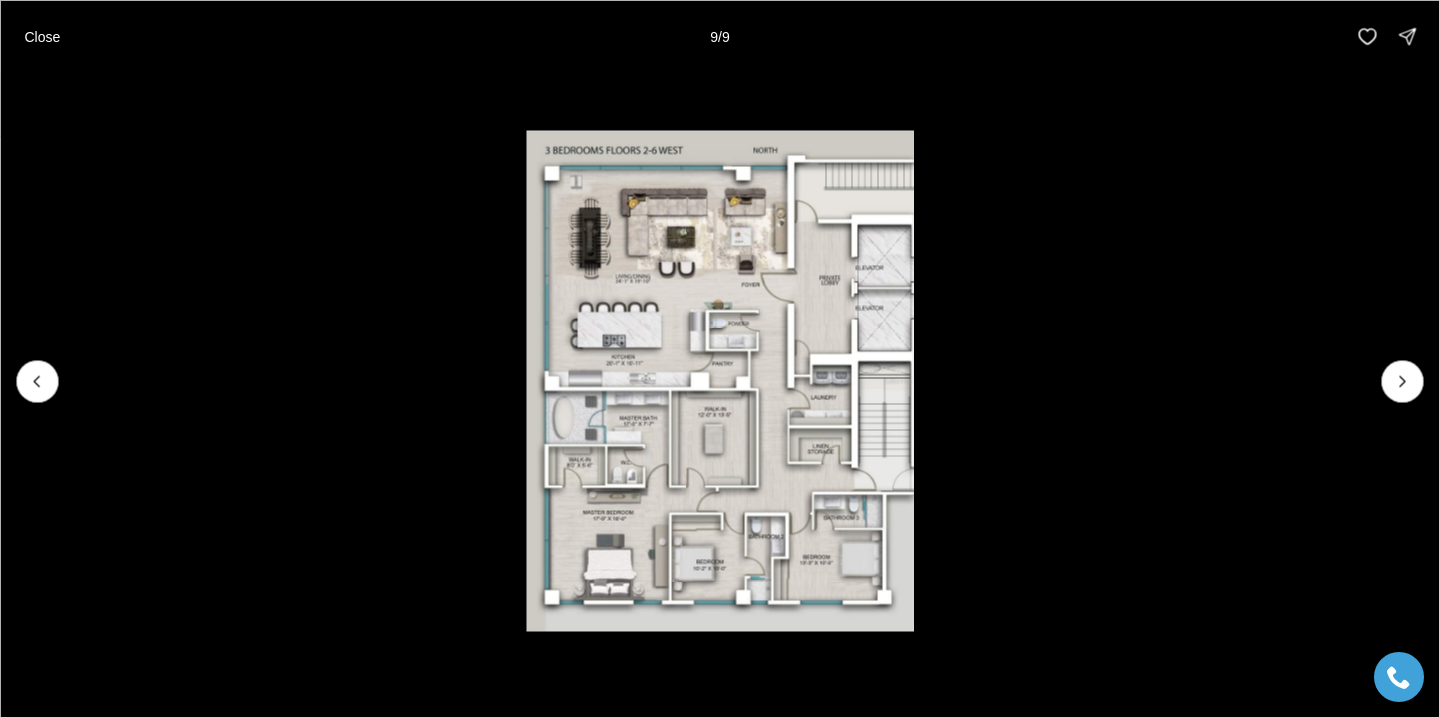 click at bounding box center [1402, 381] 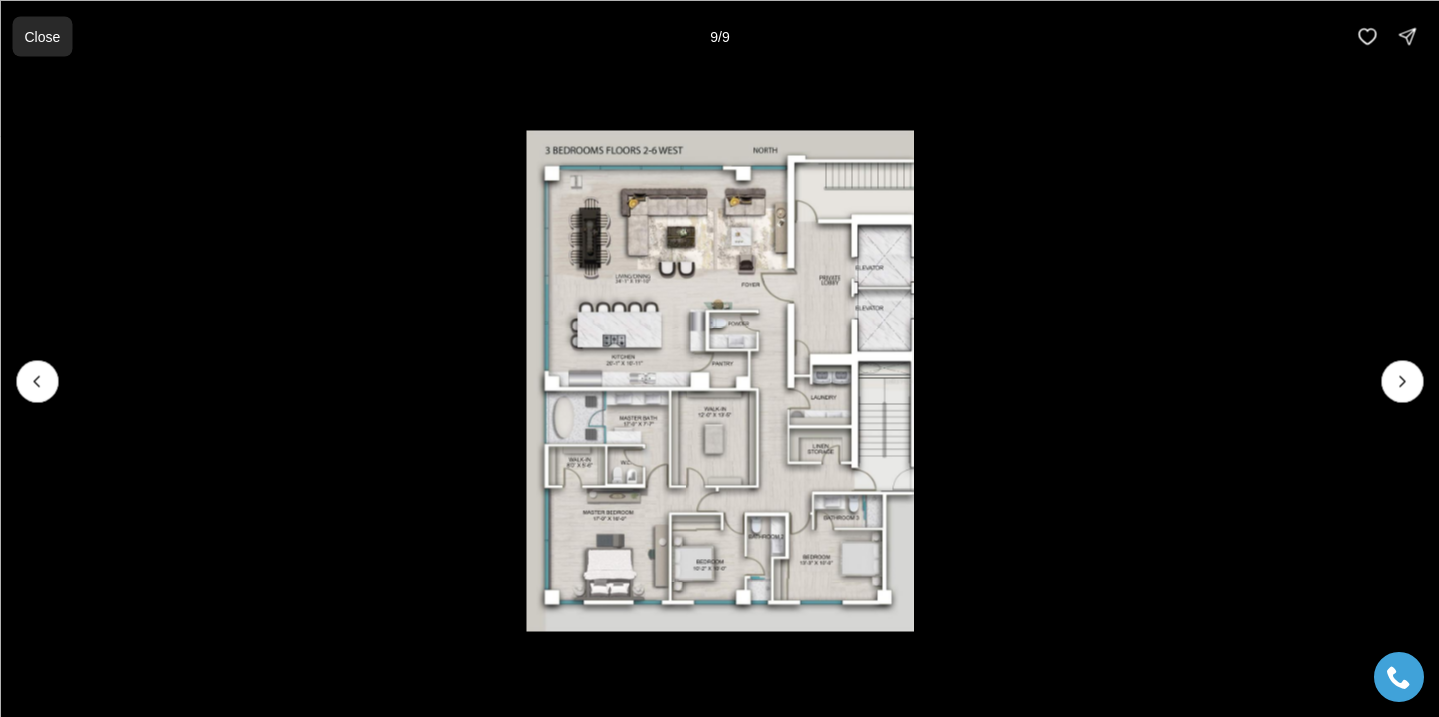 click on "Close" at bounding box center [42, 36] 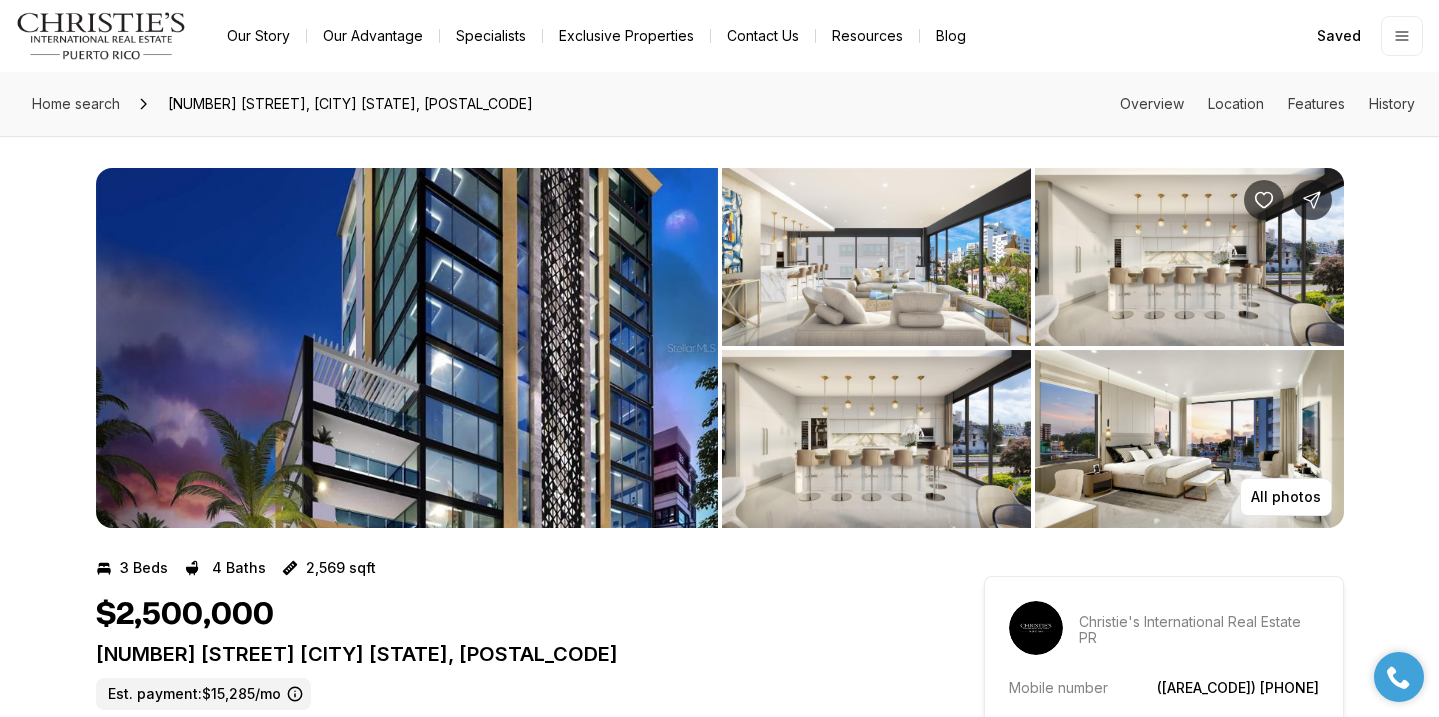 scroll, scrollTop: 0, scrollLeft: 0, axis: both 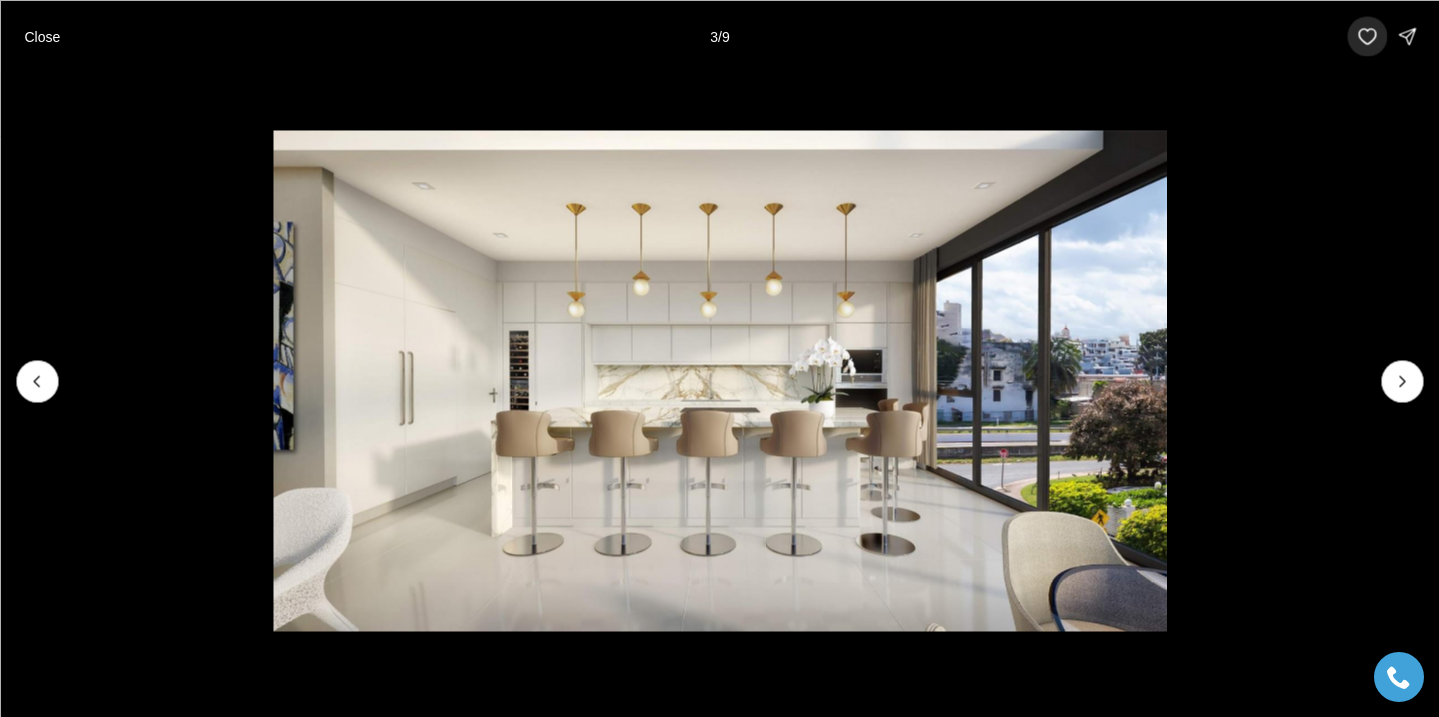 click at bounding box center [1367, 36] 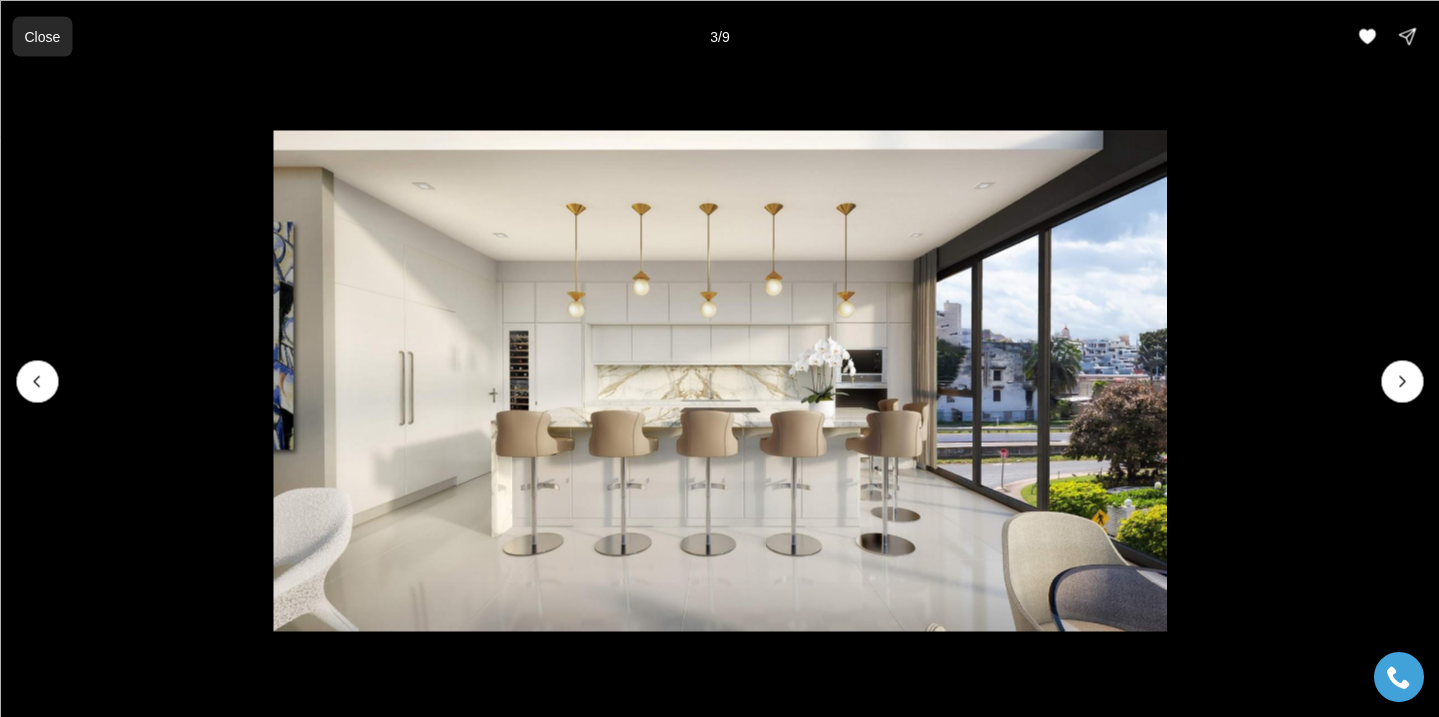 click on "Close" at bounding box center [42, 36] 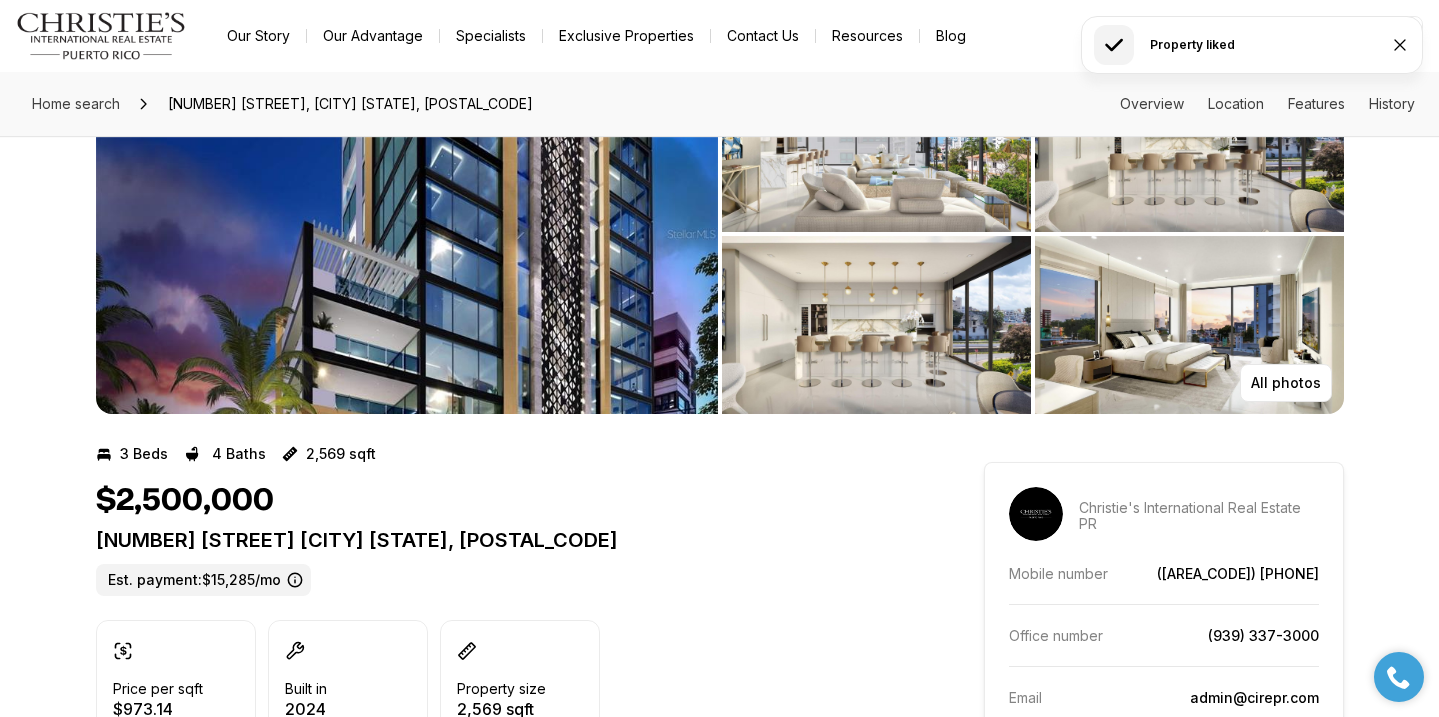 scroll, scrollTop: 134, scrollLeft: 0, axis: vertical 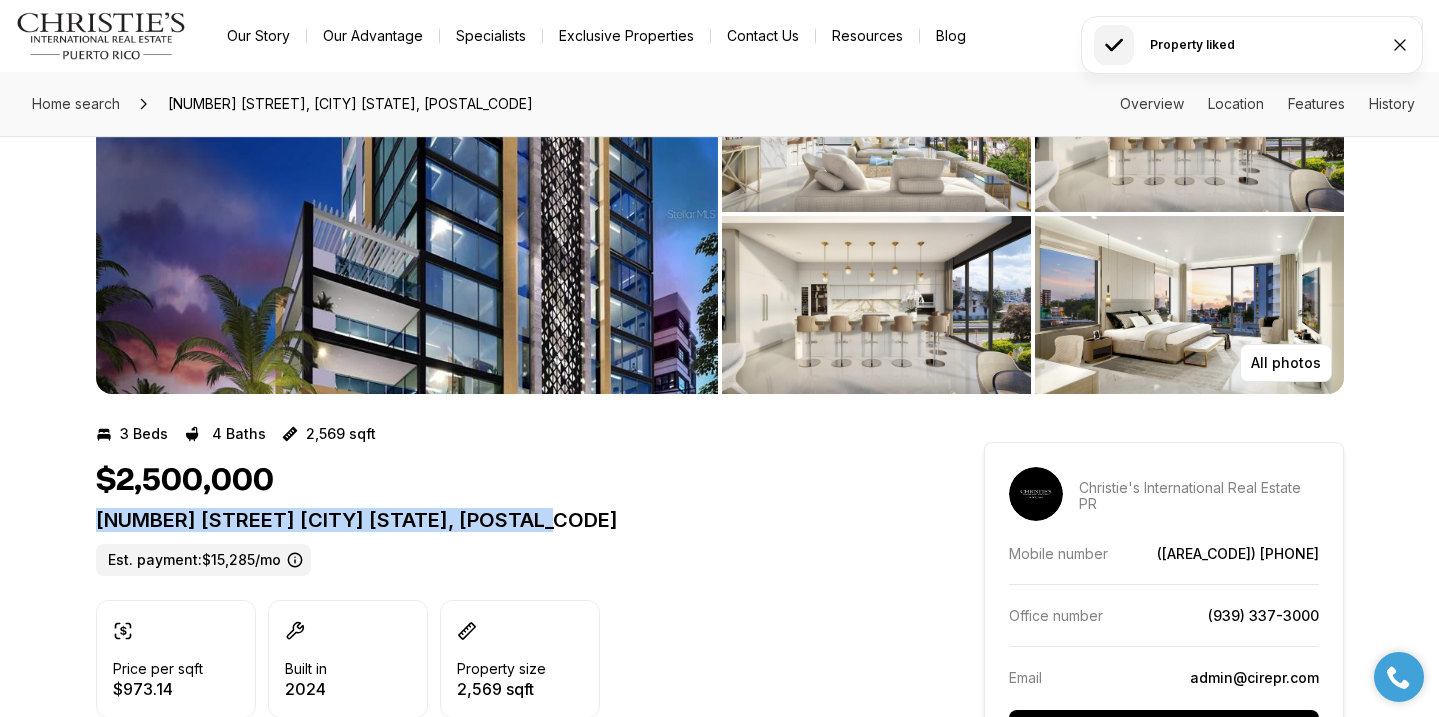 drag, startPoint x: 95, startPoint y: 521, endPoint x: 595, endPoint y: 529, distance: 500.064 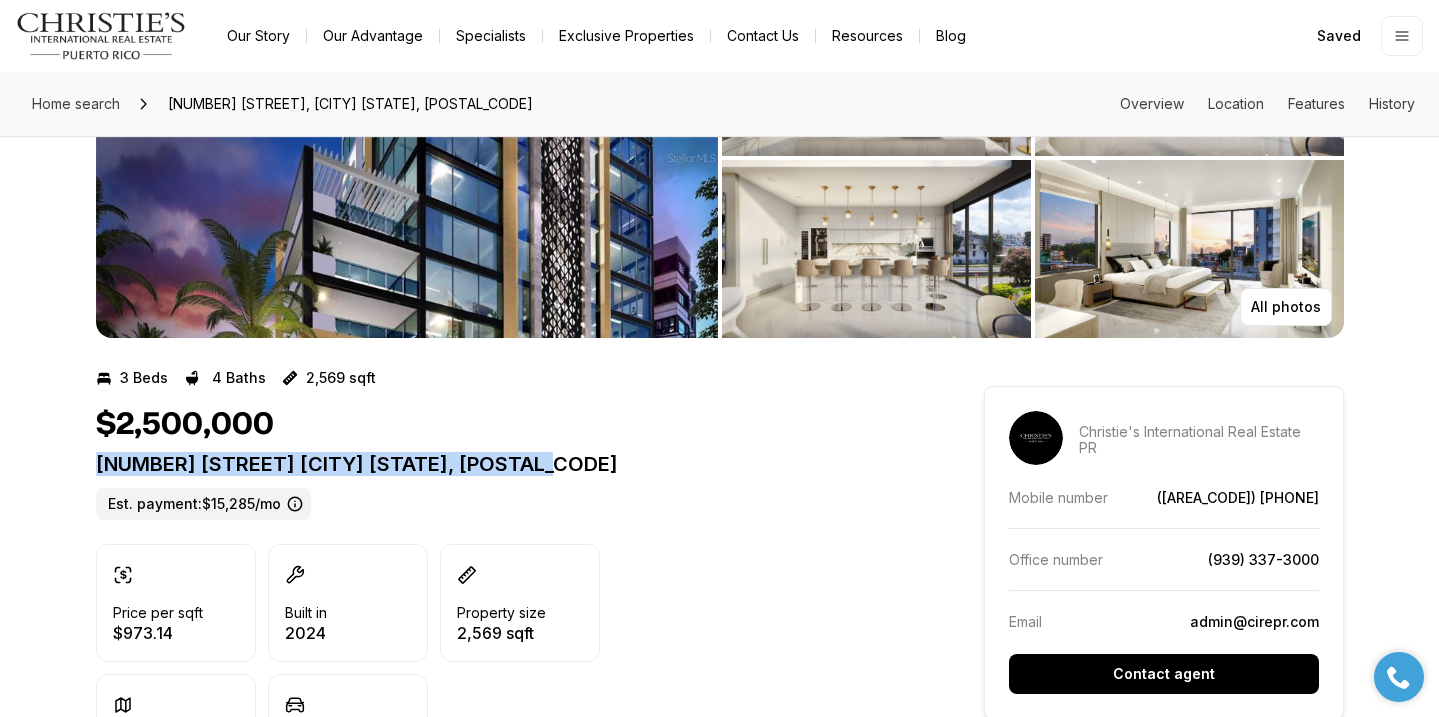 scroll, scrollTop: 194, scrollLeft: 0, axis: vertical 